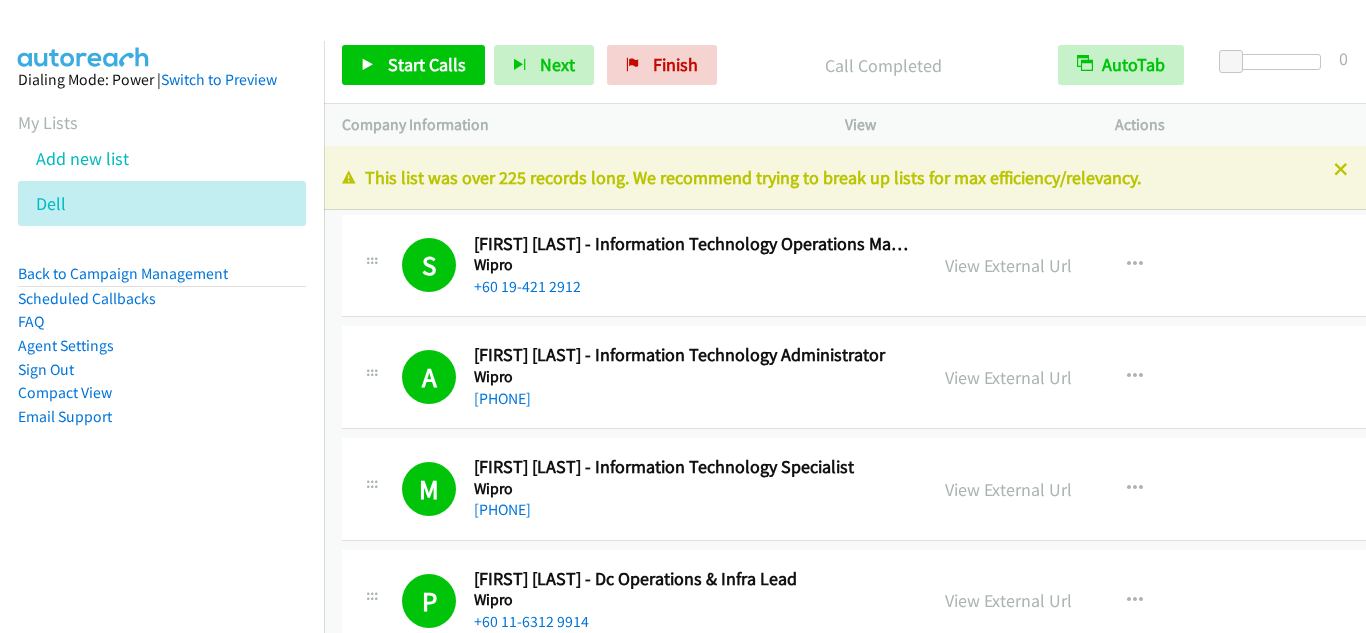 click on "Back to Campaign Management" at bounding box center [123, 273] 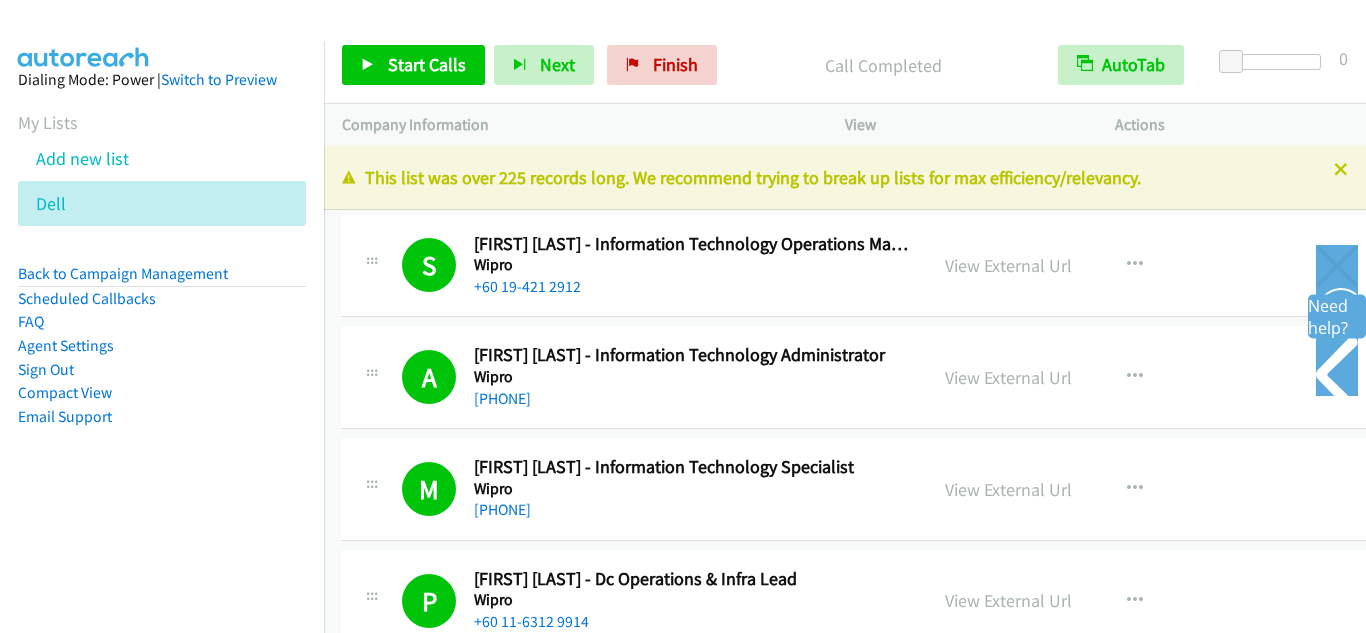 scroll, scrollTop: 30689, scrollLeft: 0, axis: vertical 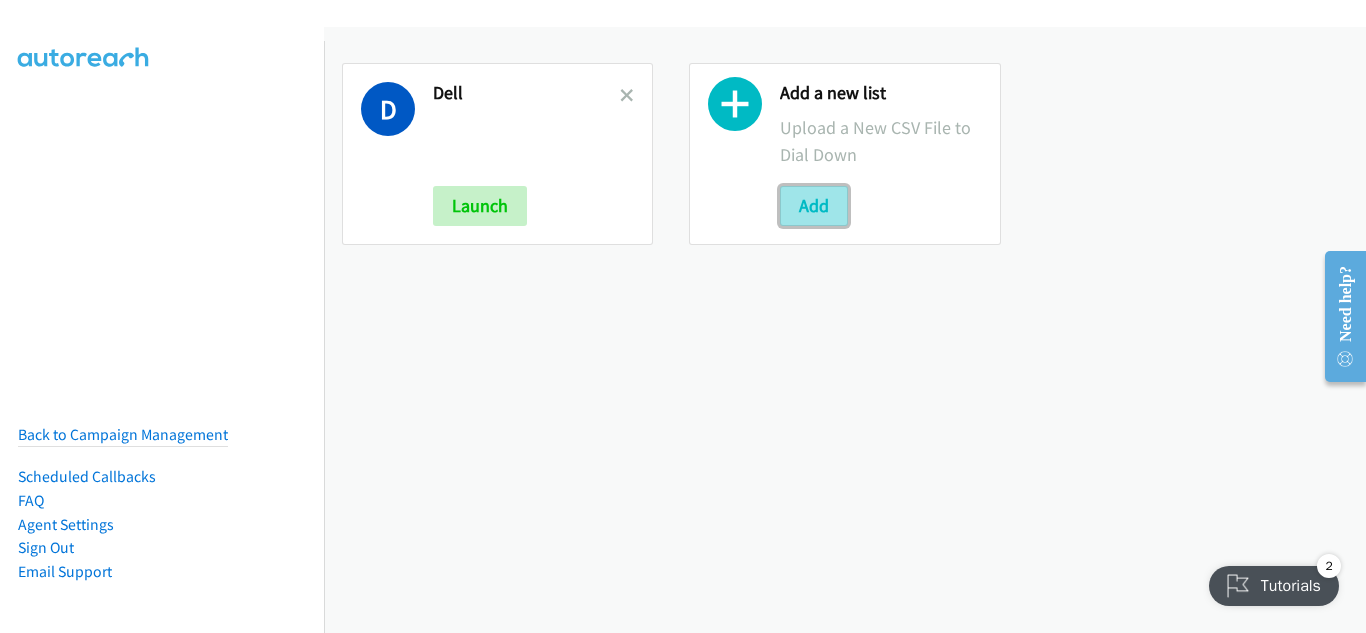 click on "Add" at bounding box center (814, 206) 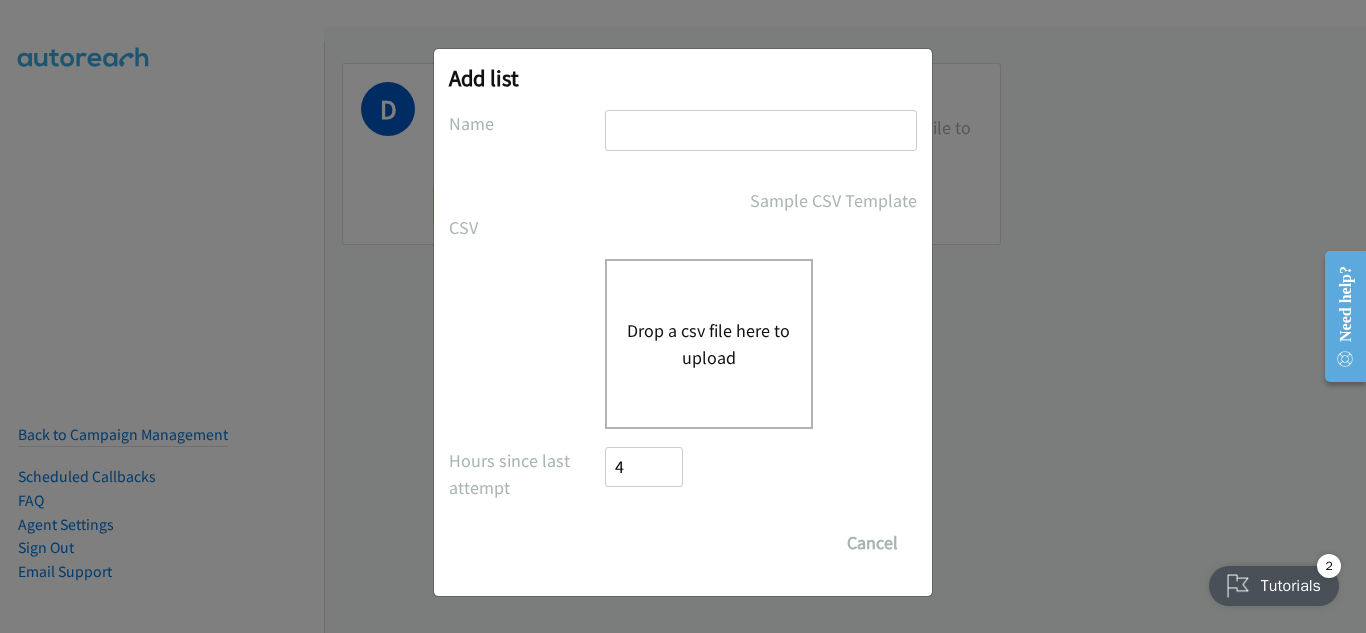 click on "Drop a csv file here to upload" at bounding box center [709, 344] 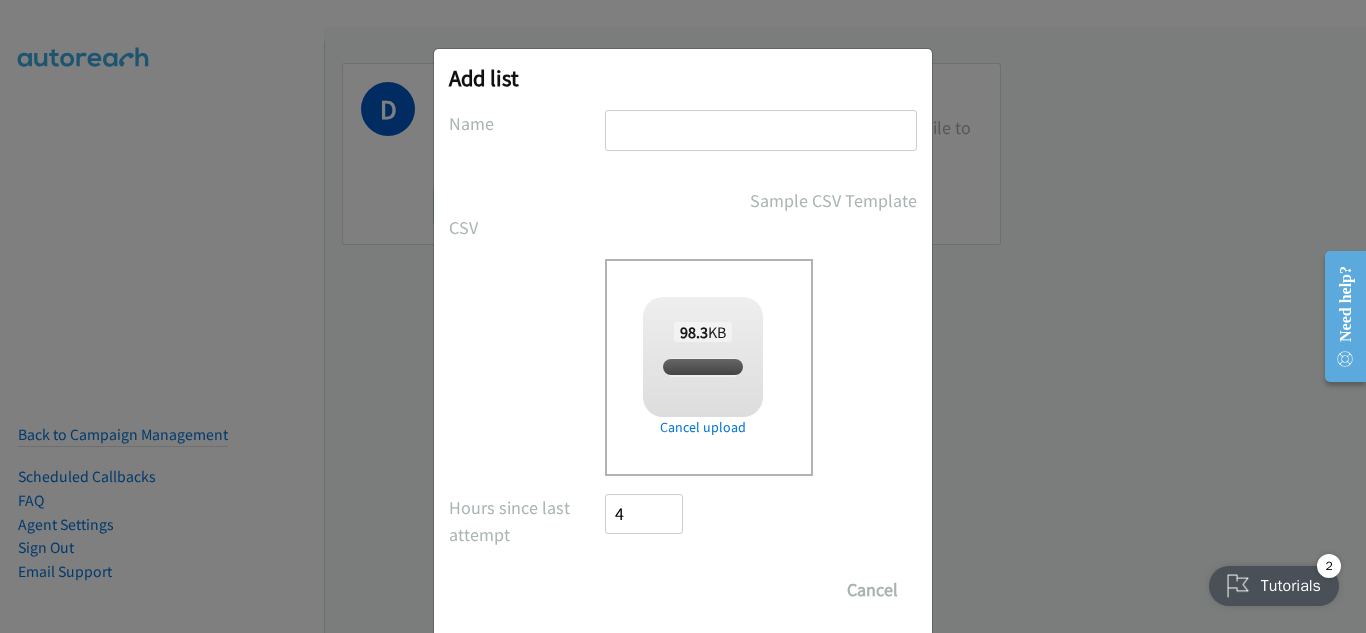 click at bounding box center [761, 130] 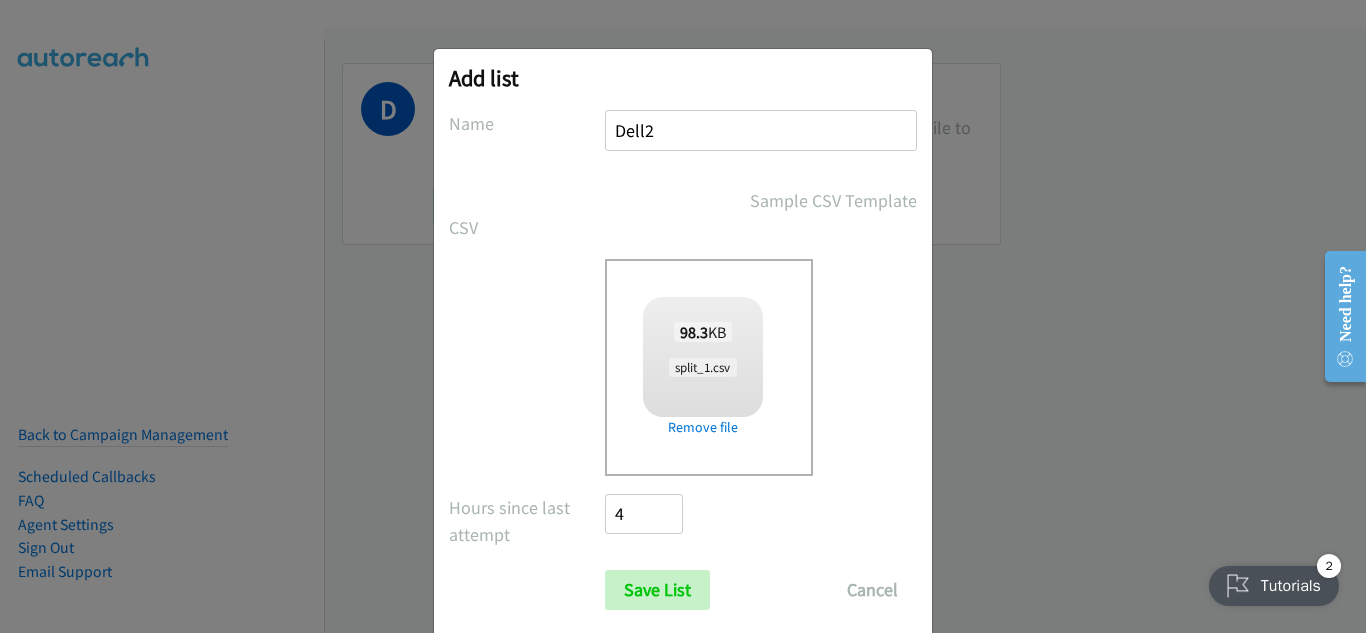type on "Dell2" 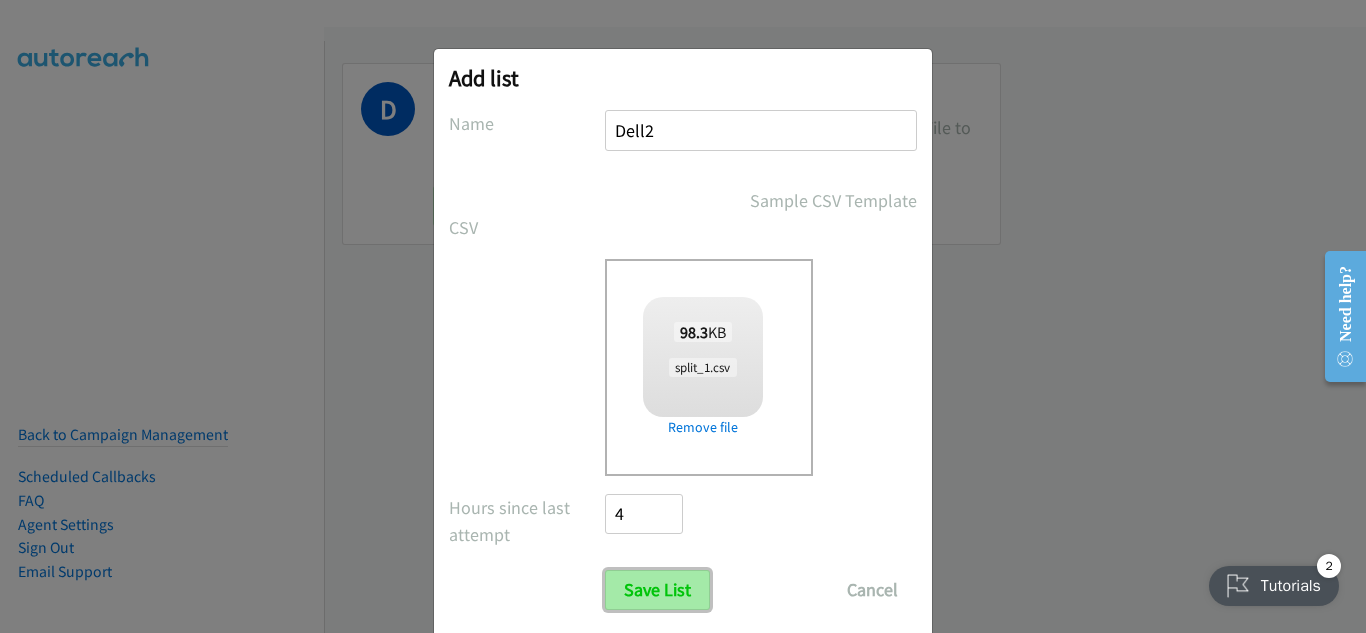 click on "Save List" at bounding box center (657, 590) 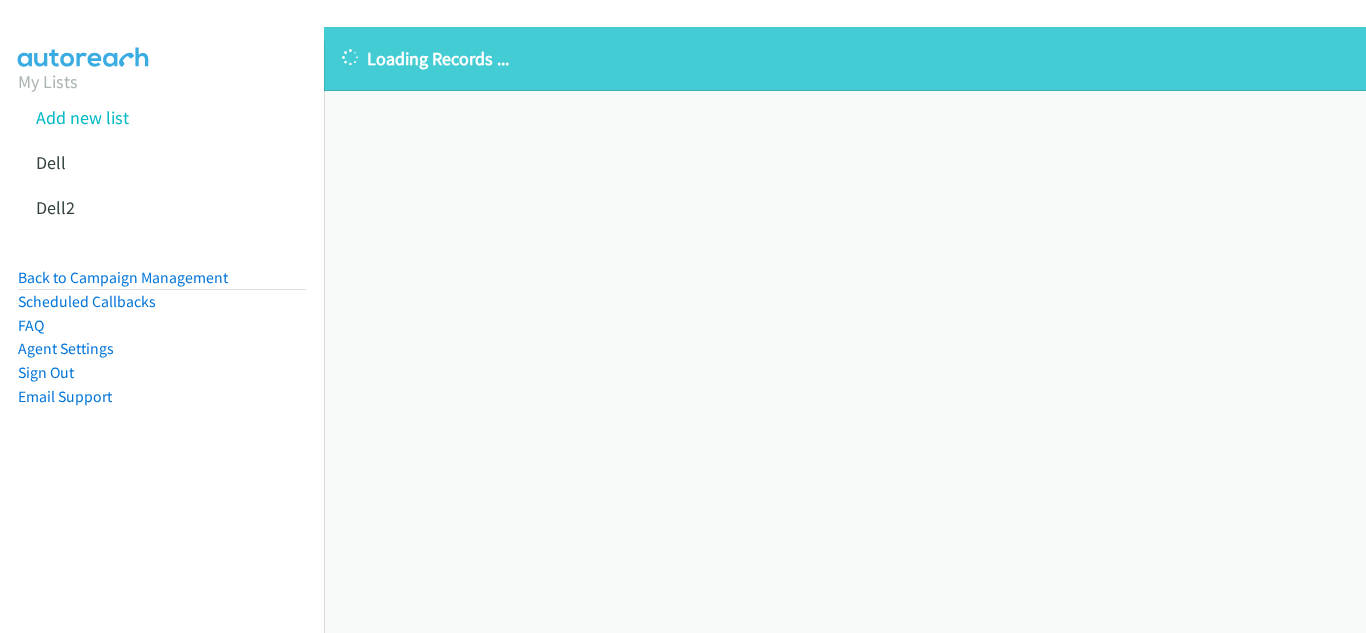 scroll, scrollTop: 0, scrollLeft: 0, axis: both 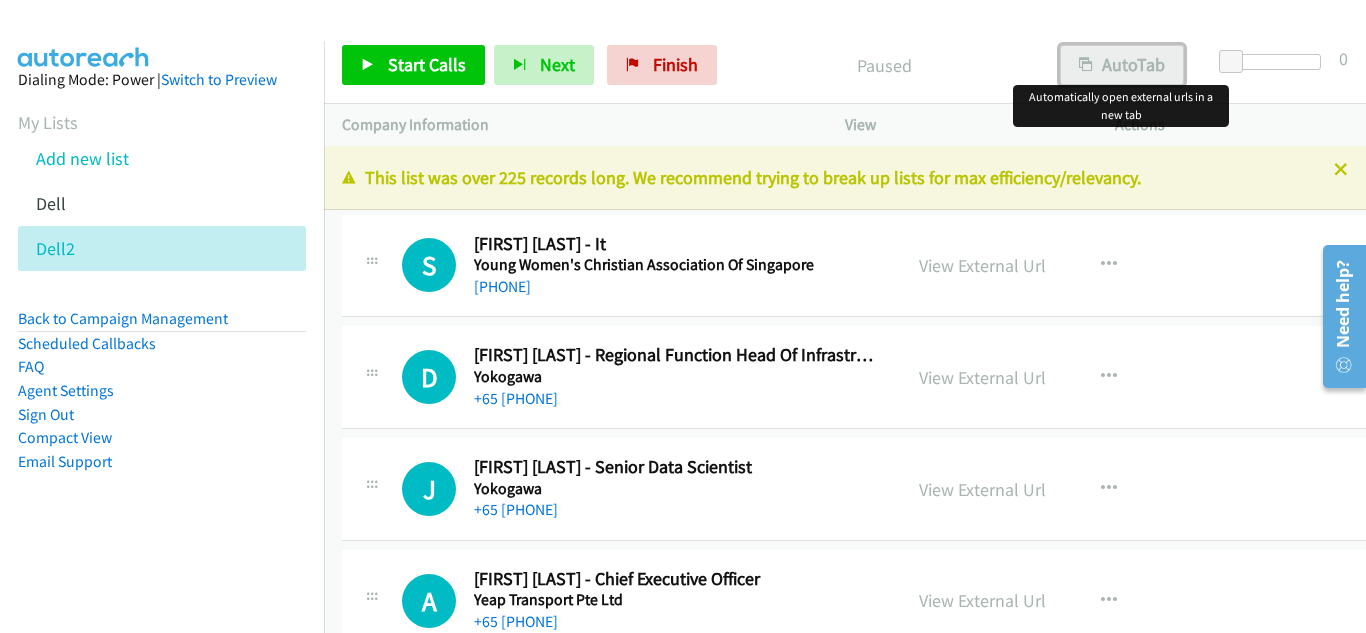 click at bounding box center [1086, 66] 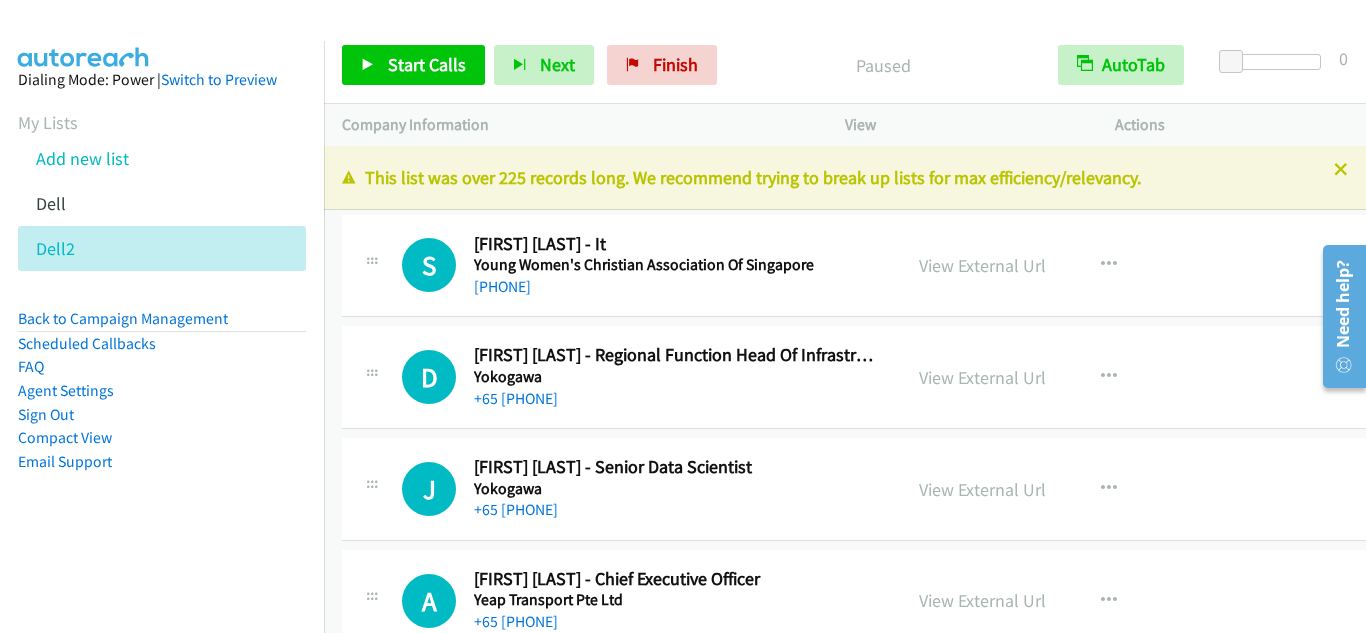 click on "D
Callback Scheduled
[FIRST] [LAST] - Regional Function Head Of Infrastructure And Security
Yokogawa
Asia/Singapore
+65 [PHONE]" at bounding box center (621, 377) 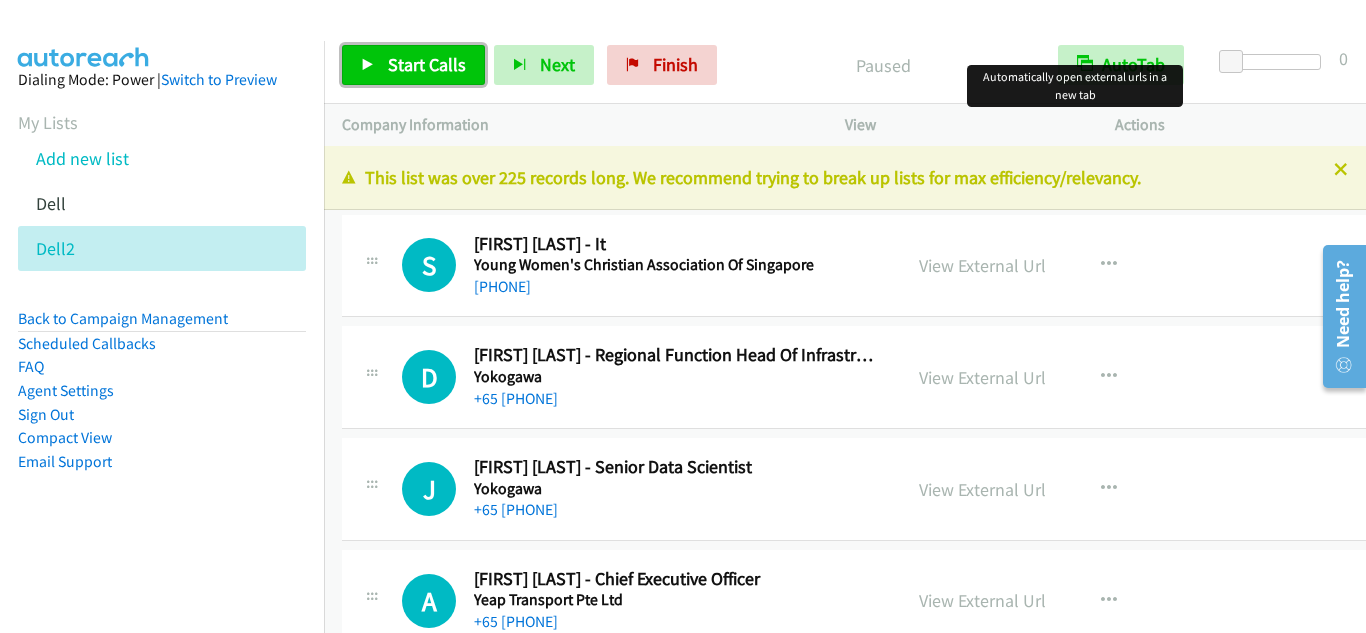 click on "Start Calls" at bounding box center (413, 65) 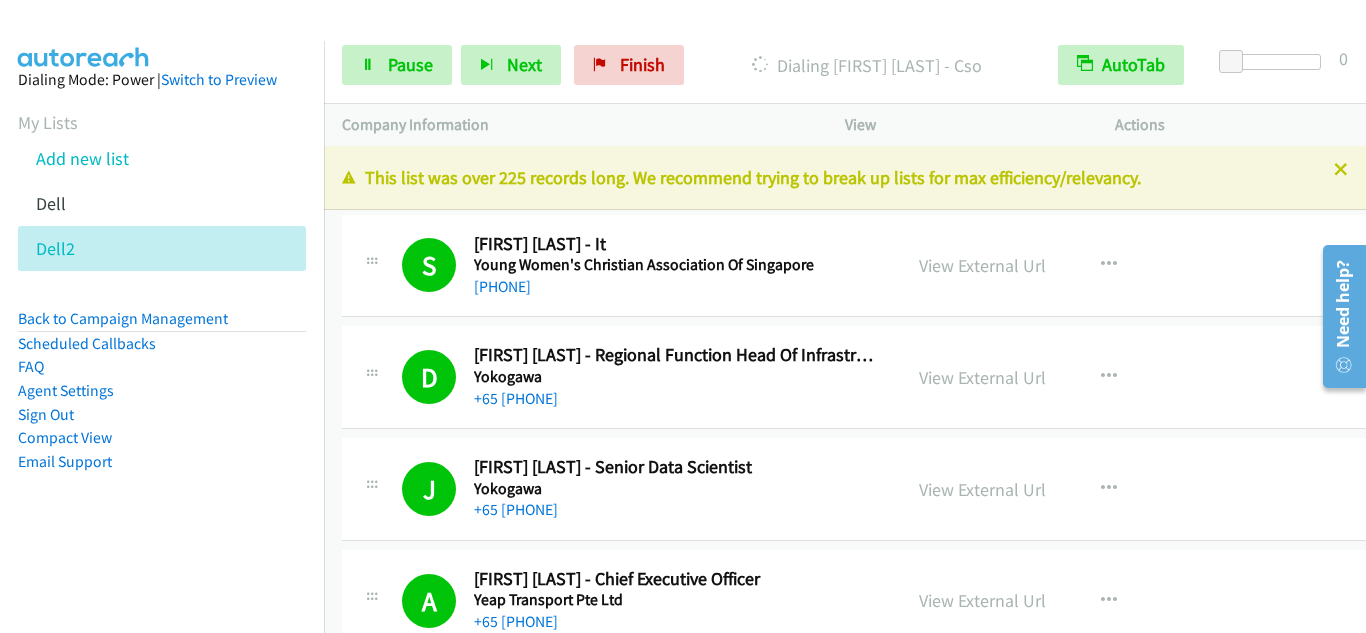 drag, startPoint x: 375, startPoint y: 438, endPoint x: 474, endPoint y: 447, distance: 99.40825 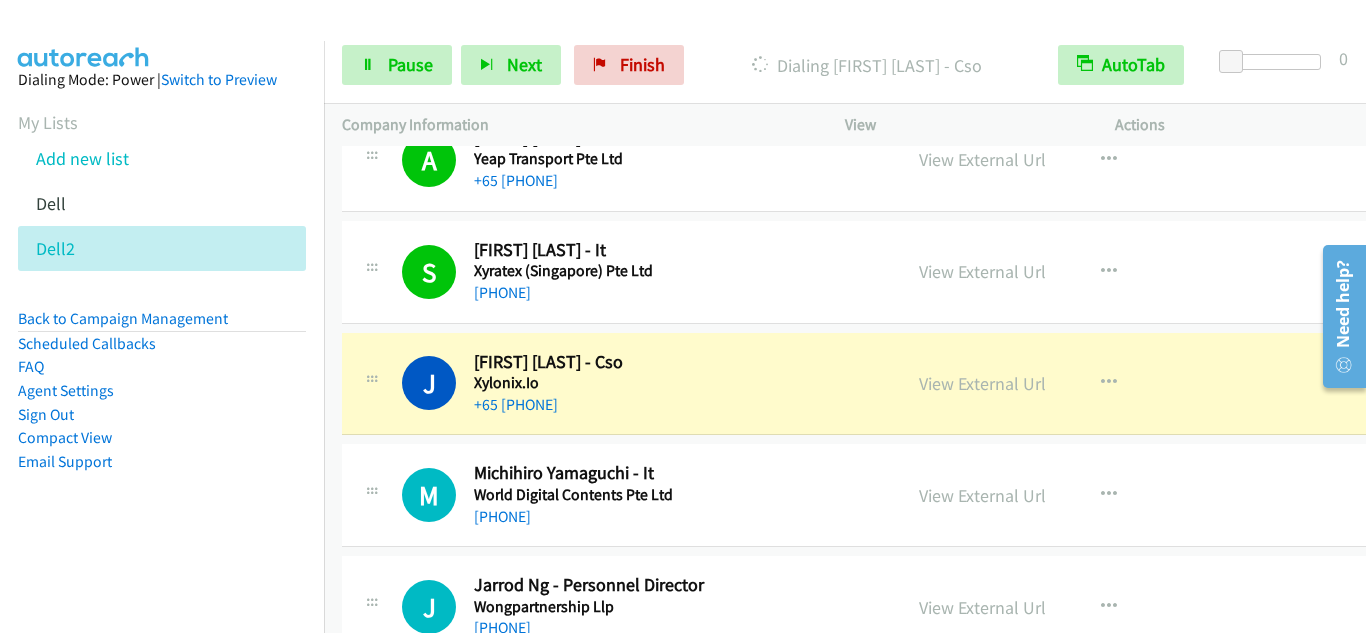 scroll, scrollTop: 500, scrollLeft: 0, axis: vertical 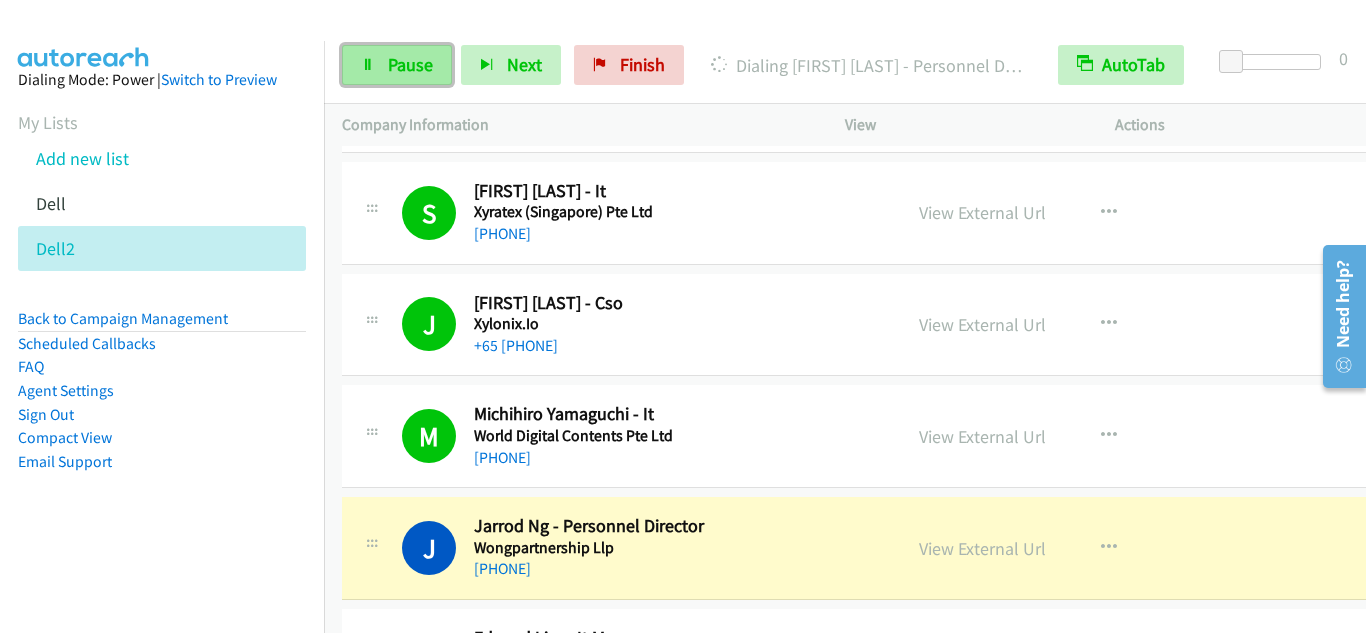 click on "Pause" at bounding box center (410, 64) 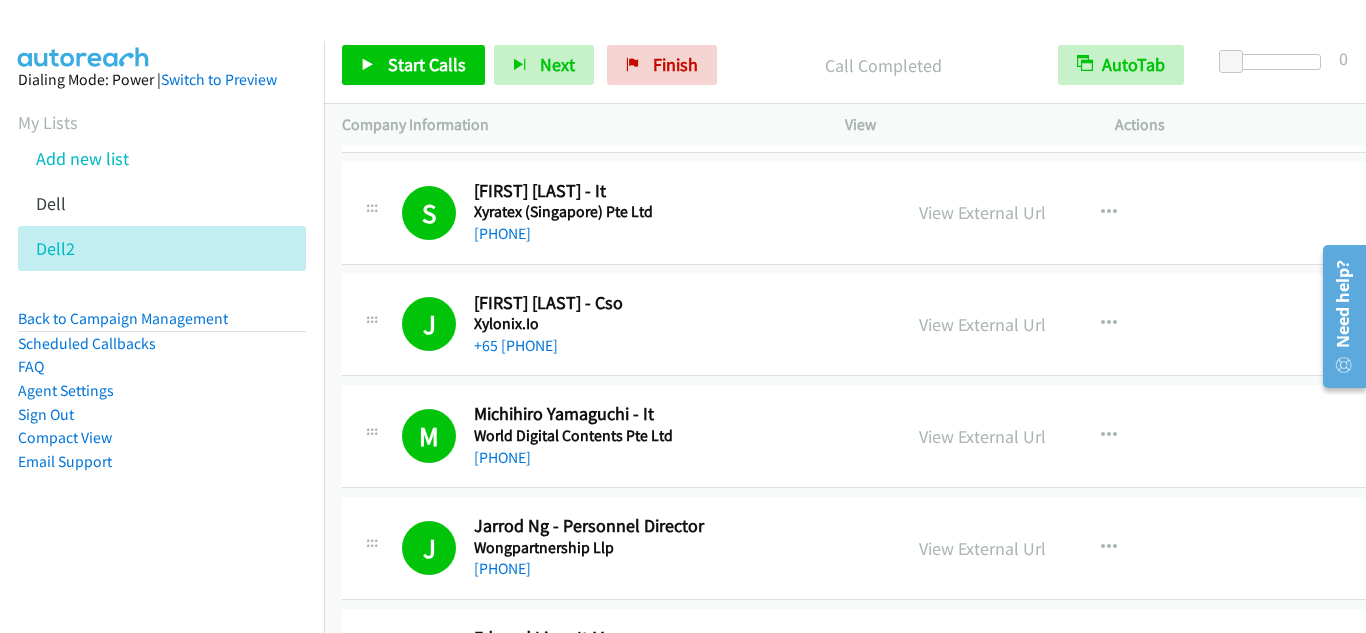 click on "M
Callback Scheduled
[FIRST] [LAST] - It
World Digital Contents Pte Ltd
Asia/Singapore
[PHONE]" at bounding box center [621, 436] 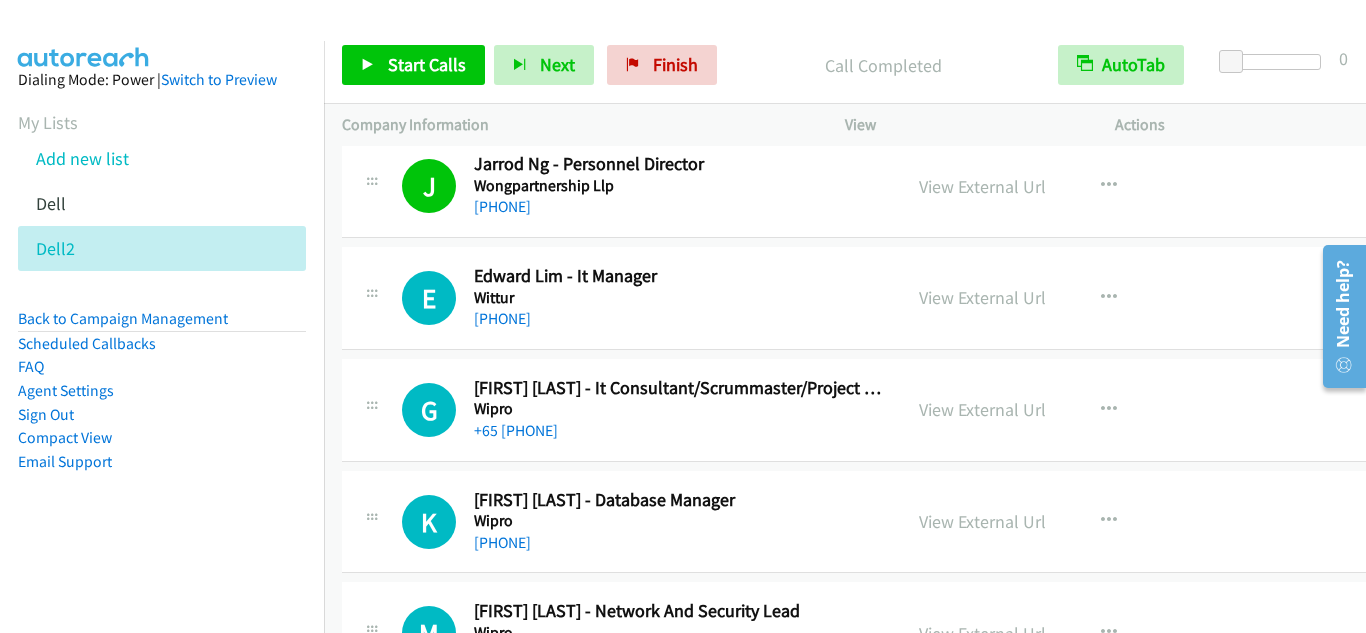 scroll, scrollTop: 900, scrollLeft: 0, axis: vertical 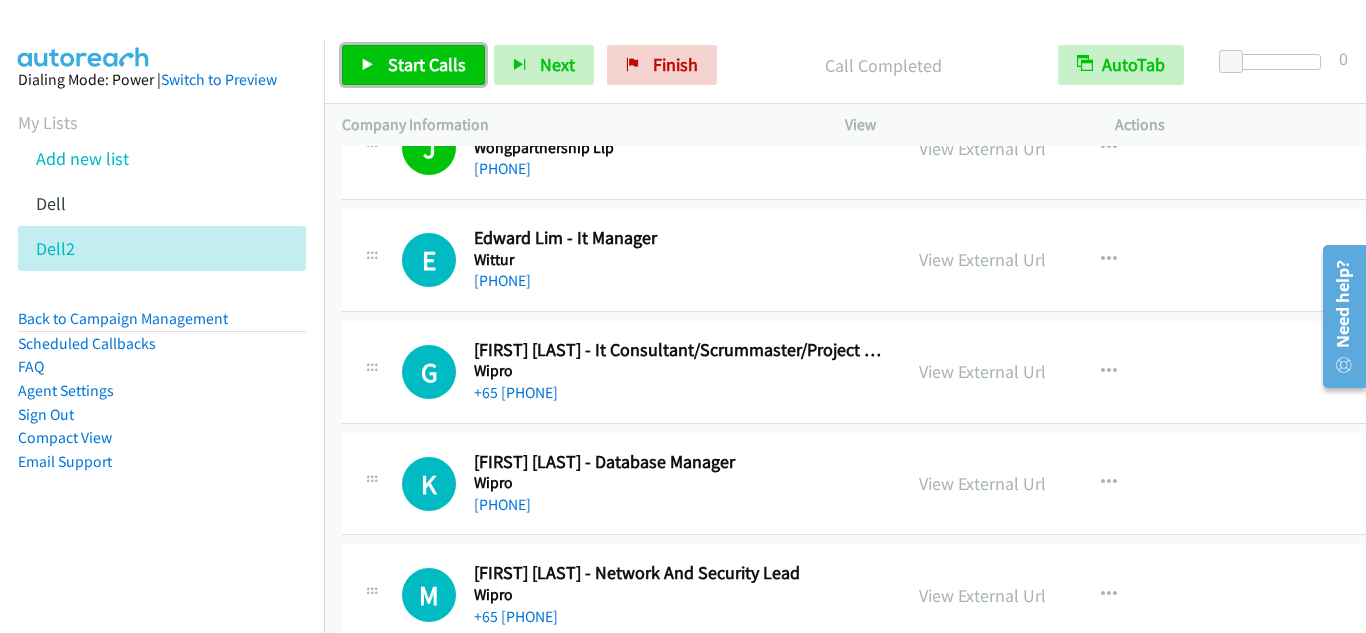 click on "Start Calls" at bounding box center (427, 64) 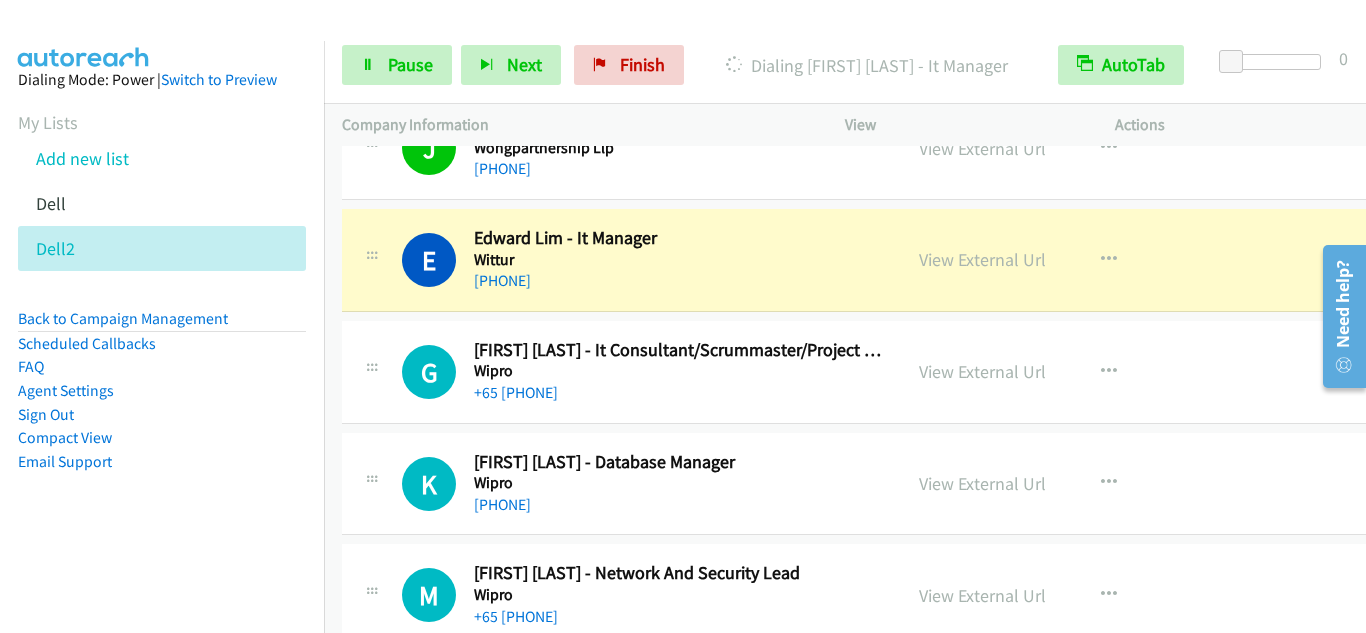 click on "G
Callback Scheduled
[FIRST] [LAST] - It Consultant/Scrummaster/Project Mgmt Office Release Mgr/Analyst Pgmr/Business Analyst/Prod Supp
Wipro
Asia/Singapore
[PHONE]
View External Url
View External Url
Schedule/Manage Callback
Start Calls Here
Remove from list
Add to do not call list
Reset Call Status" at bounding box center (864, 372) 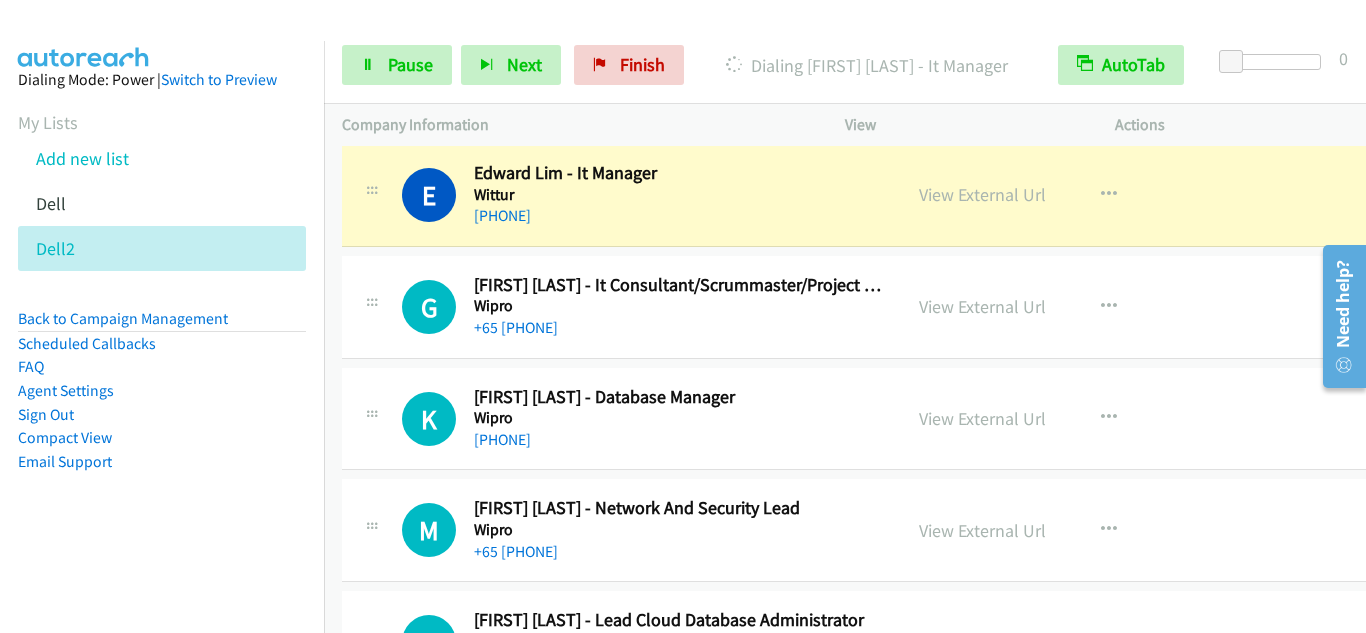 scroll, scrollTop: 1000, scrollLeft: 0, axis: vertical 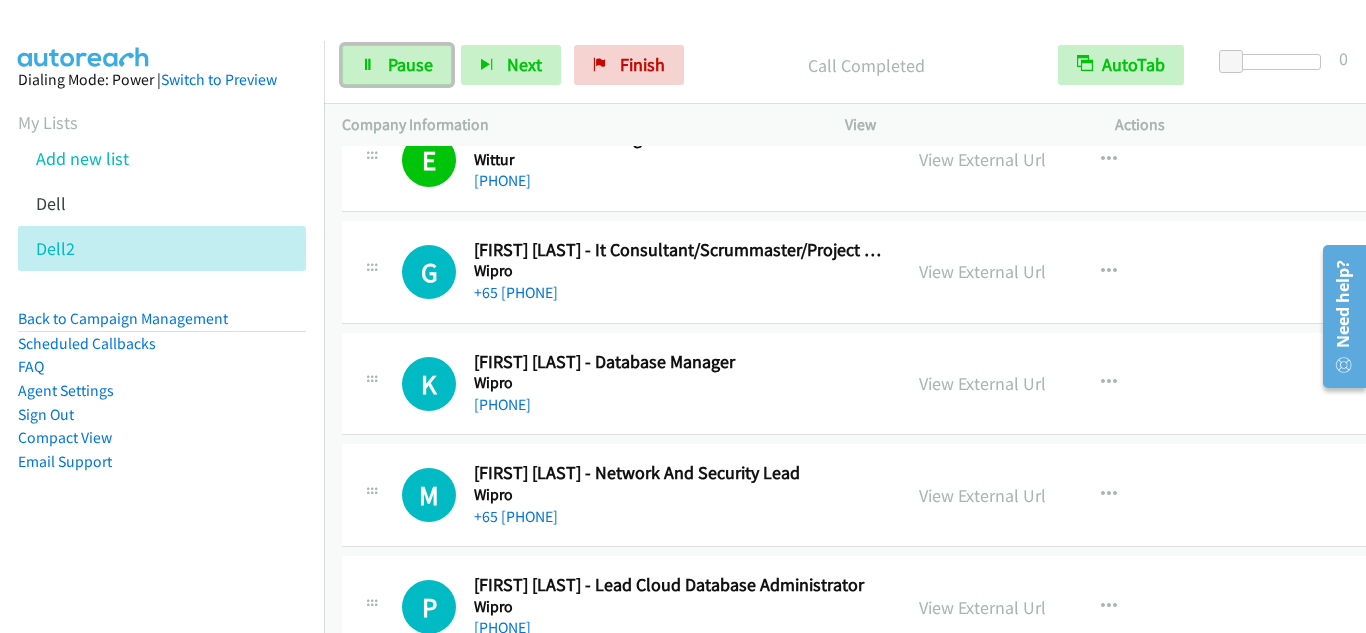 drag, startPoint x: 392, startPoint y: 60, endPoint x: 673, endPoint y: 450, distance: 480.68805 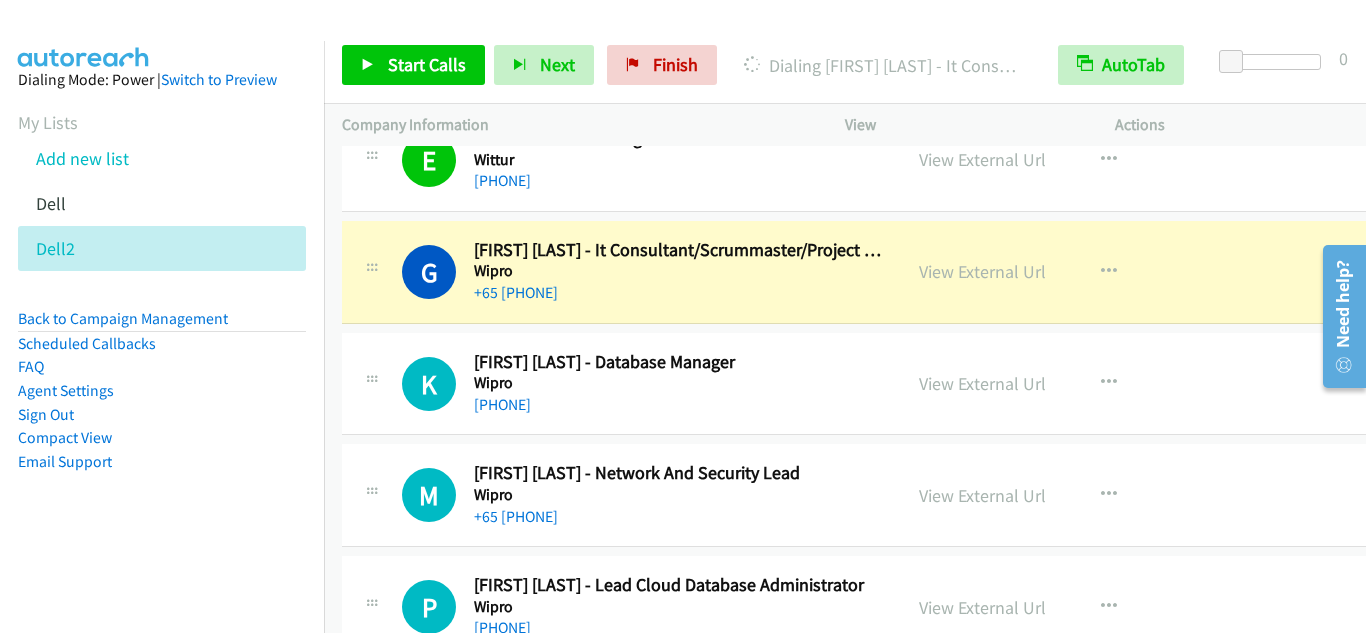 drag, startPoint x: 389, startPoint y: 440, endPoint x: 458, endPoint y: 444, distance: 69.115845 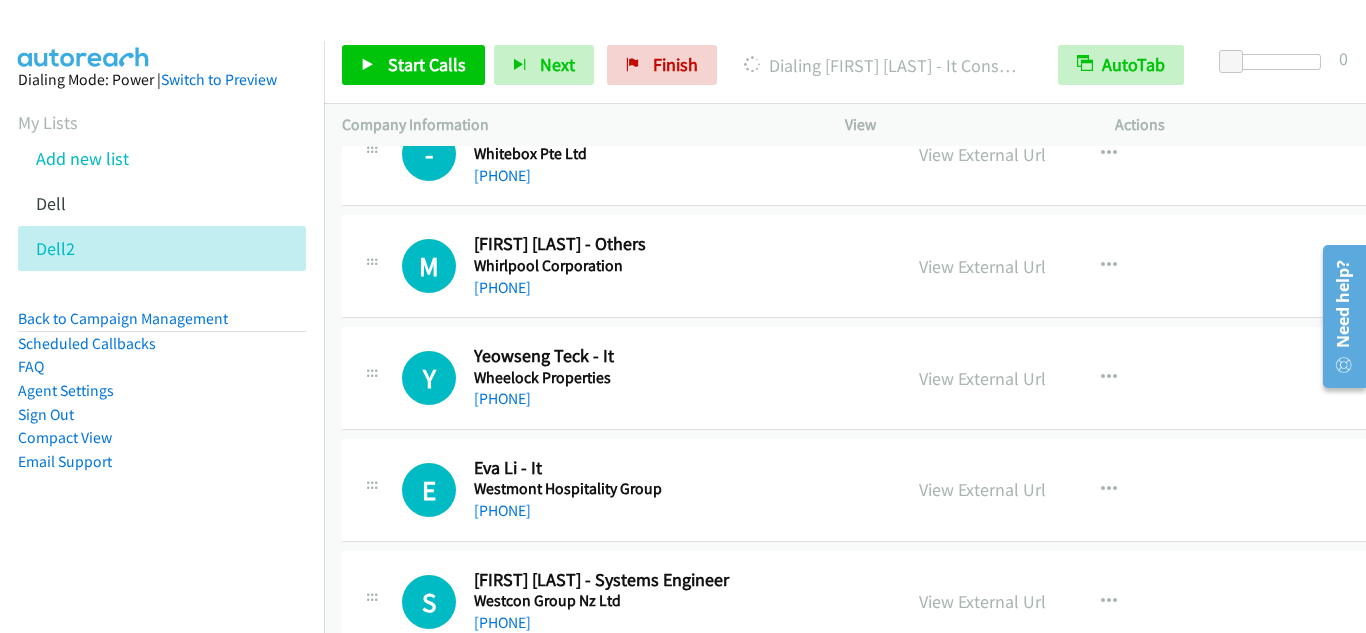scroll, scrollTop: 1800, scrollLeft: 0, axis: vertical 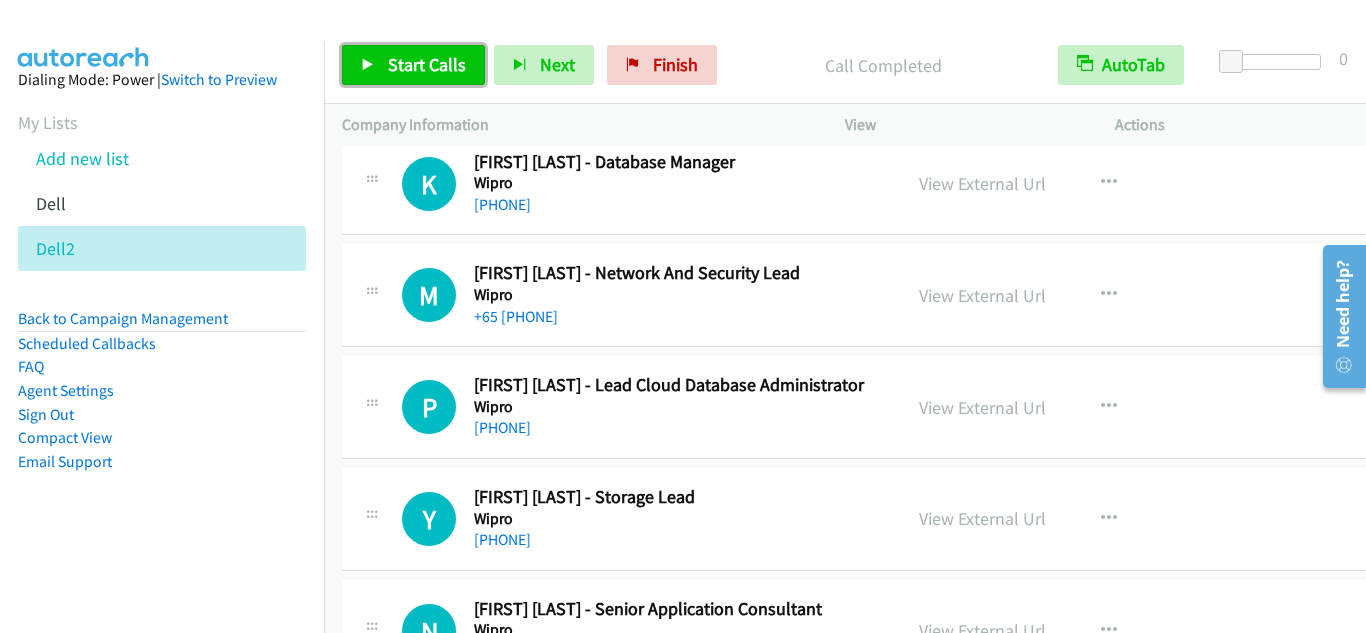 click on "Start Calls" at bounding box center [427, 64] 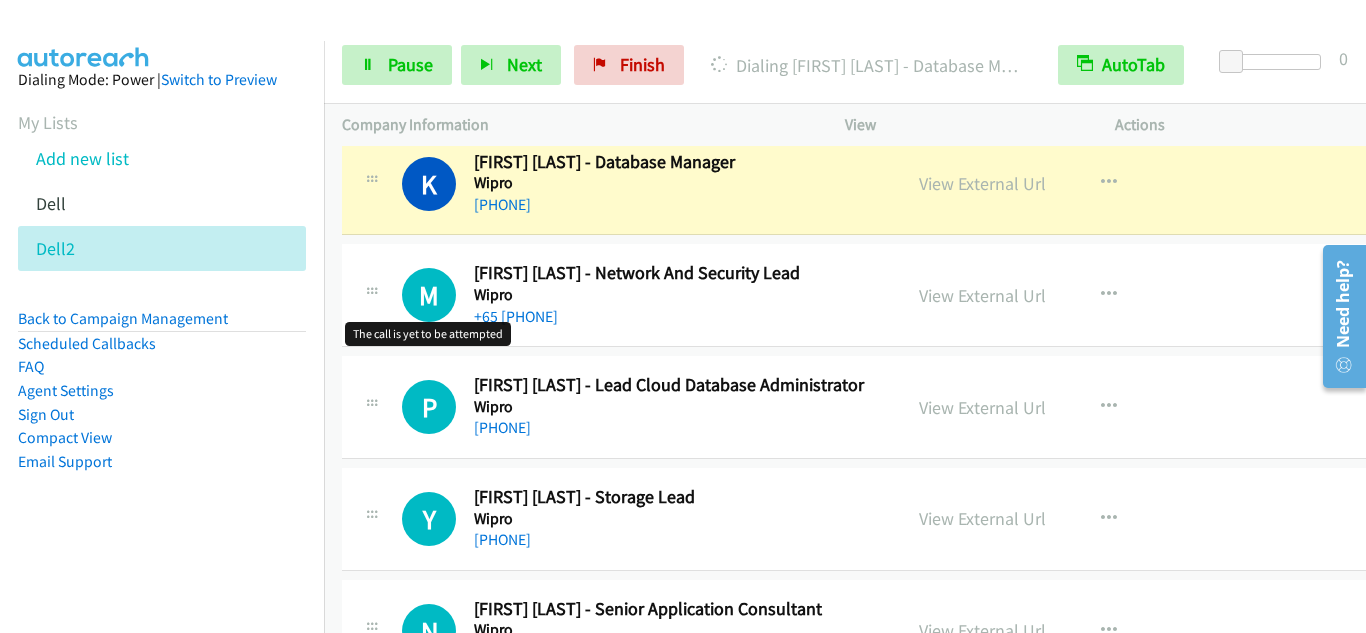 drag, startPoint x: 402, startPoint y: 278, endPoint x: 468, endPoint y: 217, distance: 89.87213 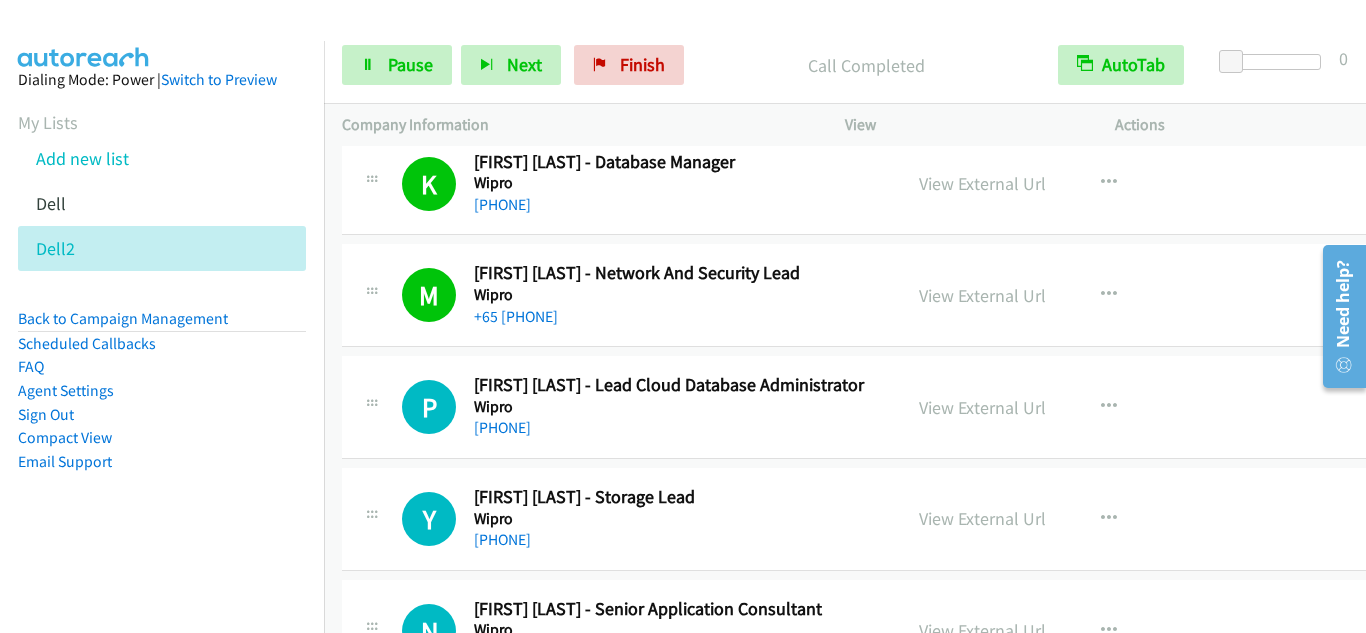 click at bounding box center (372, 401) 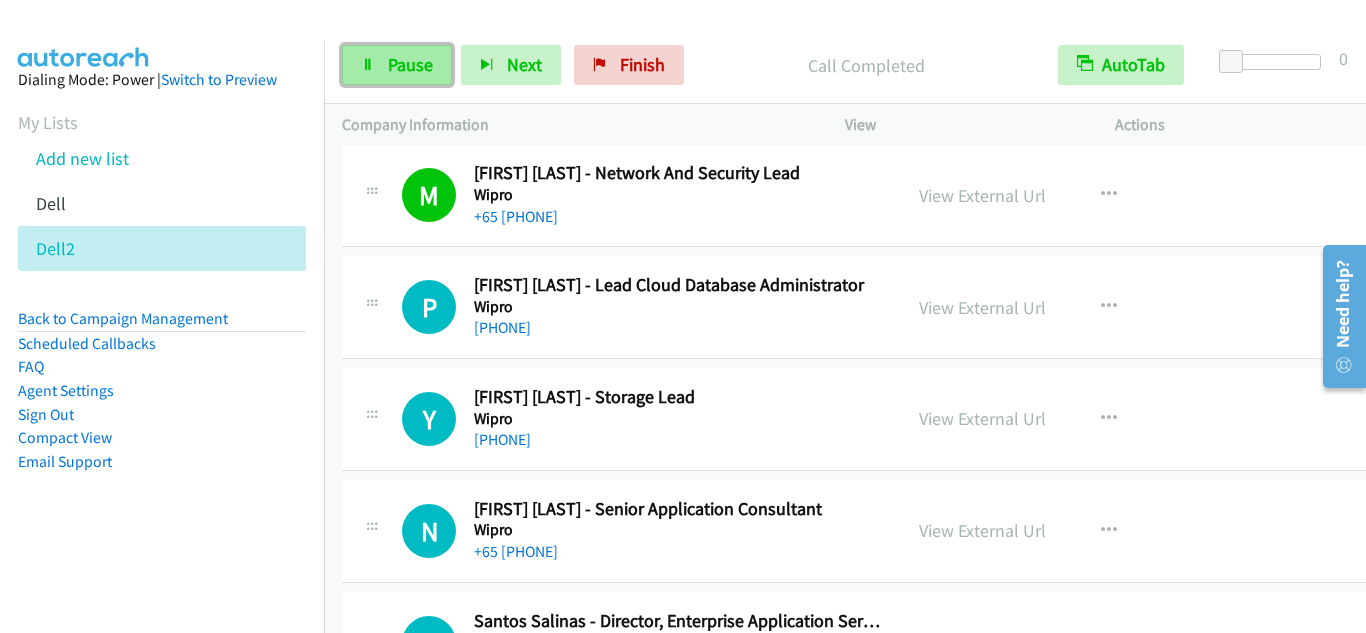 click on "Pause" at bounding box center [397, 65] 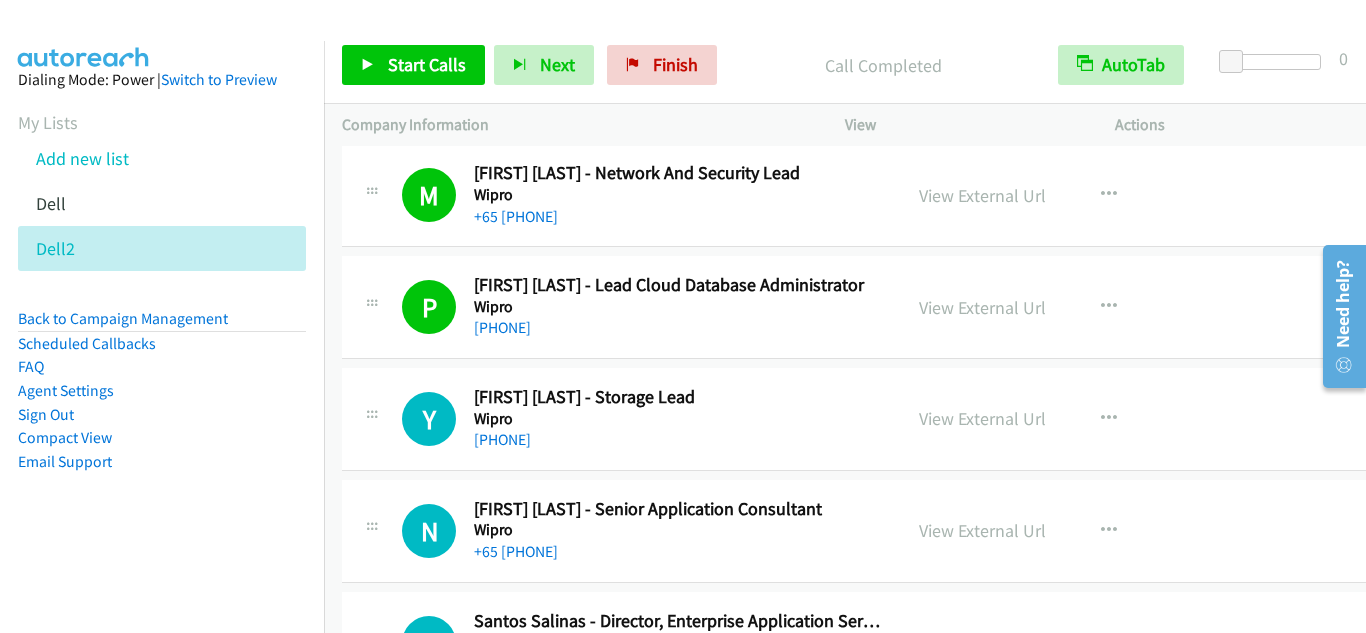 click on "Y
Callback Scheduled
[FIRST] [LAST] - Storage Lead
Wipro
Asia/Singapore
+65 [PHONE]" at bounding box center [621, 419] 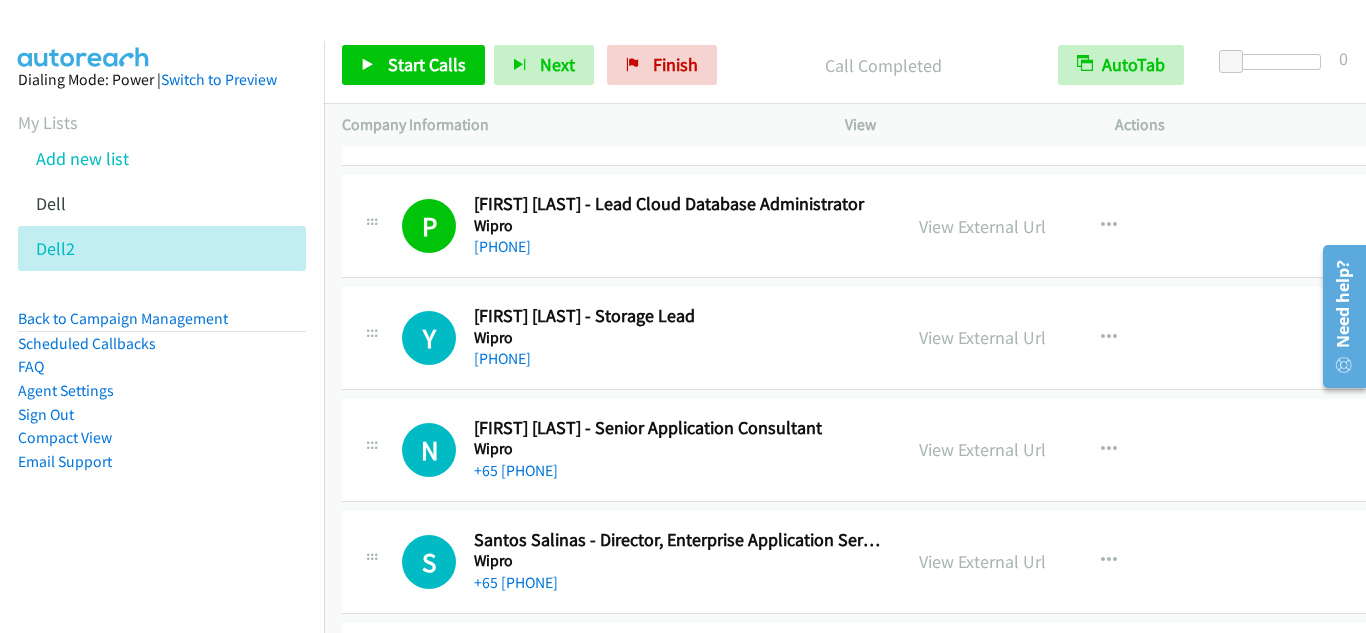 scroll, scrollTop: 1400, scrollLeft: 0, axis: vertical 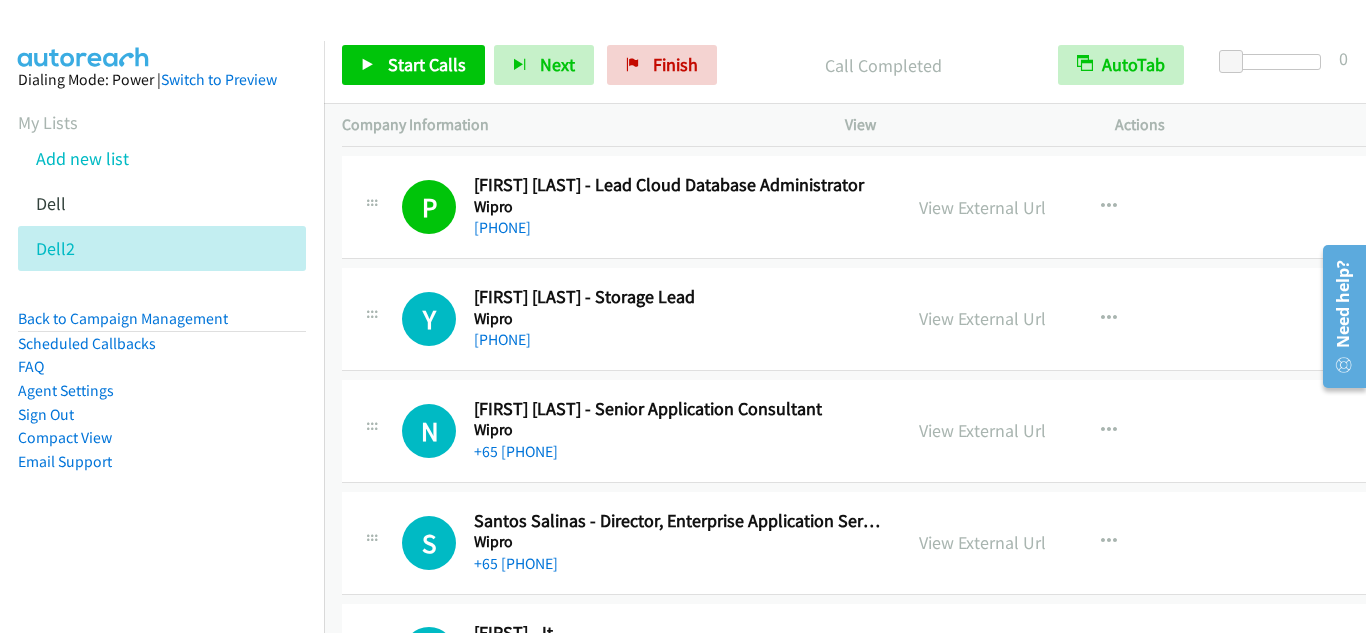 click on "Y
Callback Scheduled
[FIRST] [LAST] - Storage Lead
Wipro
Asia/Singapore
+65 [PHONE]
View External Url
View External Url
Schedule/Manage Callback
Start Calls Here
Remove from list
Add to do not call list
Reset Call Status" at bounding box center [864, 320] 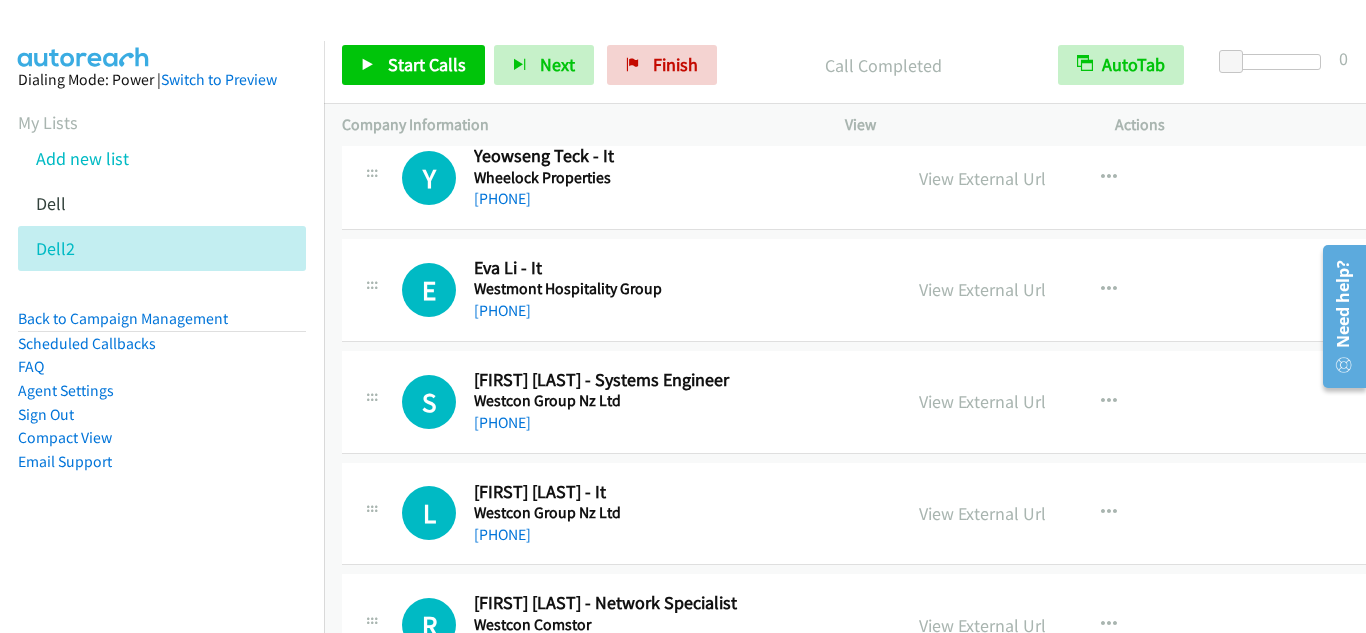 scroll, scrollTop: 2000, scrollLeft: 0, axis: vertical 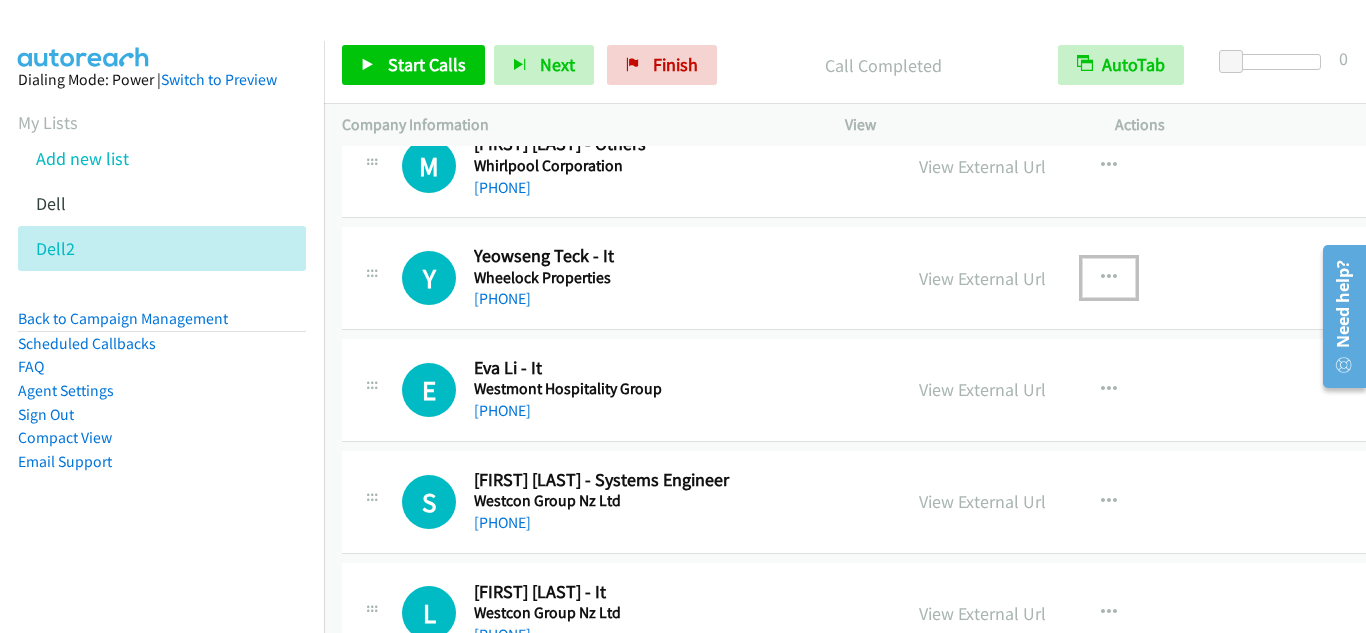 click at bounding box center [1109, 278] 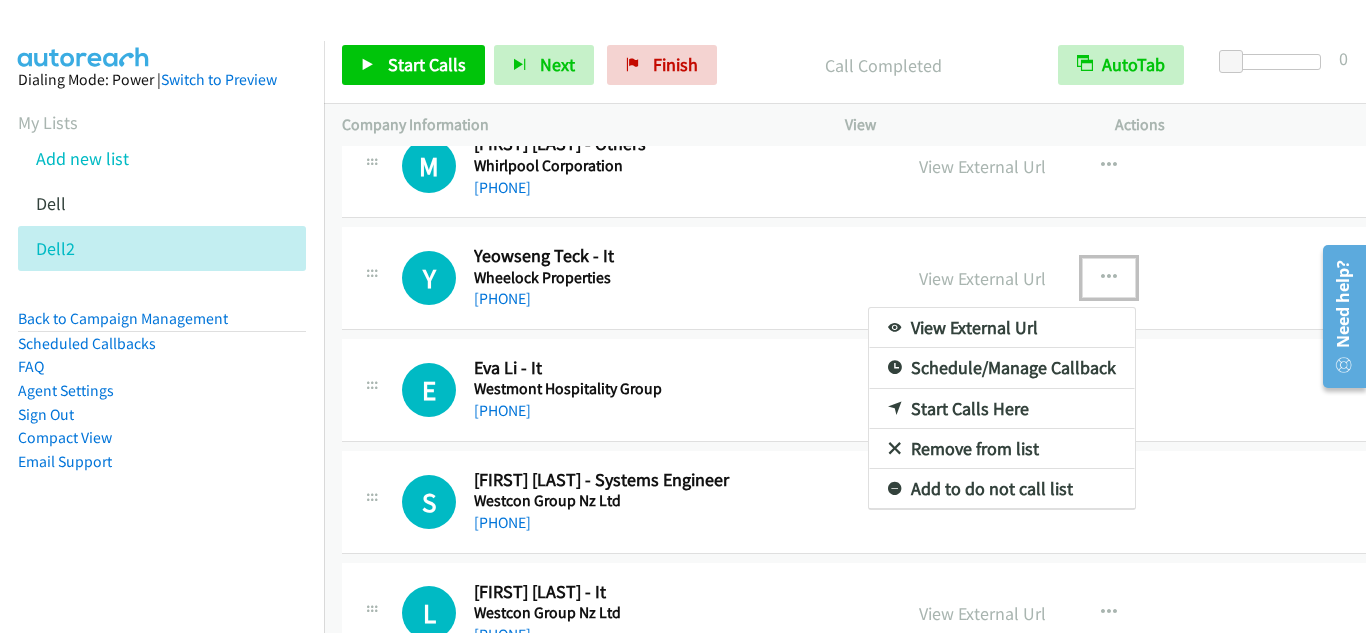 drag, startPoint x: 980, startPoint y: 406, endPoint x: 459, endPoint y: 183, distance: 566.7186 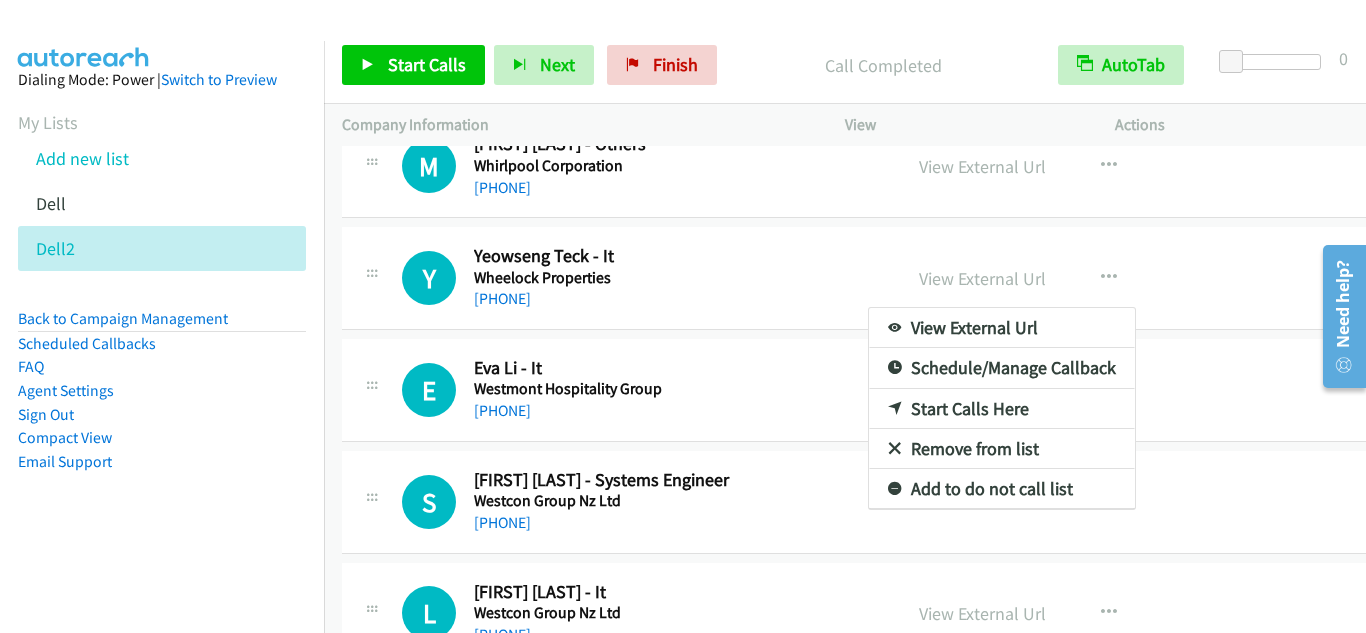 click on "Start Calls Here" at bounding box center (1002, 409) 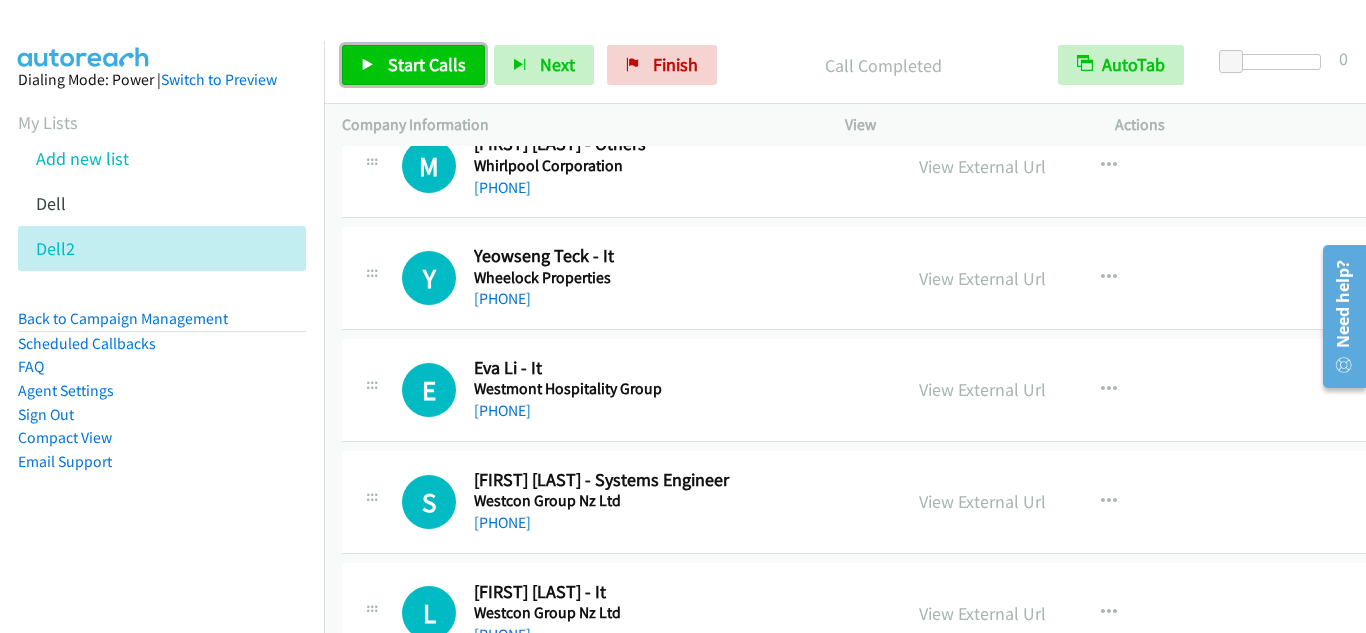 click on "Start Calls" at bounding box center [427, 64] 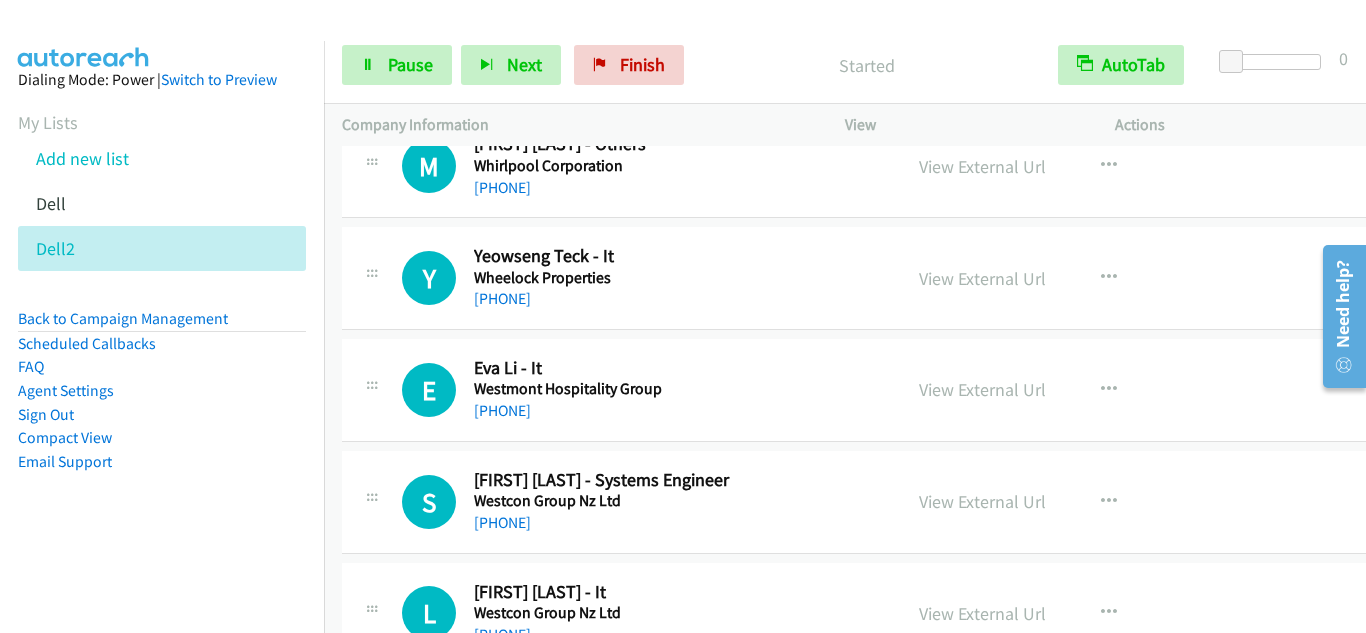 click on "Y
Callback Scheduled
[FIRST] [LAST] - It
Wheelock Properties
Asia/Singapore
+65 [PHONE]
View External Url
View External Url
Schedule/Manage Callback
Start Calls Here
Remove from list
Add to do not call list
Reset Call Status" at bounding box center (864, 279) 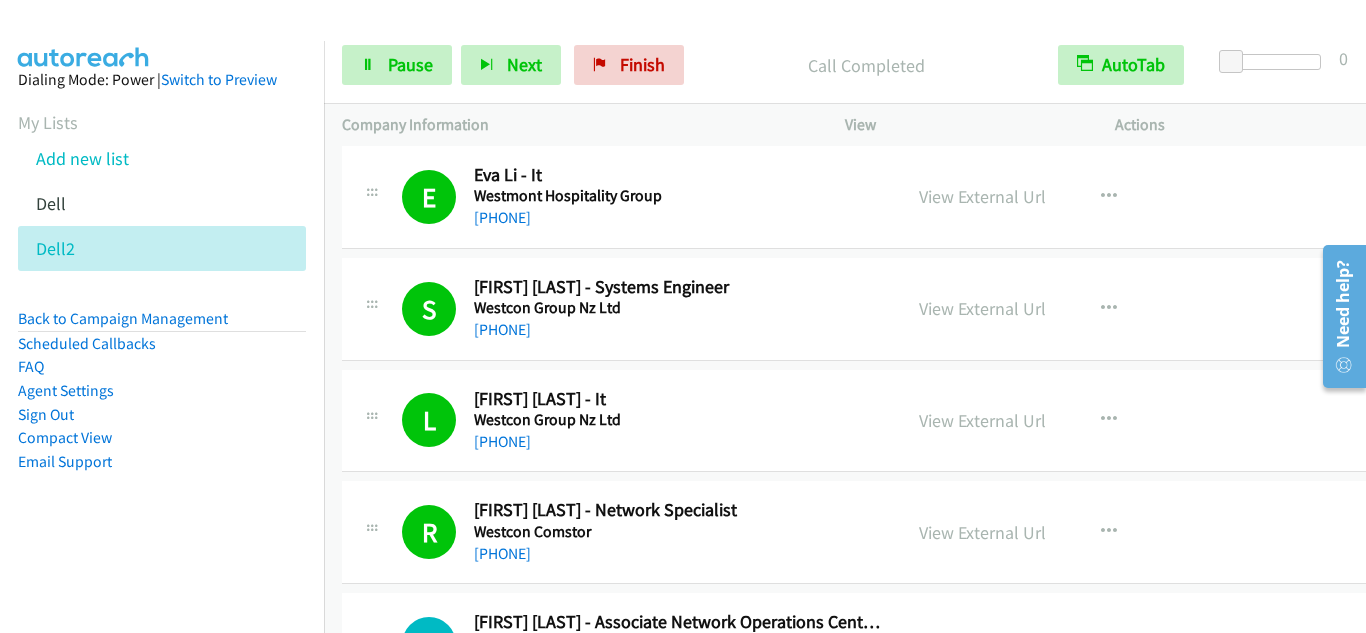 scroll, scrollTop: 2300, scrollLeft: 0, axis: vertical 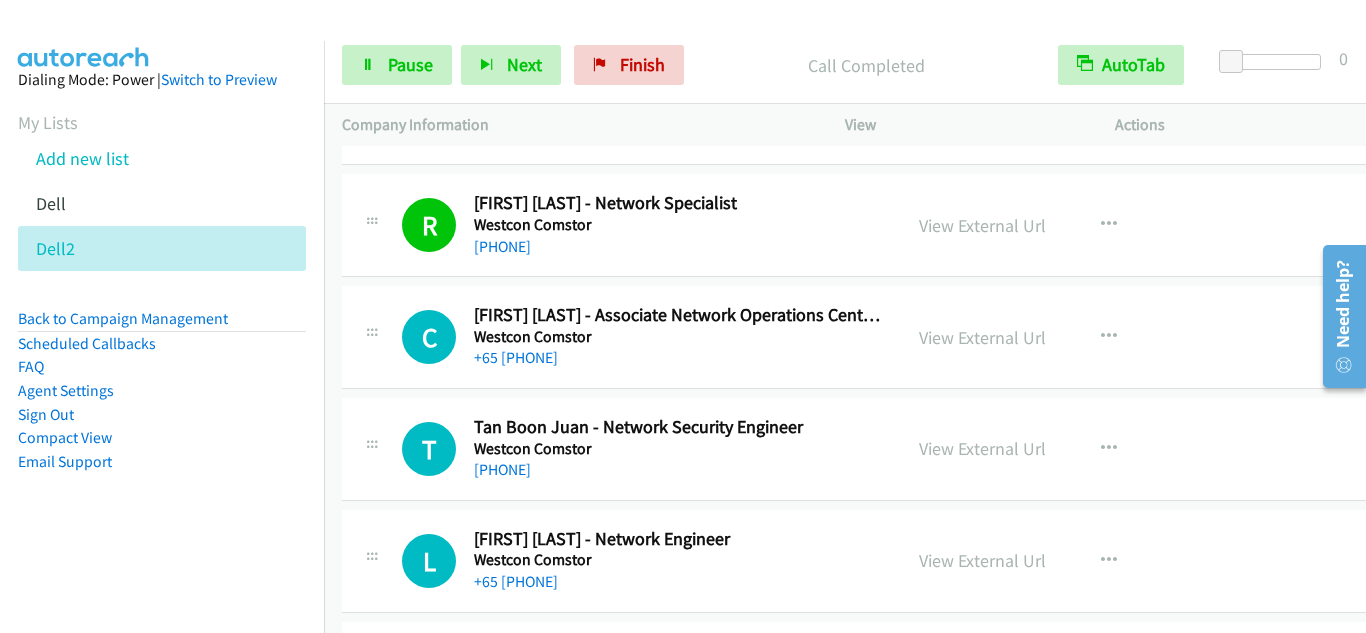 click on "C
Callback Scheduled
[LAST] [FIRST] - Associate Network Operations Center Specialist
Westcon Comstor
Asia/Singapore
[PHONE]" at bounding box center [621, 337] 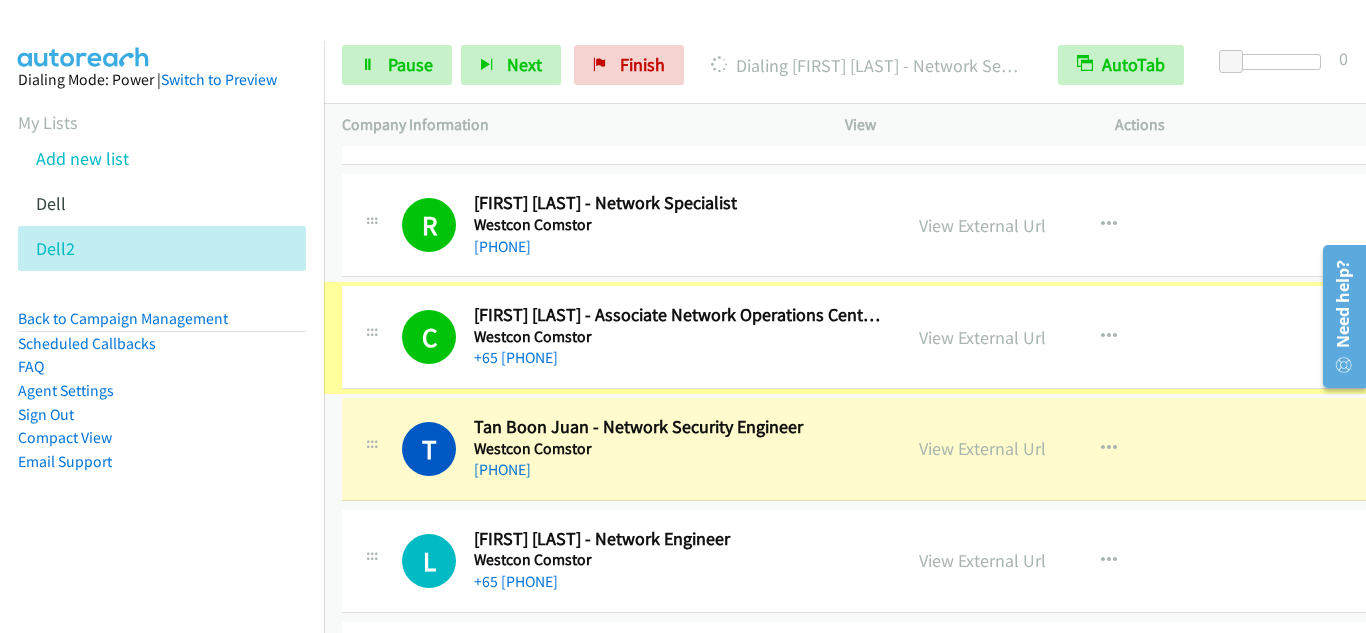 scroll, scrollTop: 2600, scrollLeft: 0, axis: vertical 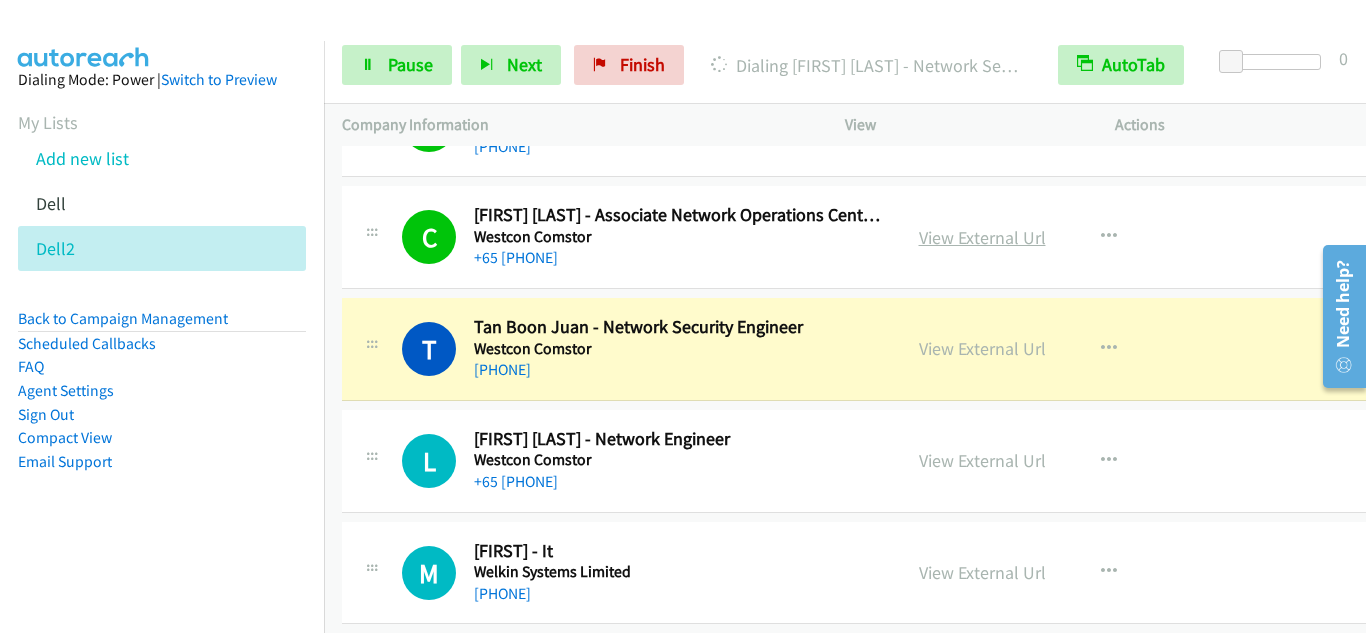click on "View External Url" at bounding box center [982, 237] 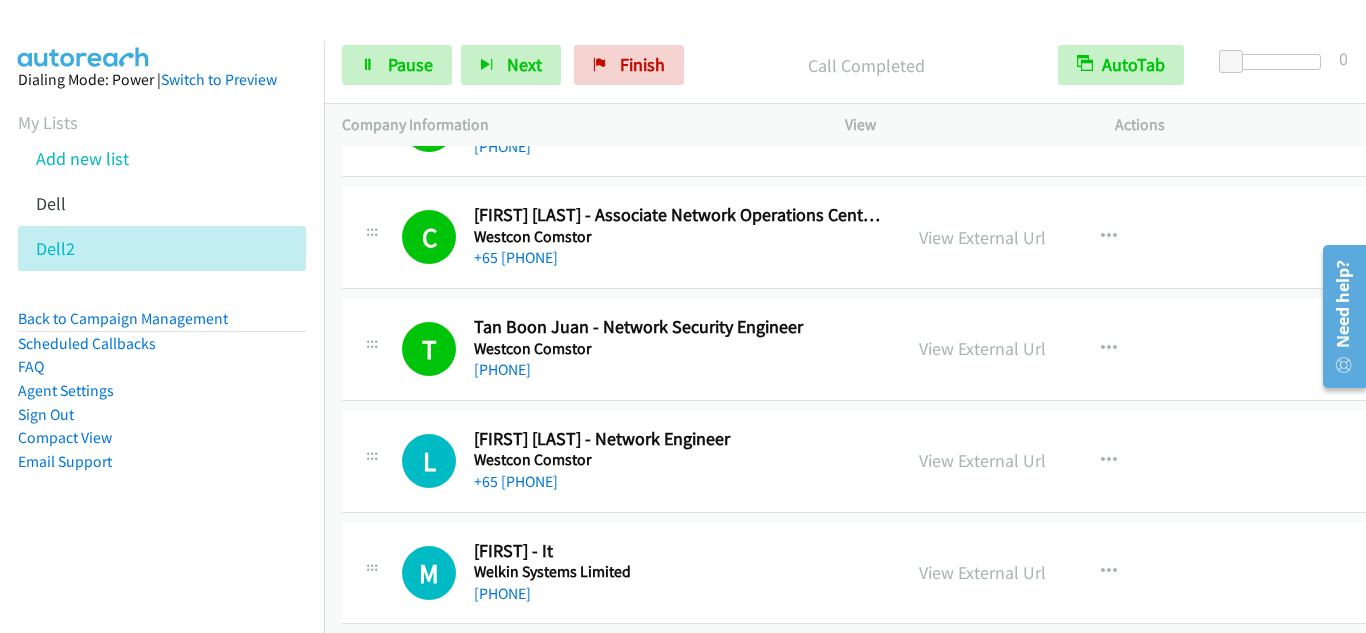 click at bounding box center [372, 455] 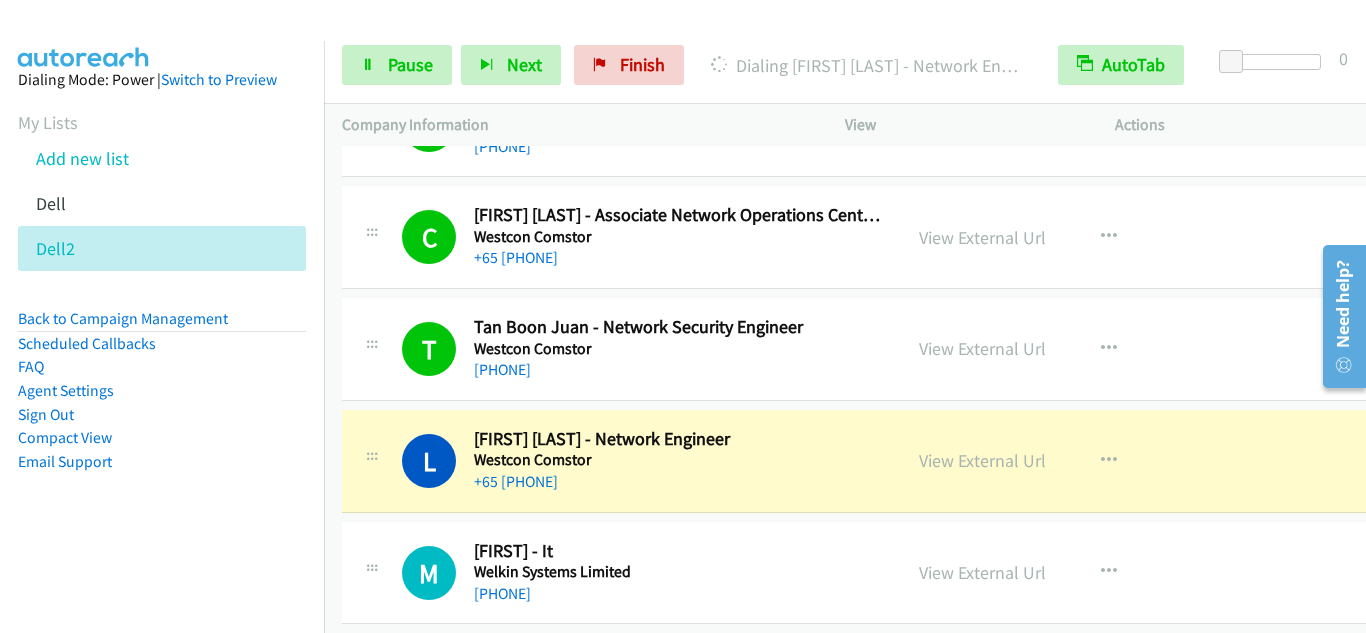 scroll, scrollTop: 2700, scrollLeft: 0, axis: vertical 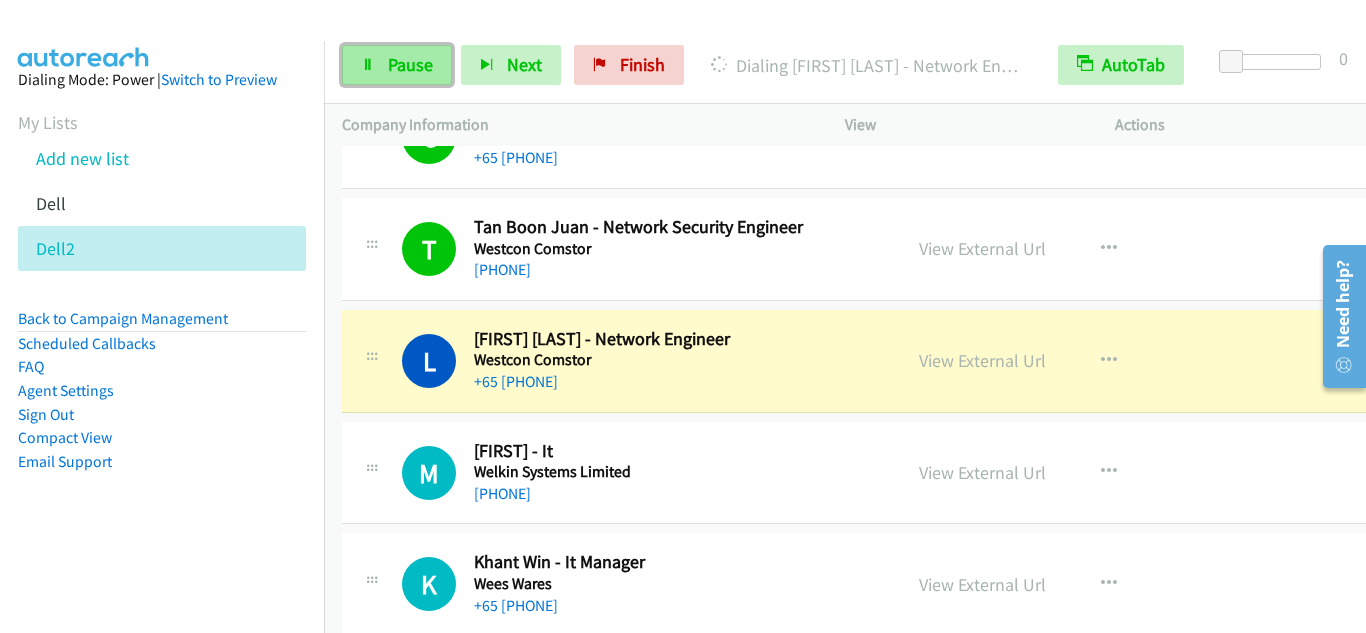 drag, startPoint x: 369, startPoint y: 55, endPoint x: 404, endPoint y: 70, distance: 38.078865 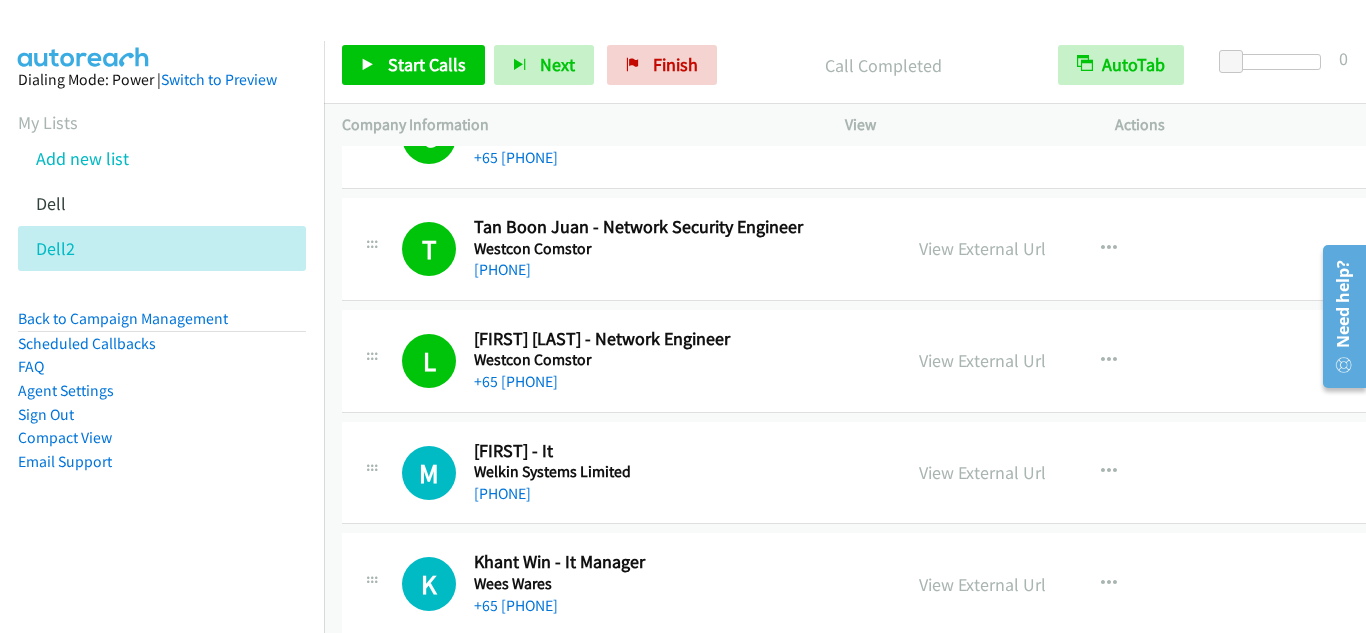 drag, startPoint x: 349, startPoint y: 419, endPoint x: 421, endPoint y: 445, distance: 76.55064 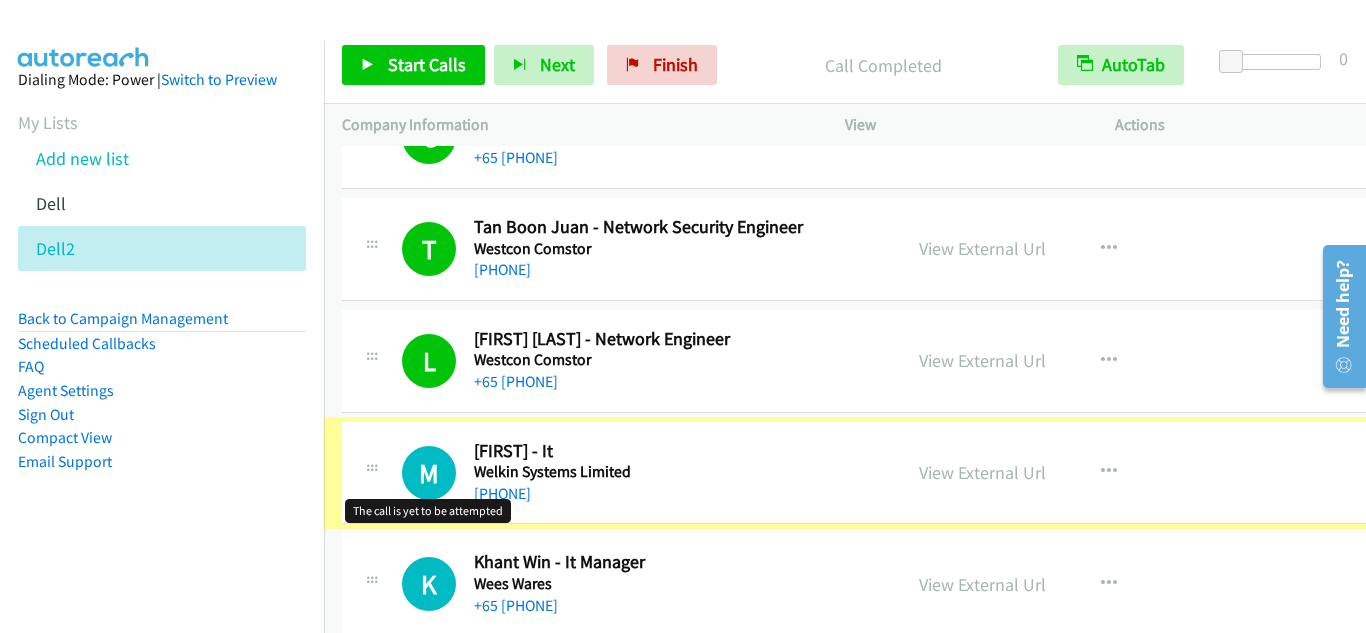 scroll, scrollTop: 2800, scrollLeft: 0, axis: vertical 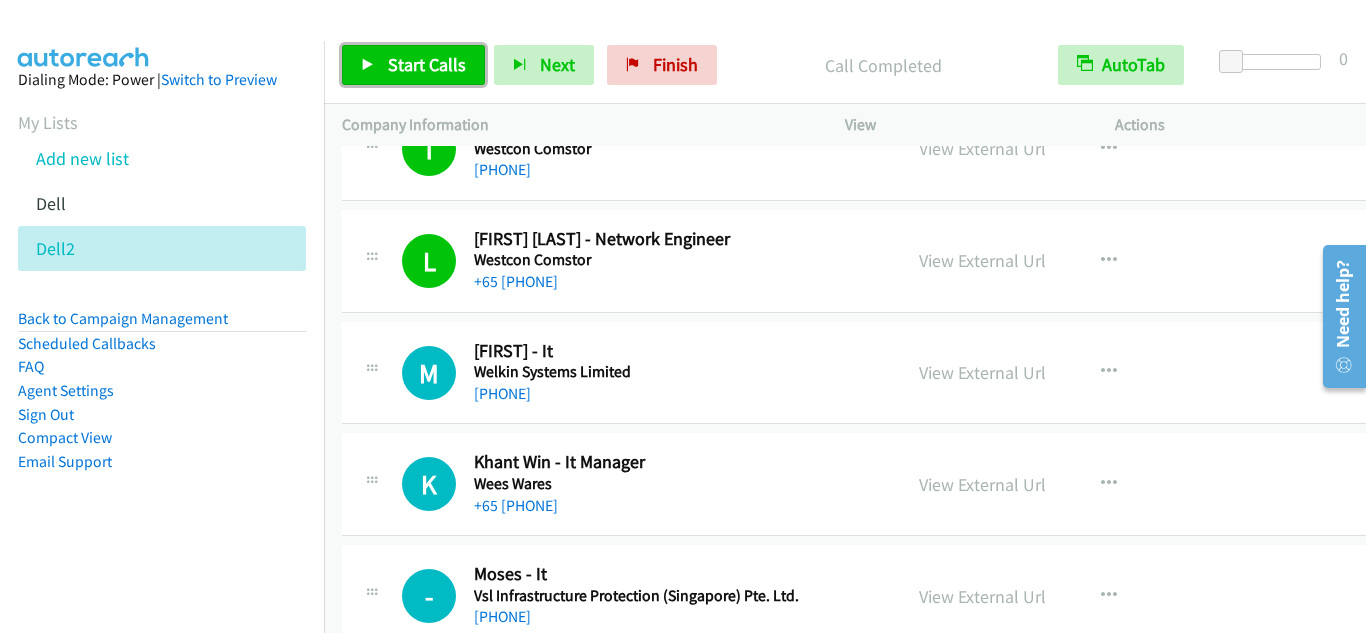 click on "Start Calls" at bounding box center [427, 64] 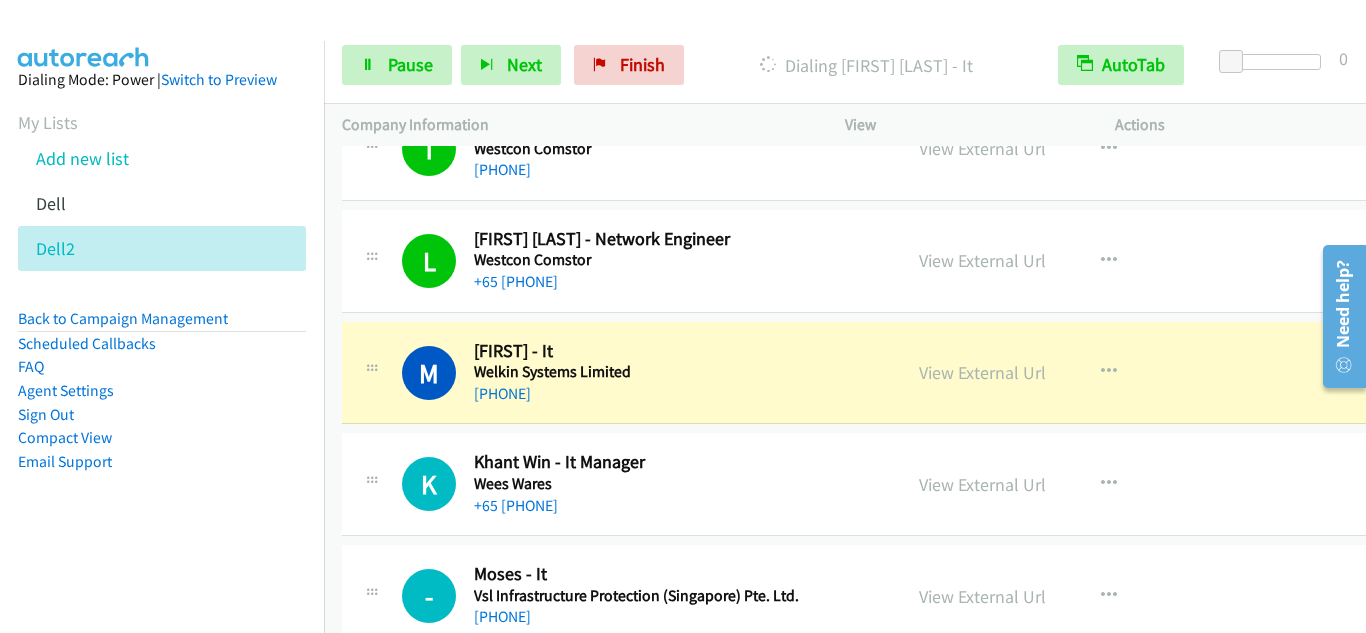 drag, startPoint x: 375, startPoint y: 440, endPoint x: 420, endPoint y: 433, distance: 45.54119 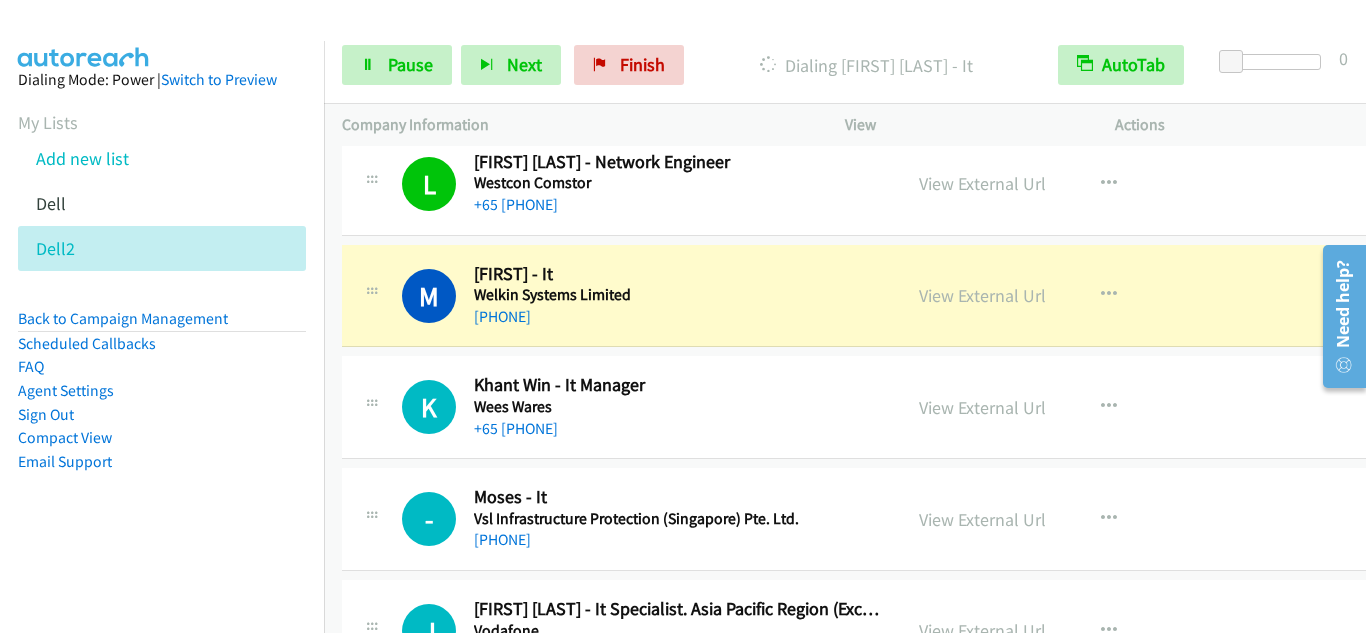 scroll, scrollTop: 2900, scrollLeft: 0, axis: vertical 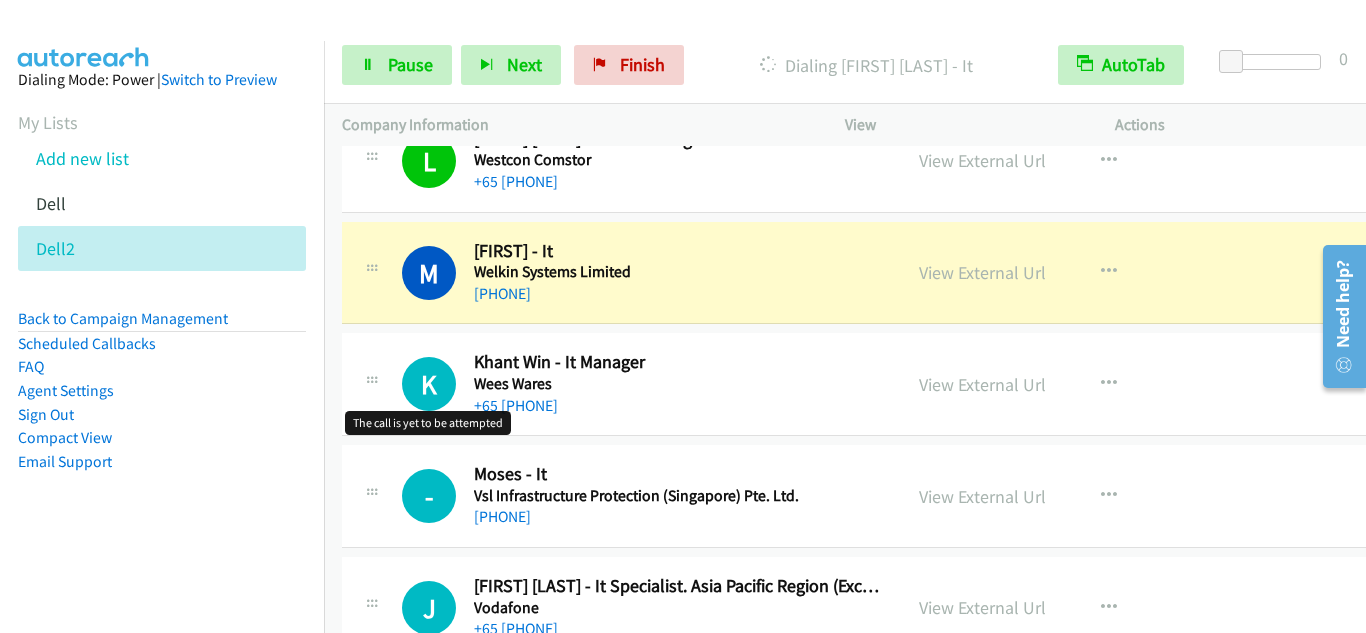 click on "K" at bounding box center [429, 384] 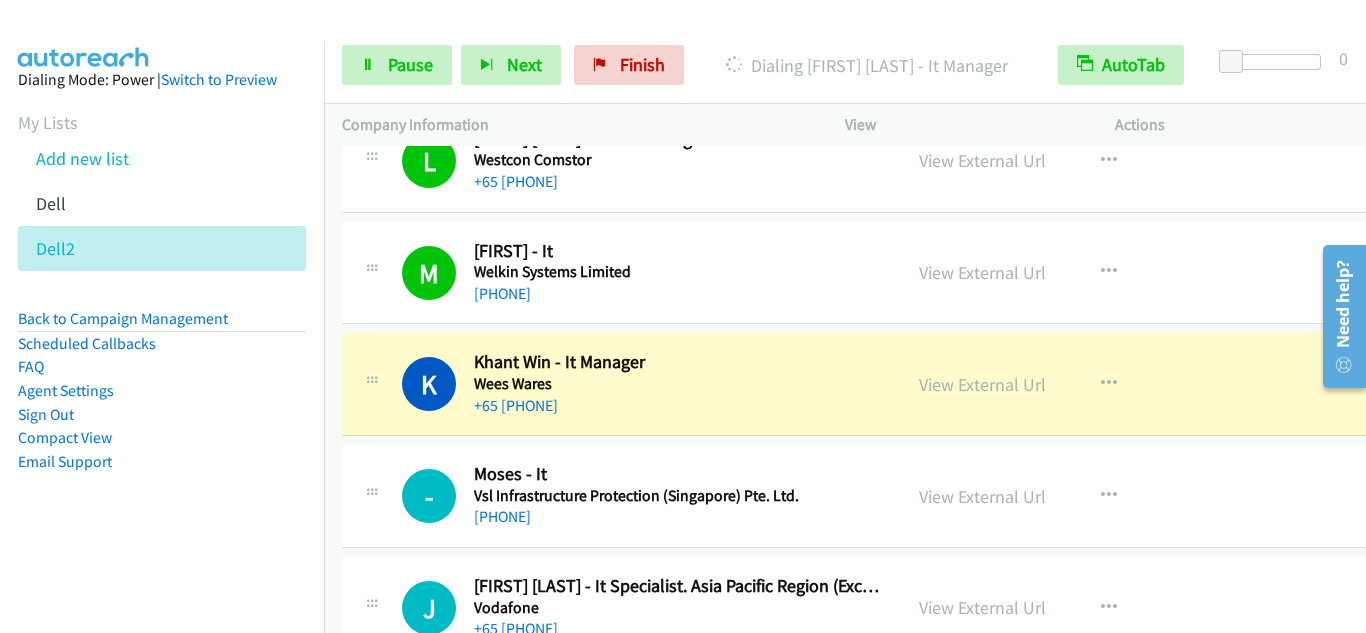 drag, startPoint x: 349, startPoint y: 388, endPoint x: 375, endPoint y: 405, distance: 31.06445 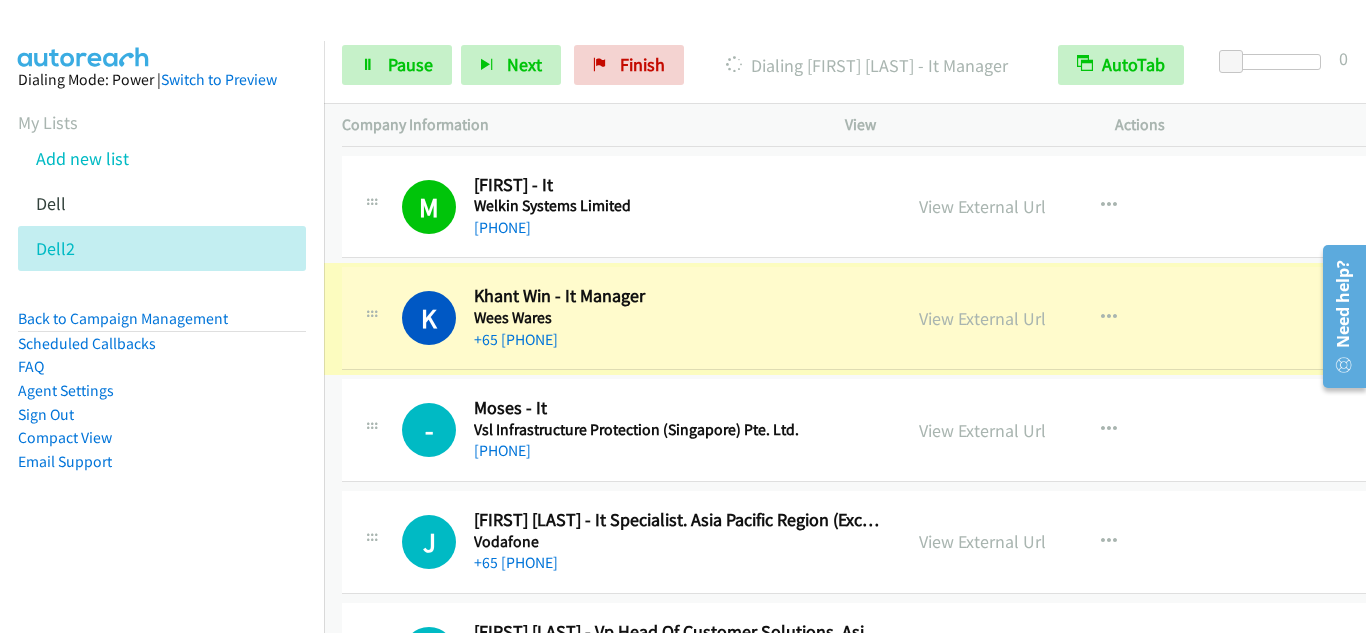 scroll, scrollTop: 3000, scrollLeft: 0, axis: vertical 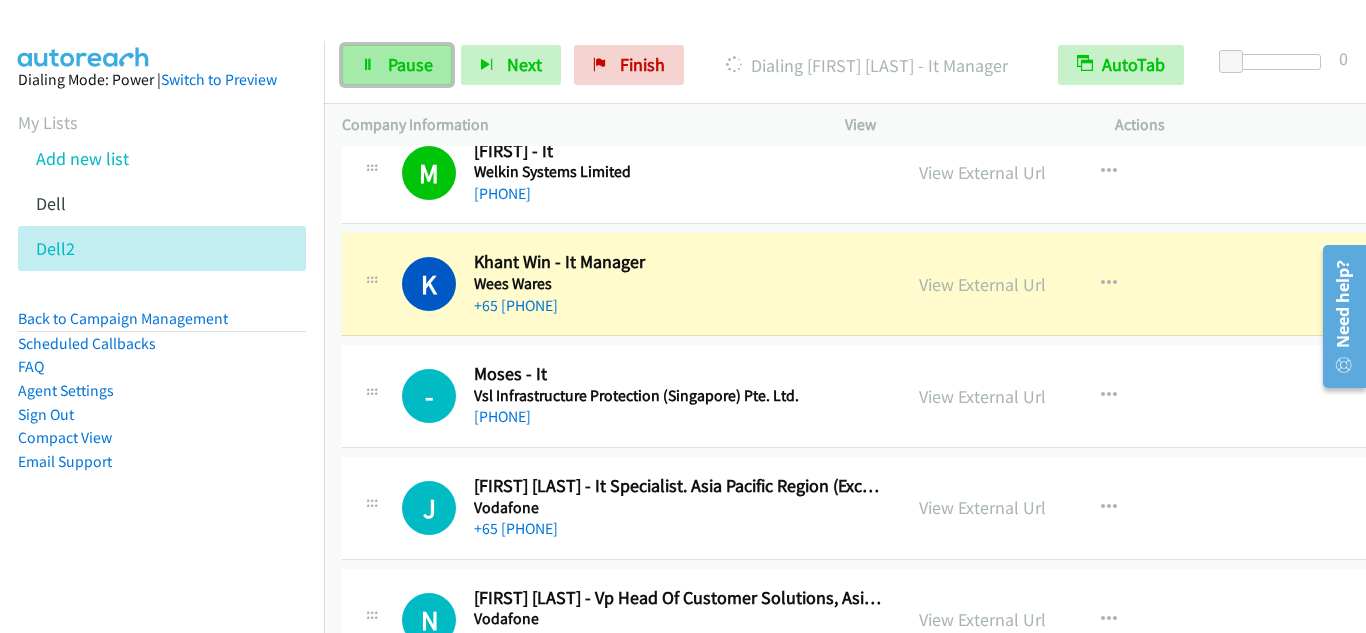 click at bounding box center (368, 66) 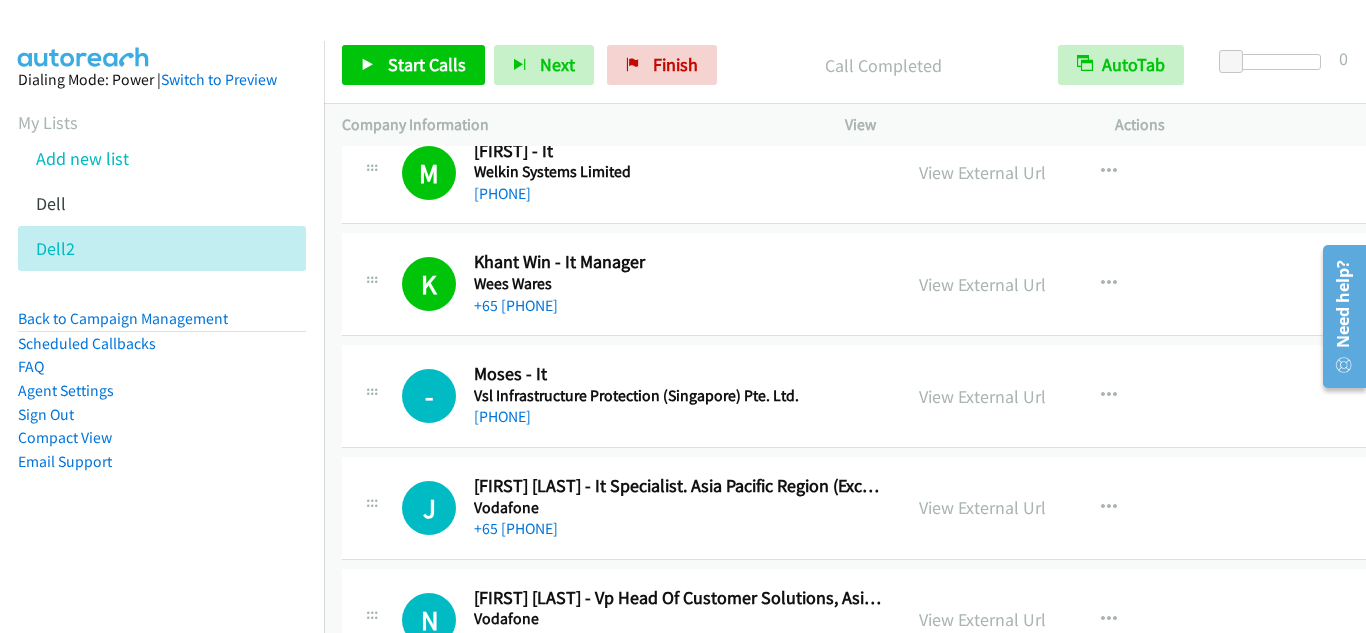 drag, startPoint x: 383, startPoint y: 324, endPoint x: 392, endPoint y: 289, distance: 36.138622 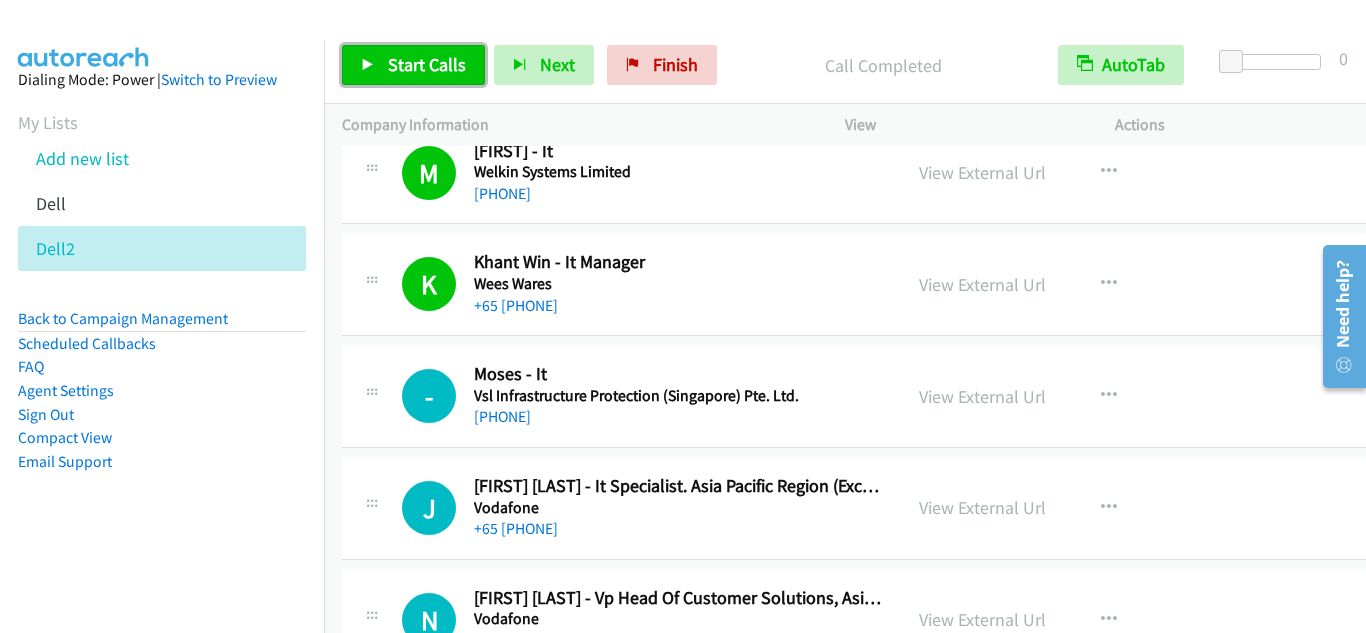 click on "Start Calls" at bounding box center [427, 64] 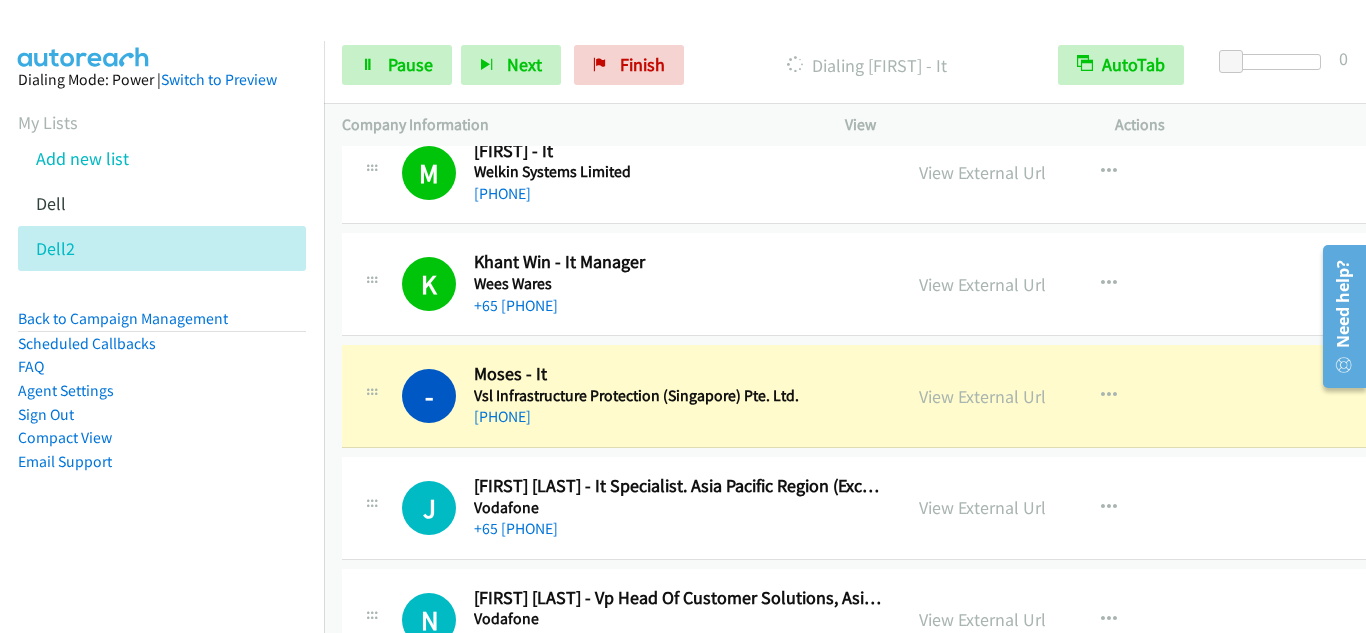 click on "K
Callback Scheduled
[FIRST] [LAST] - It Manager
Wees Wares
Asia/Singapore
+65 [PHONE]
View External Url
View External Url
Schedule/Manage Callback
Start Calls Here
Remove from list
Add to do not call list
Reset Call Status" at bounding box center [864, 284] 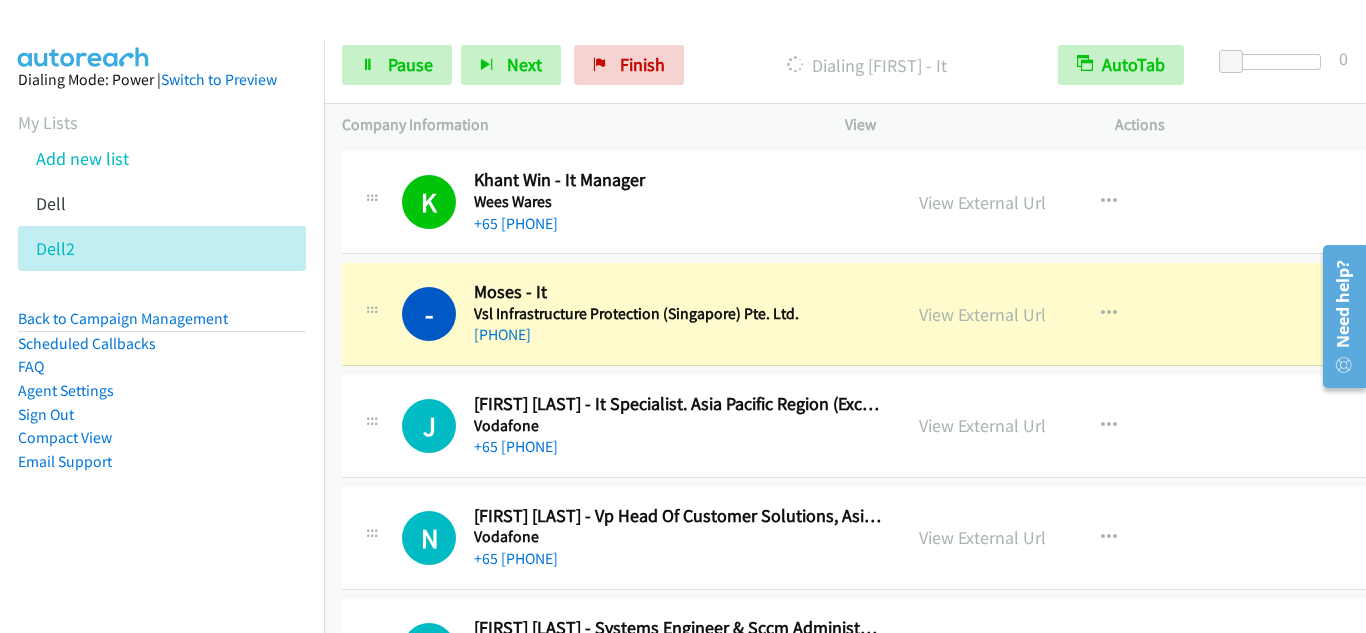 scroll, scrollTop: 3100, scrollLeft: 0, axis: vertical 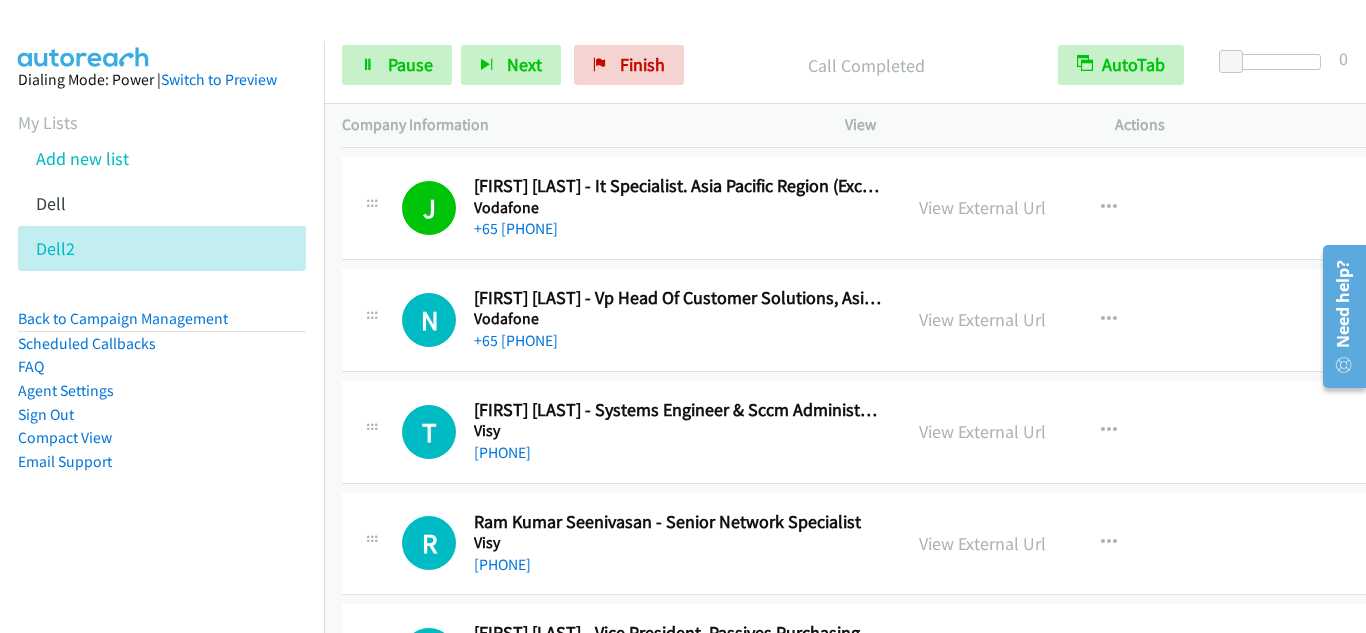 click on "N
Callback Scheduled
[LAST] [FIRST] - Vp   Head Of Customer Solutions, Asia Pac
Vodafone
Asia/Singapore
[PHONE]
View External Url
View External Url
Schedule/Manage Callback
Start Calls Here
Remove from list
Add to do not call list
Reset Call Status" at bounding box center [864, 320] 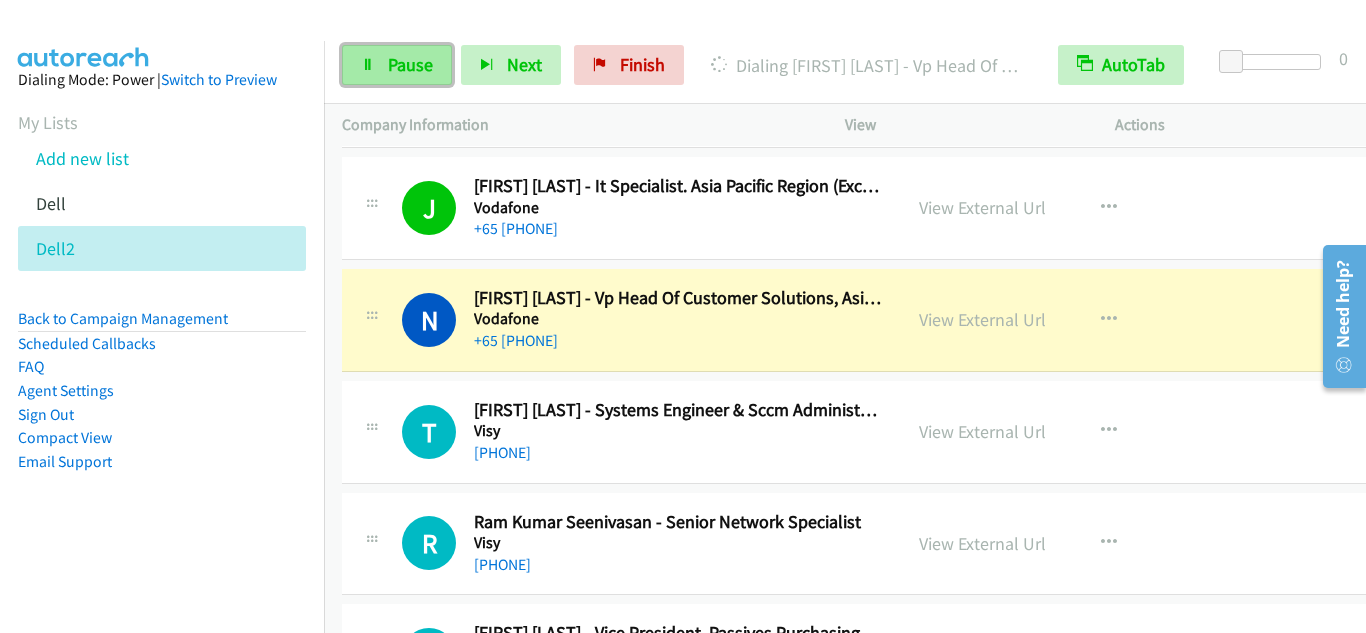 click on "Pause" at bounding box center [410, 64] 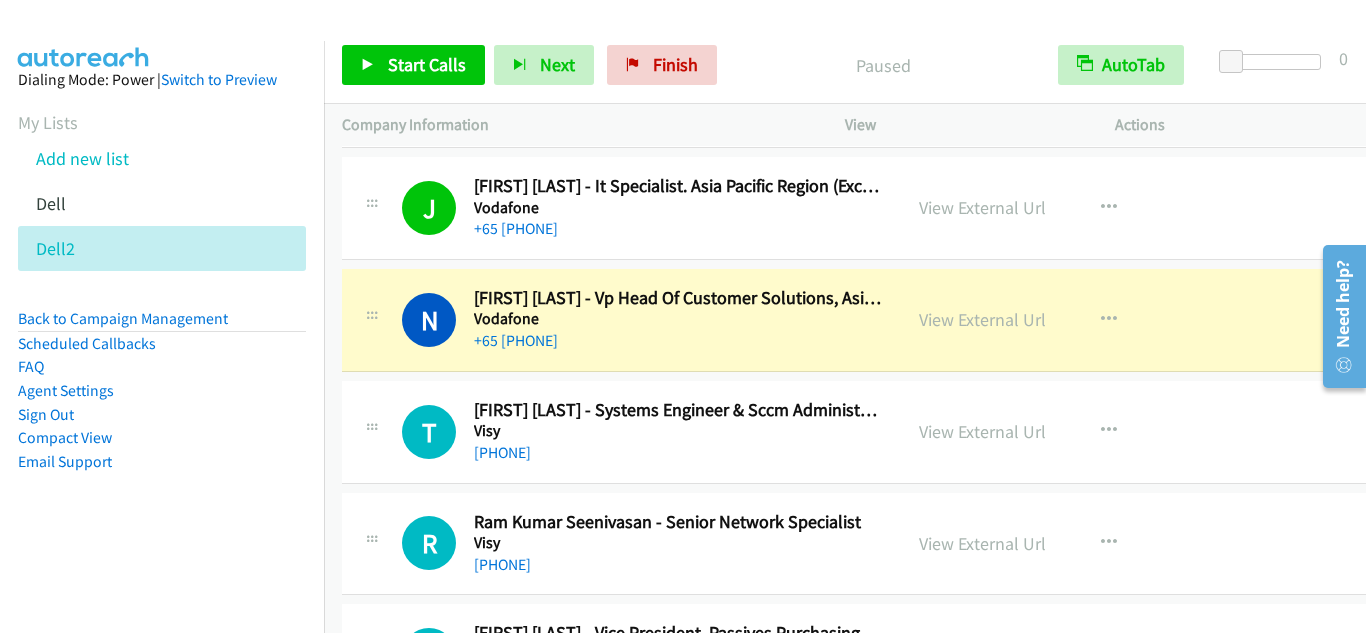 click on "T
Callback Scheduled
[FIRST] [LAST] - Systems Engineer & Sccm Administrator
Visy
Asia/Singapore
+65 [PHONE]
View External Url
View External Url
Schedule/Manage Callback
Start Calls Here
Remove from list
Add to do not call list
Reset Call Status" at bounding box center [864, 432] 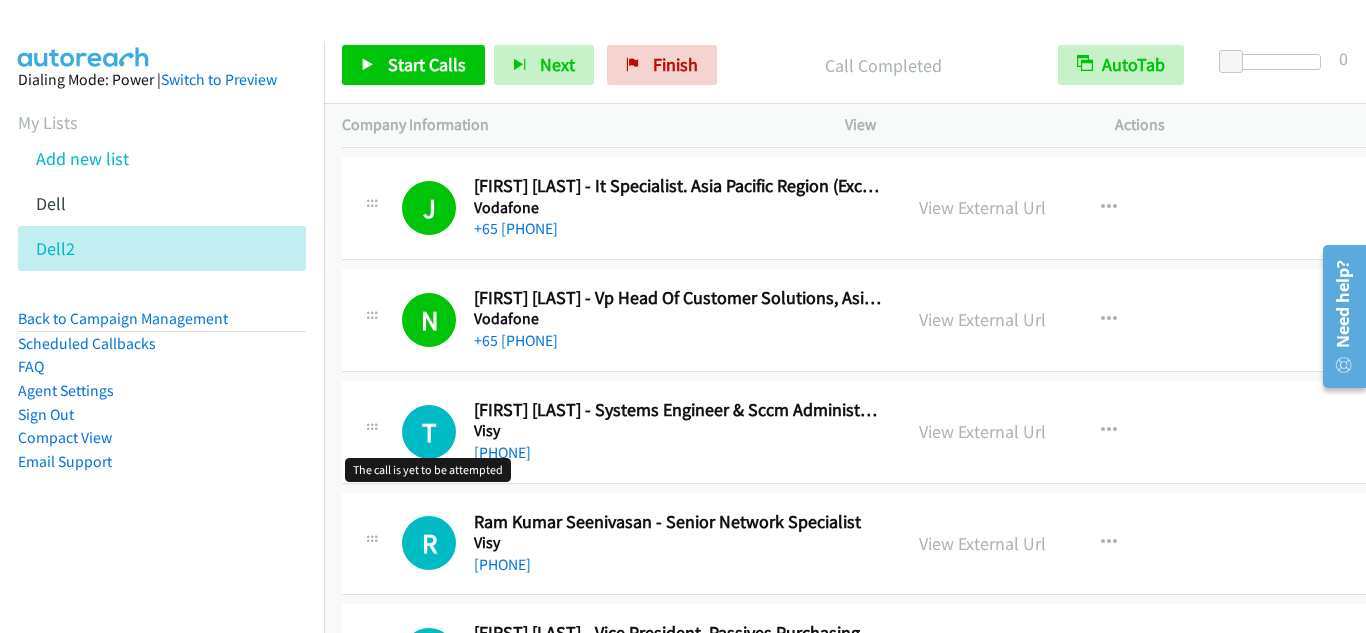 click on "T
Callback Scheduled
[FIRST] [LAST] - Systems Engineer & Sccm Administrator
Visy
Asia/Singapore
+65 [PHONE]
View External Url
View External Url
Schedule/Manage Callback
Start Calls Here
Remove from list
Add to do not call list
Reset Call Status" at bounding box center (864, 432) 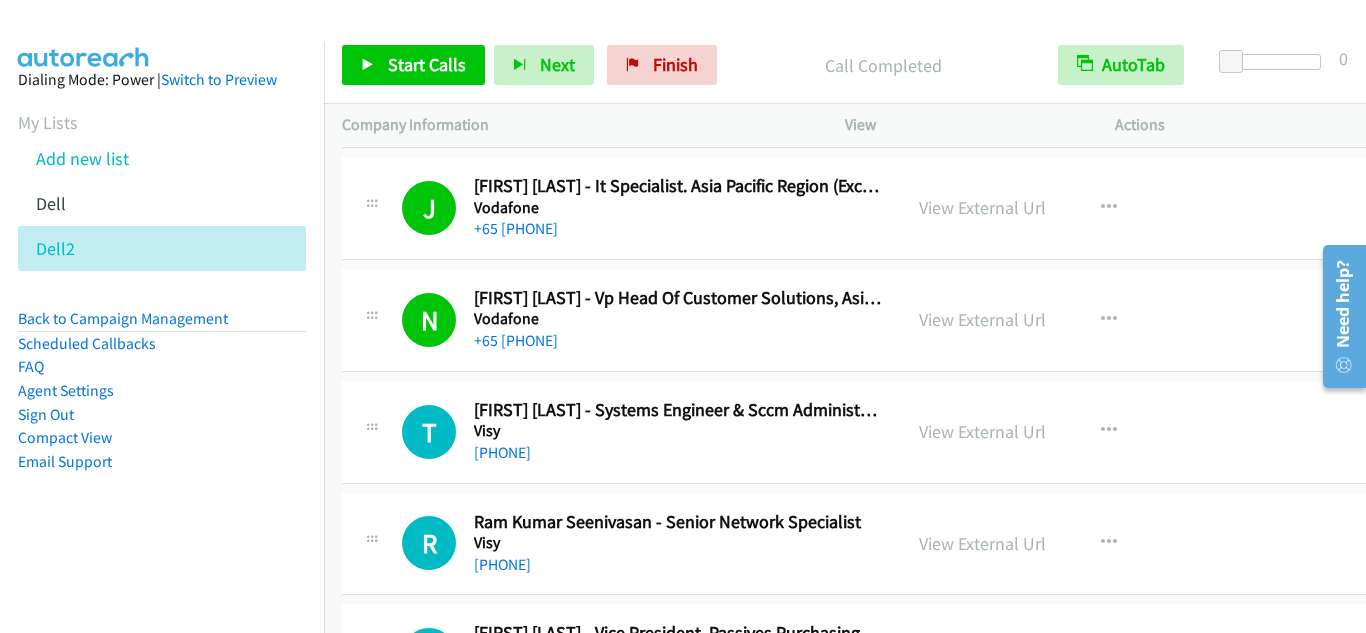 scroll, scrollTop: 3500, scrollLeft: 0, axis: vertical 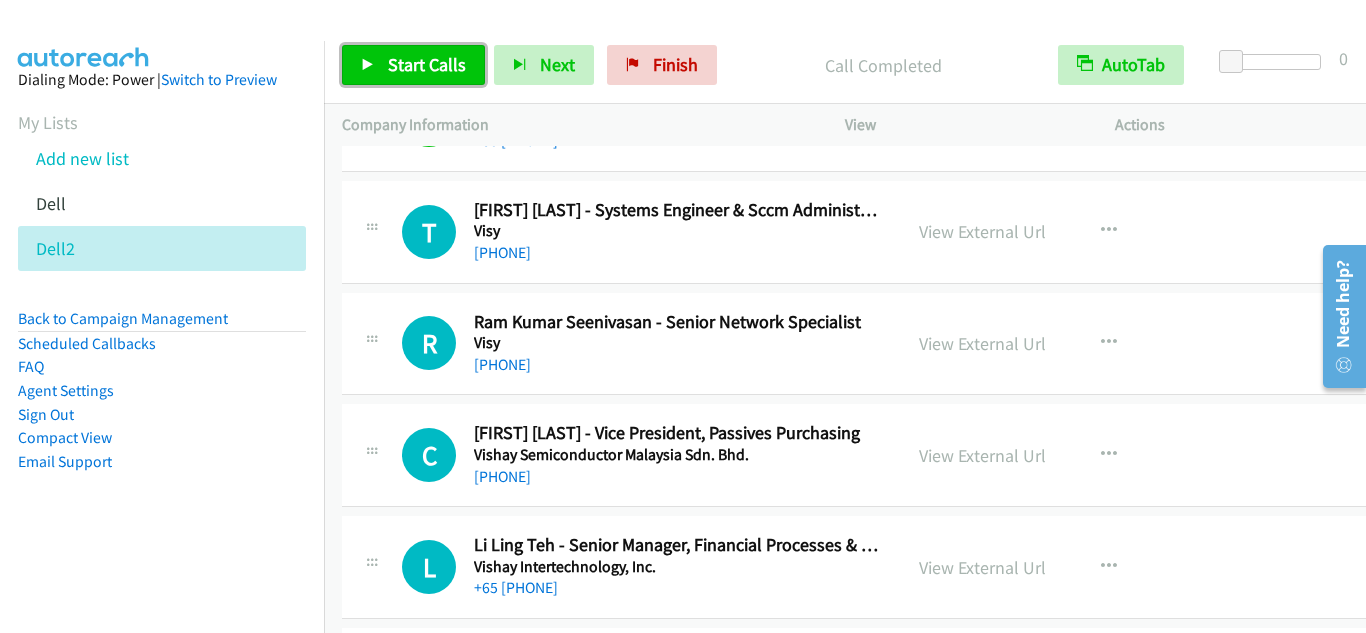 click on "Start Calls" at bounding box center [427, 64] 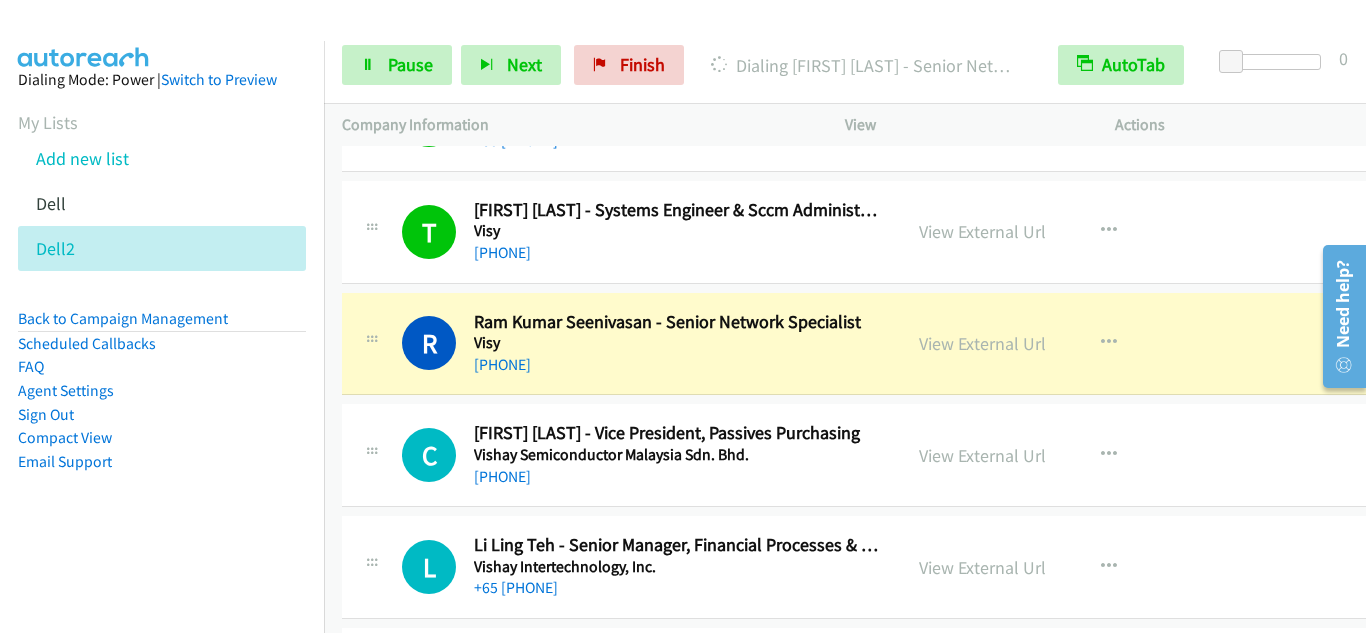 click on "R
Callback Scheduled
[FIRST] [LAST] - Senior Network Specialist
Visy
Asia/Singapore
[PHONE]
View External Url
View External Url
Schedule/Manage Callback
Start Calls Here
Remove from list
Add to do not call list
Reset Call Status" at bounding box center (864, 344) 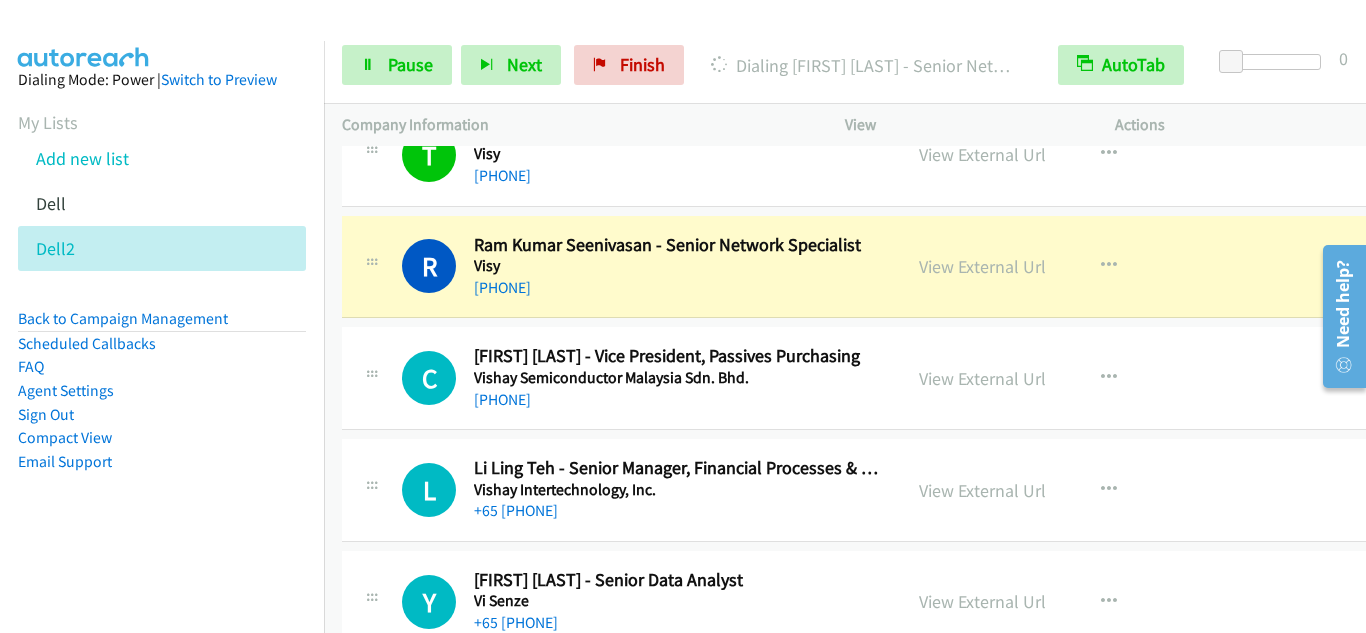 scroll, scrollTop: 3600, scrollLeft: 0, axis: vertical 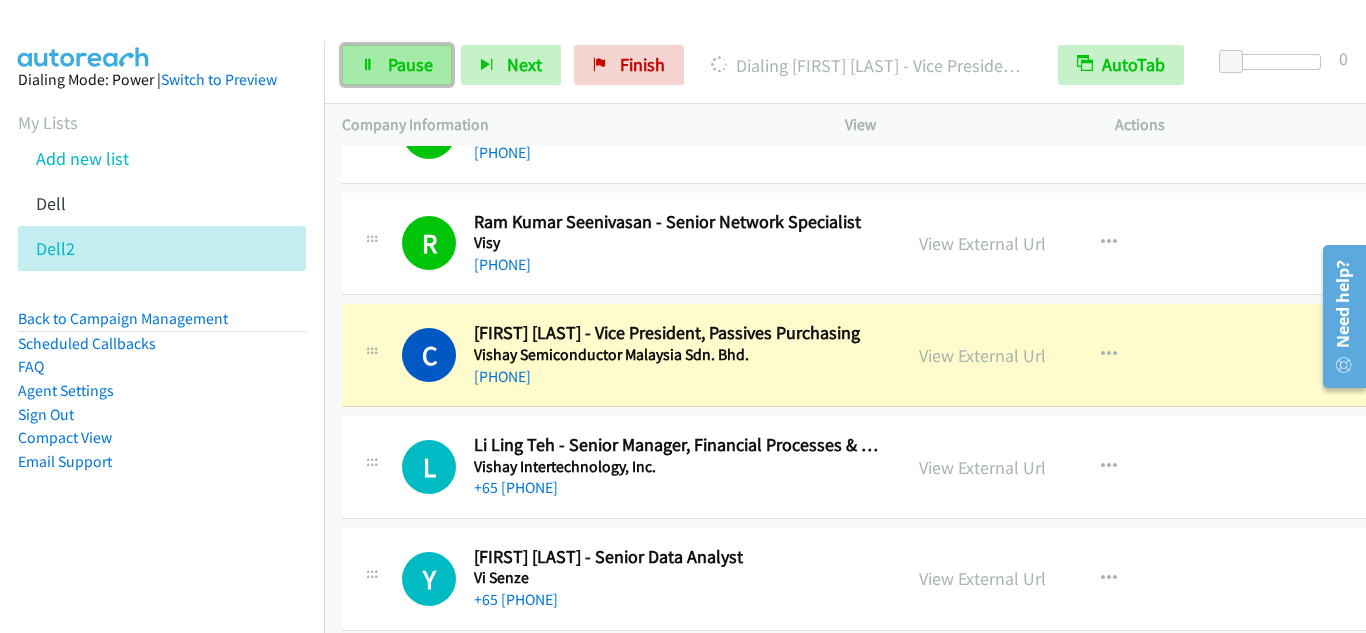 click on "Pause" at bounding box center [410, 64] 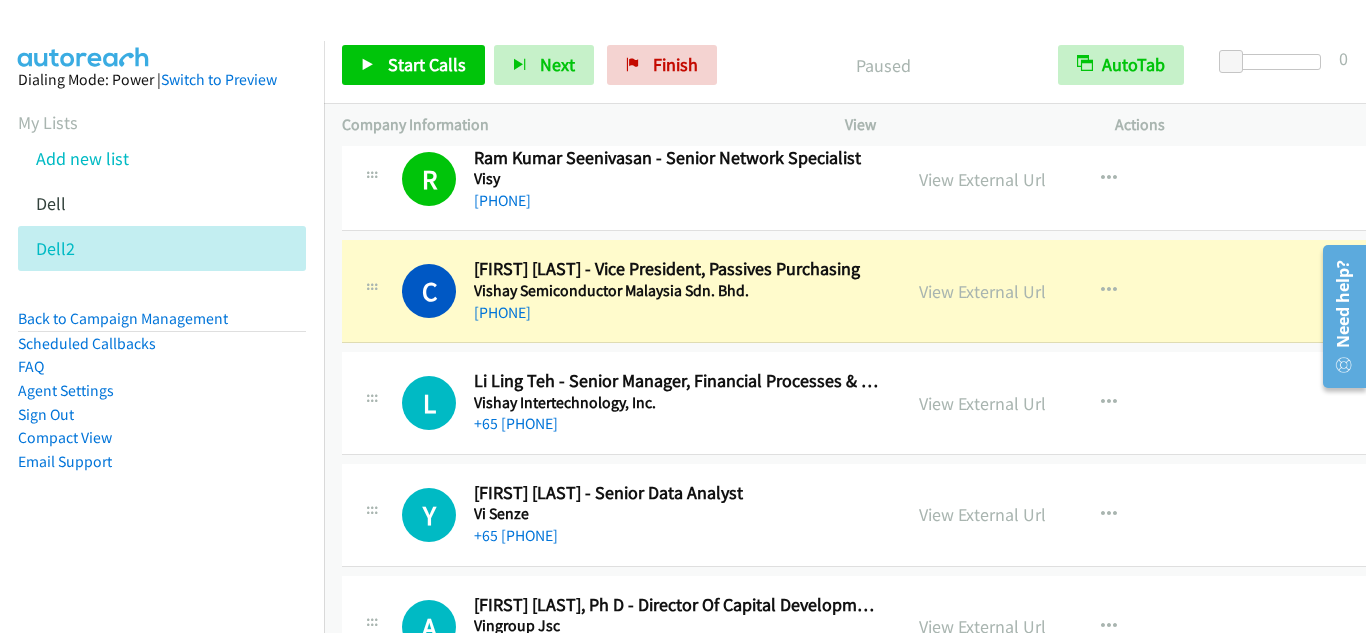 scroll, scrollTop: 3700, scrollLeft: 0, axis: vertical 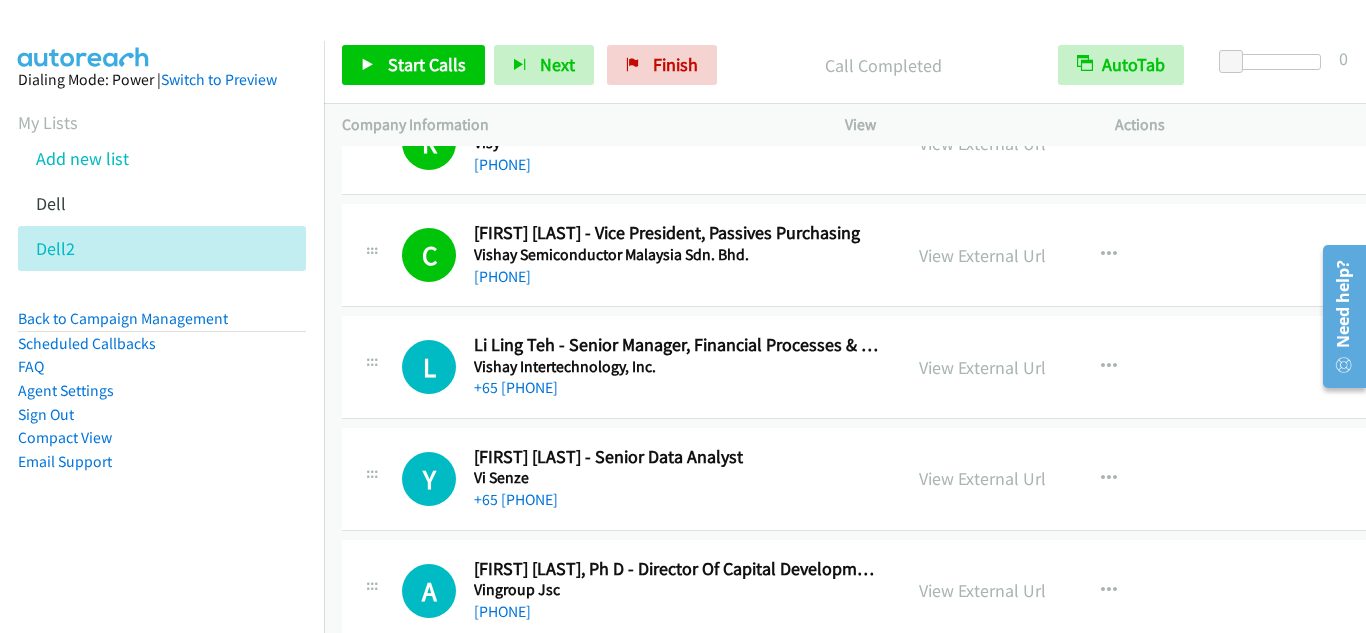 drag, startPoint x: 378, startPoint y: 409, endPoint x: 368, endPoint y: 412, distance: 10.440307 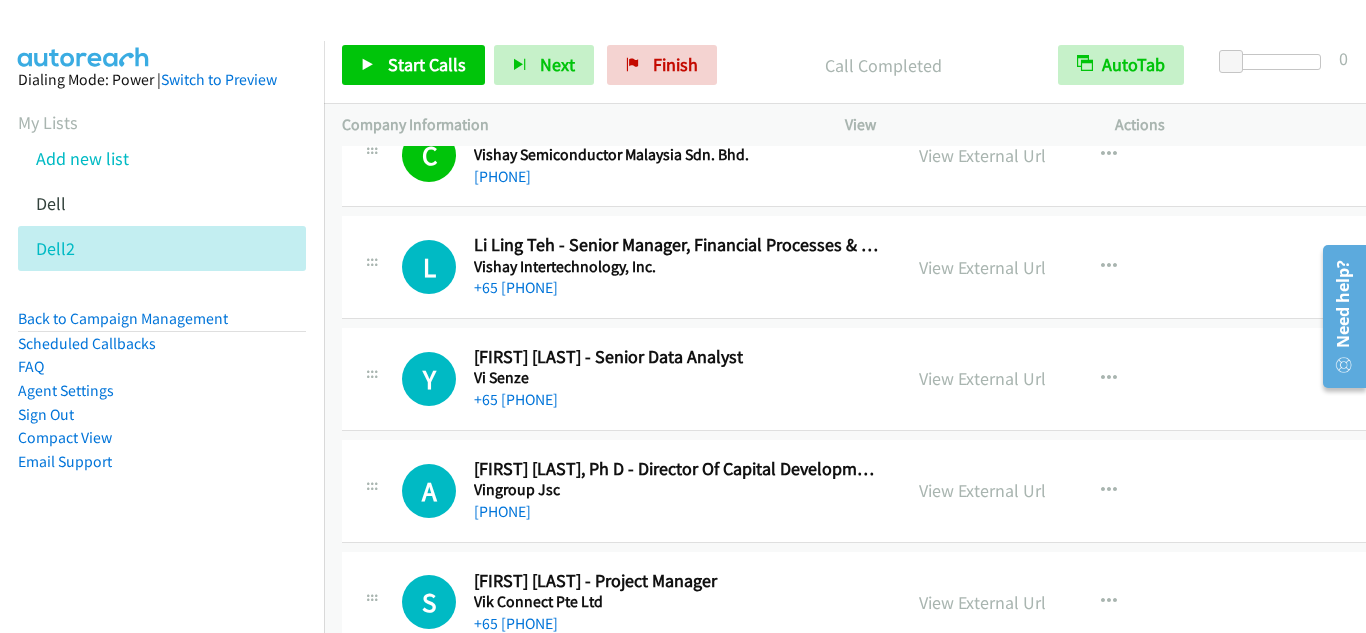 scroll, scrollTop: 3900, scrollLeft: 0, axis: vertical 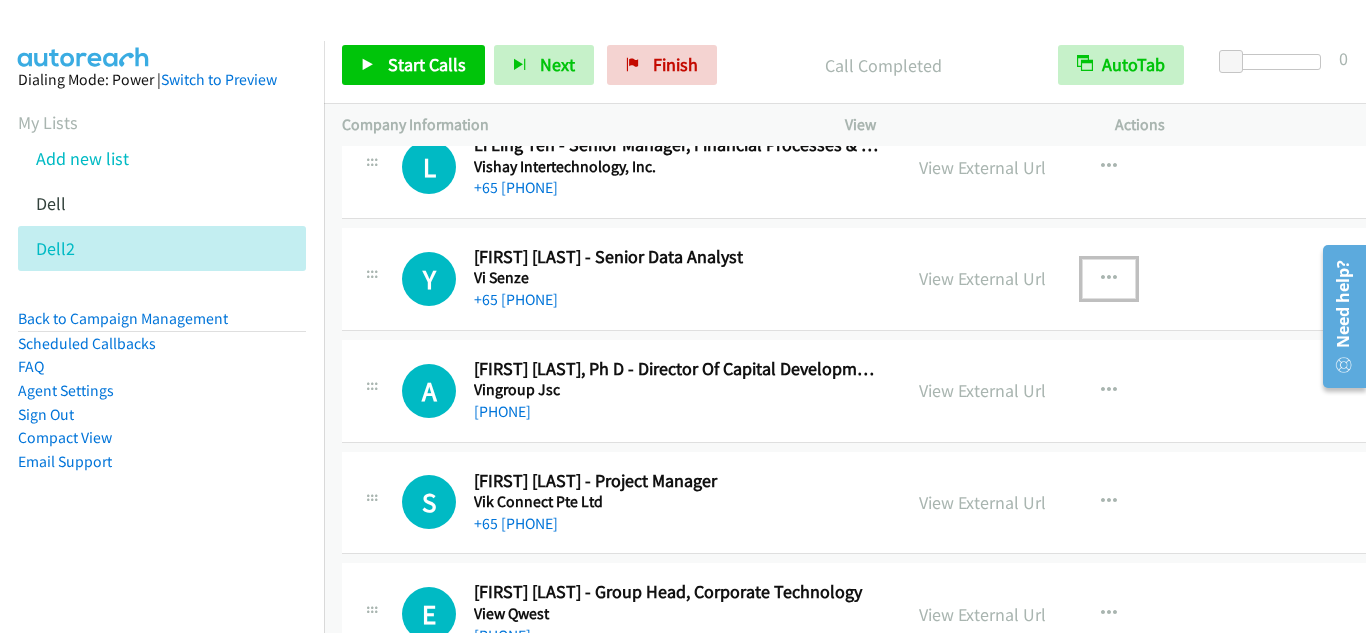 click at bounding box center [1109, 279] 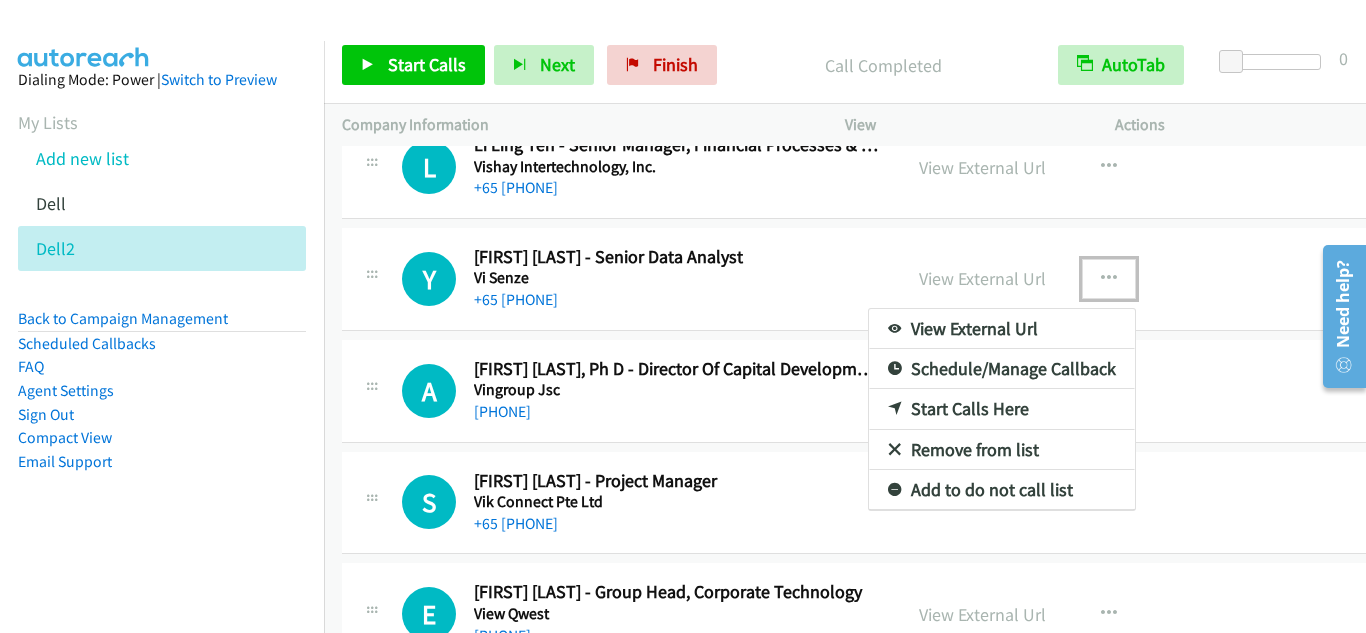 click on "Start Calls Here" at bounding box center (1002, 409) 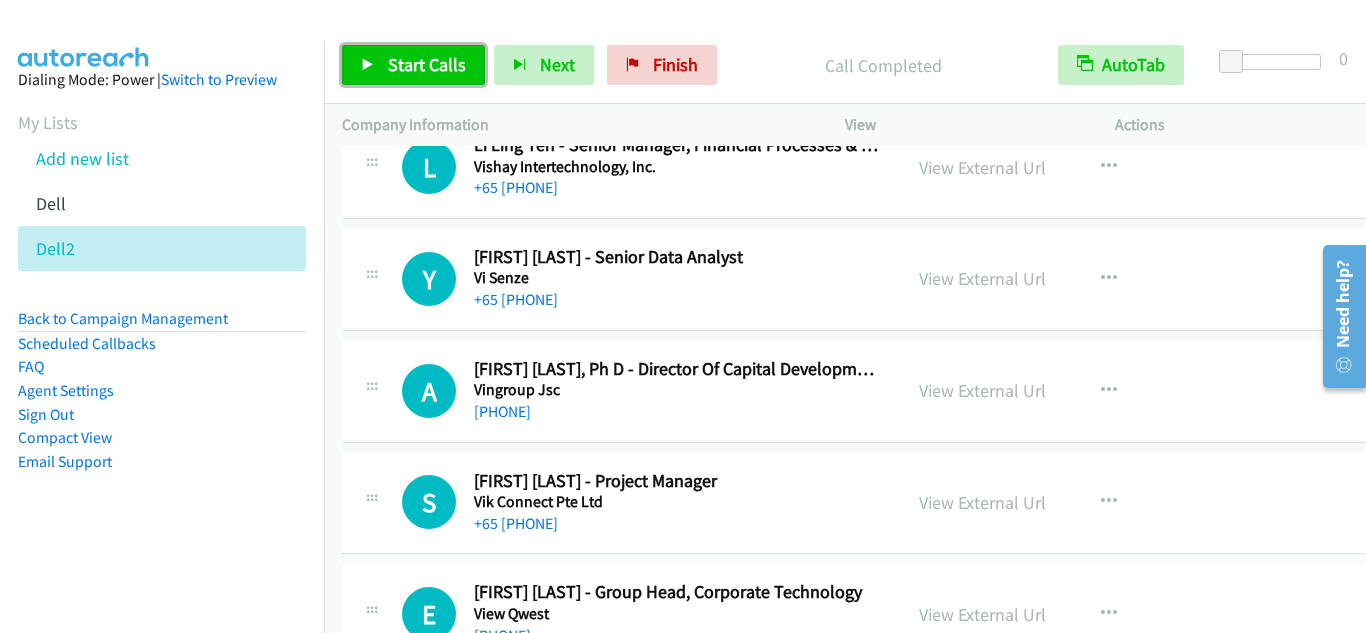 click on "Start Calls" at bounding box center [413, 65] 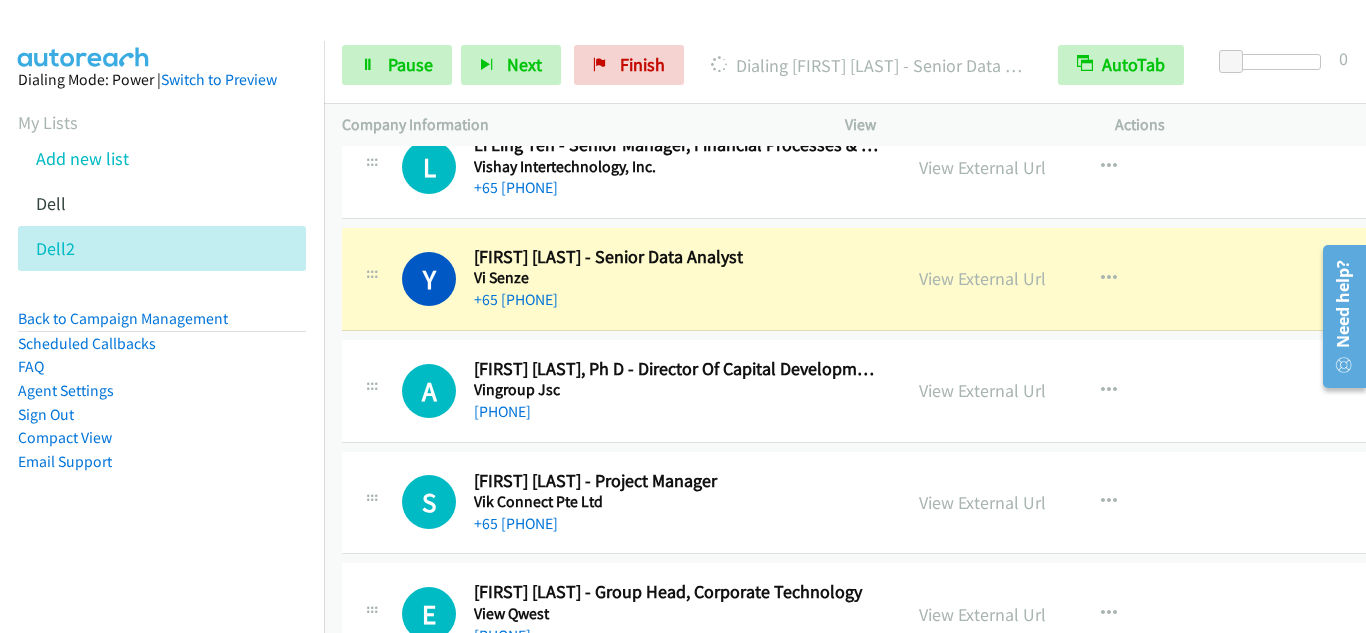 click on "Y
Callback Scheduled
[FIRST] [LAST] - Senior Data Analyst
Vi Senze
Asia/Singapore
+65 [PHONE]
View External Url
View External Url
Schedule/Manage Callback
Start Calls Here
Remove from list
Add to do not call list
Reset Call Status" at bounding box center [864, 279] 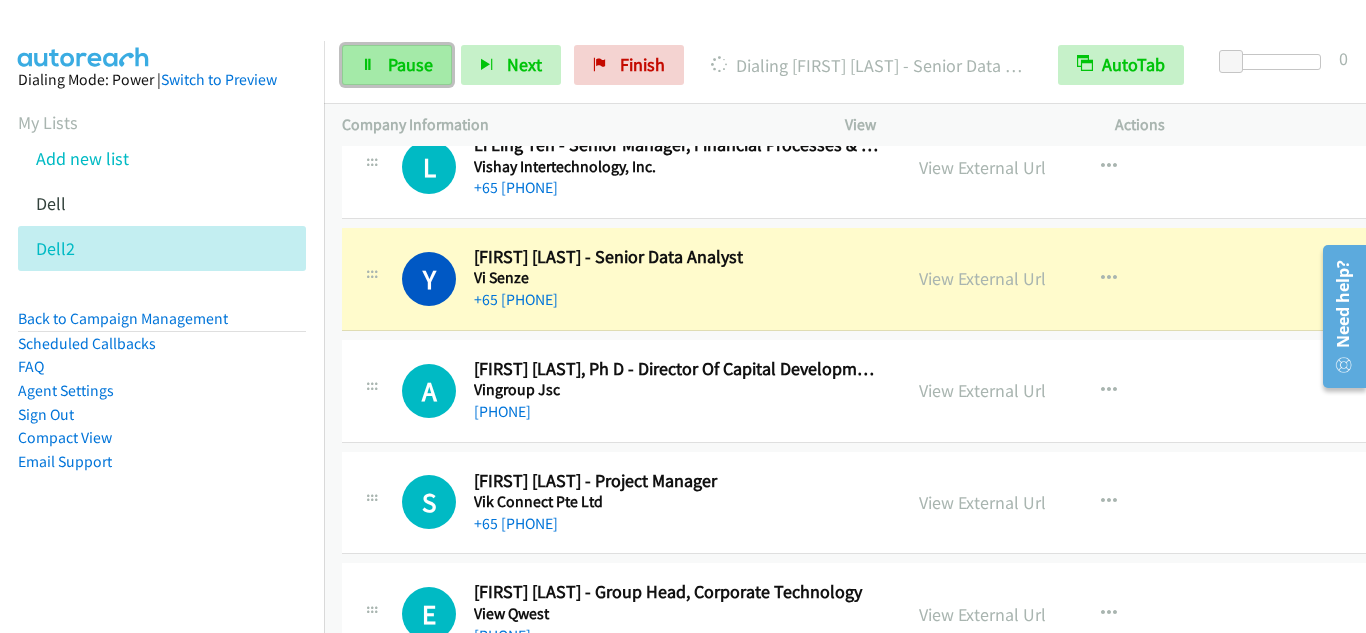 click on "Pause" at bounding box center [410, 64] 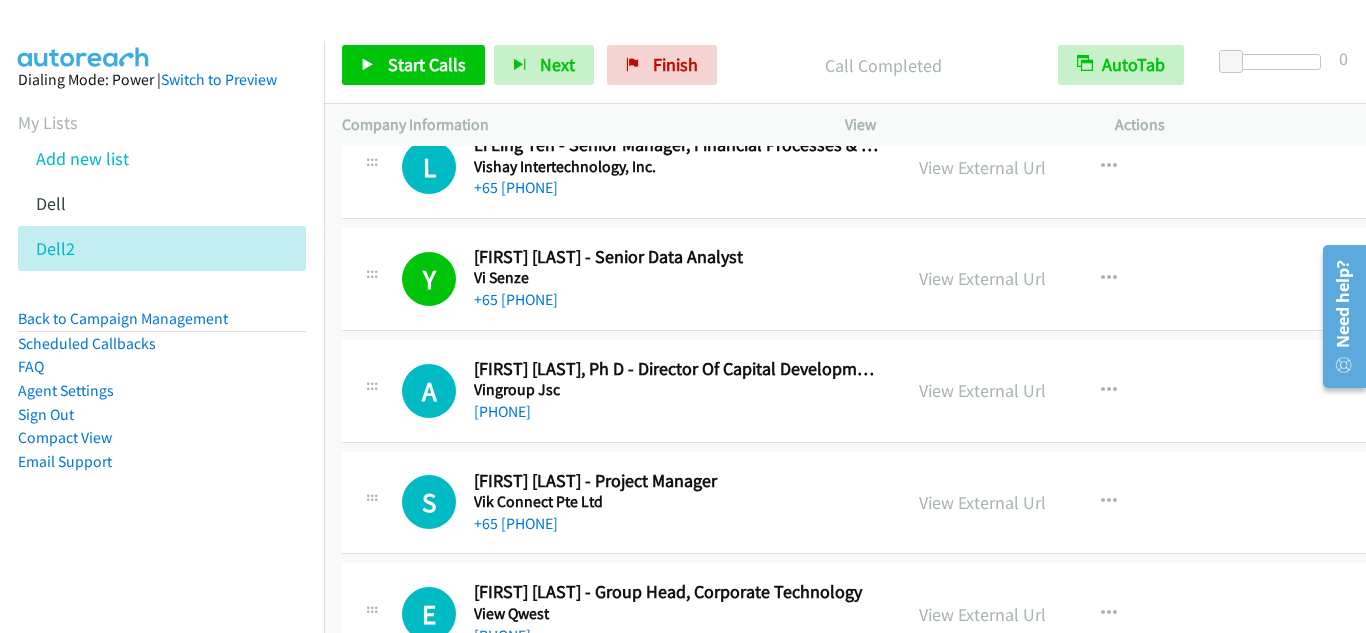 click on "A
Callback Scheduled
[FIRST] [LAST], Ph D - Director Of Capital Development: Technology & Industrial
Vingroup Jsc
Asia/Singapore
+65 [PHONE]" at bounding box center (621, 391) 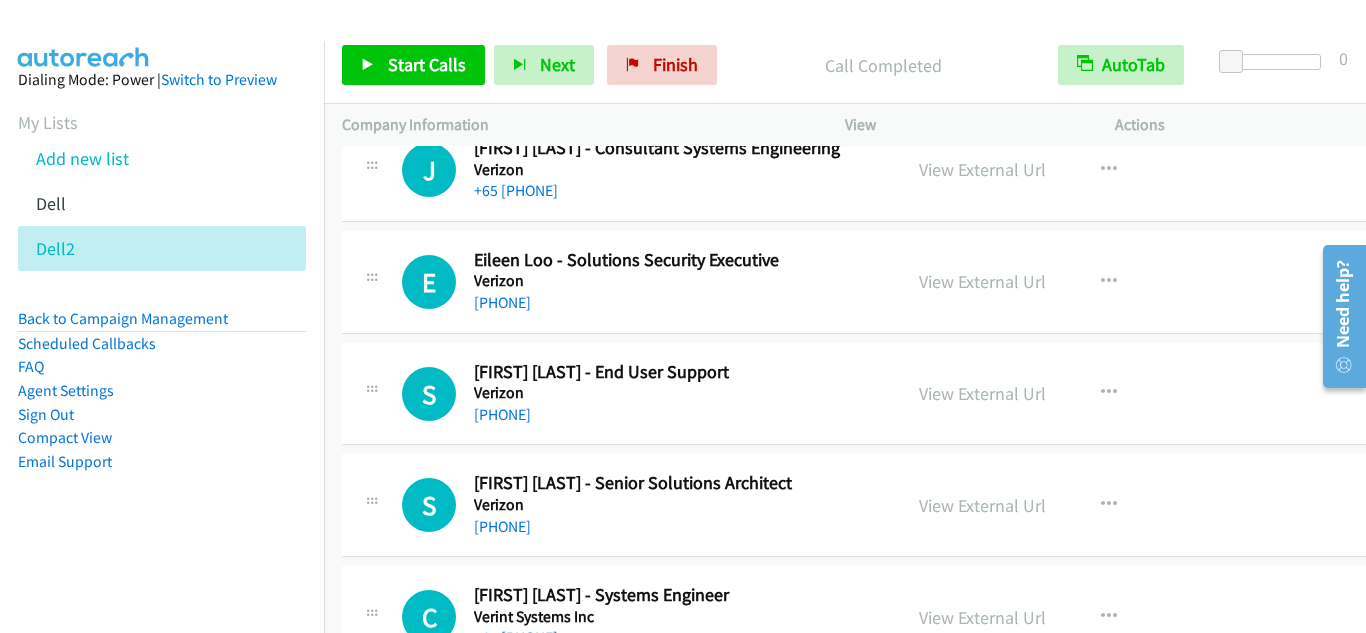 scroll, scrollTop: 4600, scrollLeft: 0, axis: vertical 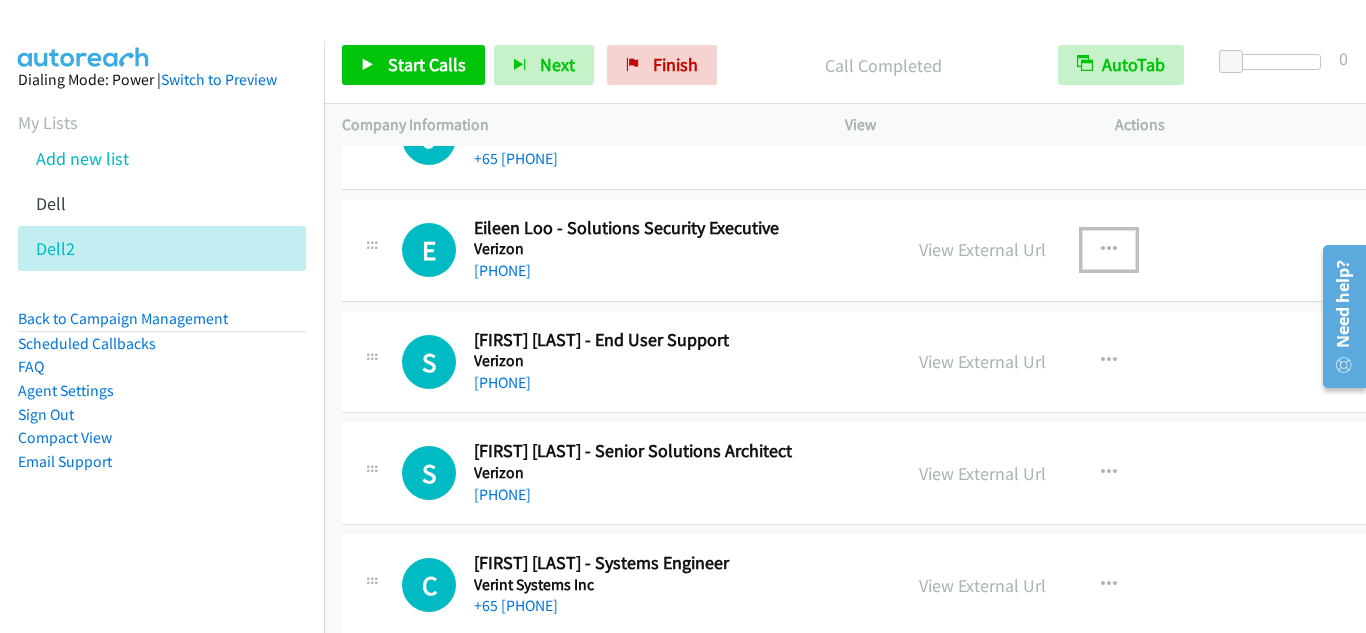 click at bounding box center (1109, 250) 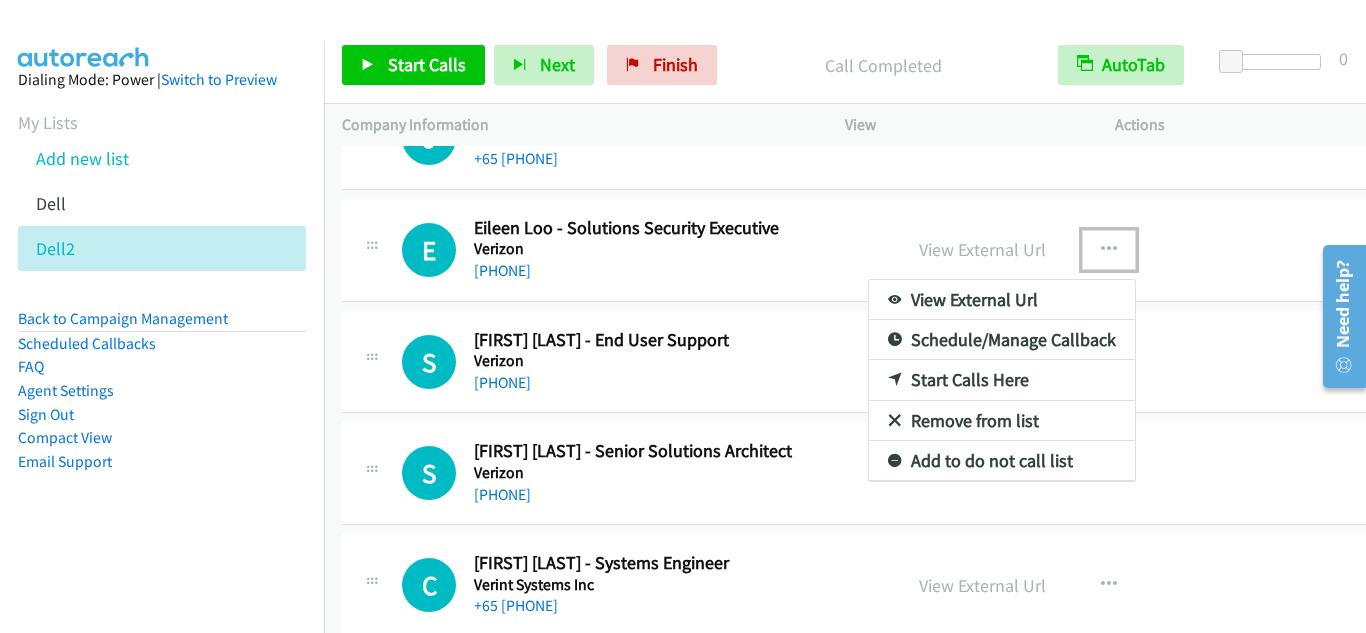 click on "Start Calls Here" at bounding box center [1002, 380] 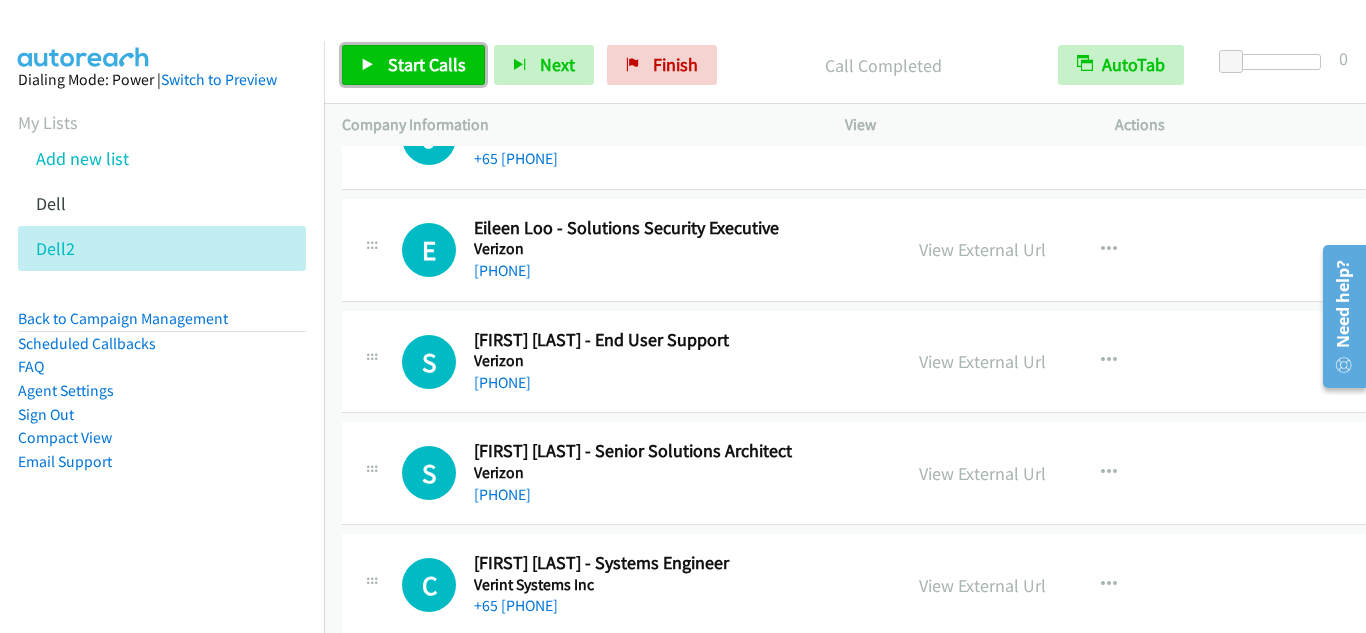 click on "Start Calls" at bounding box center (427, 64) 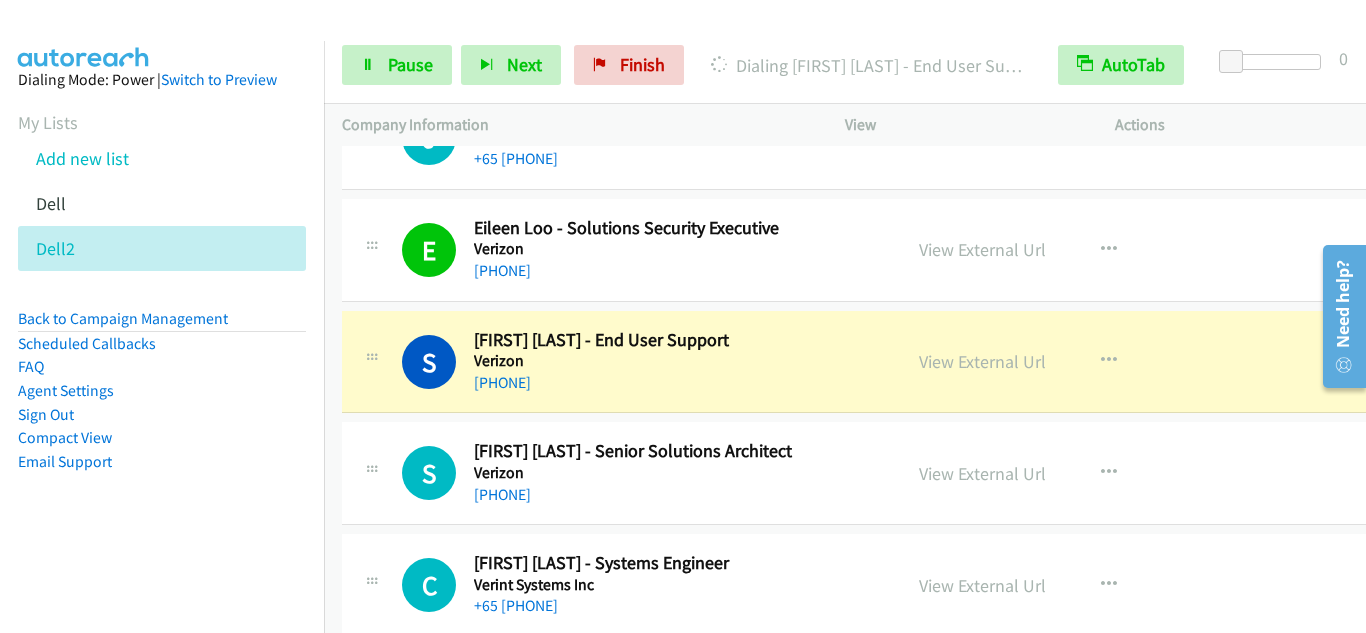 click on "S
Callback Scheduled
[FIRST] [LAST] - Senior Solutions Architect
Verizon
Asia/Singapore
[PHONE]
View External Url
View External Url
Schedule/Manage Callback
Start Calls Here
Remove from list
Add to do not call list
Reset Call Status" at bounding box center (864, 473) 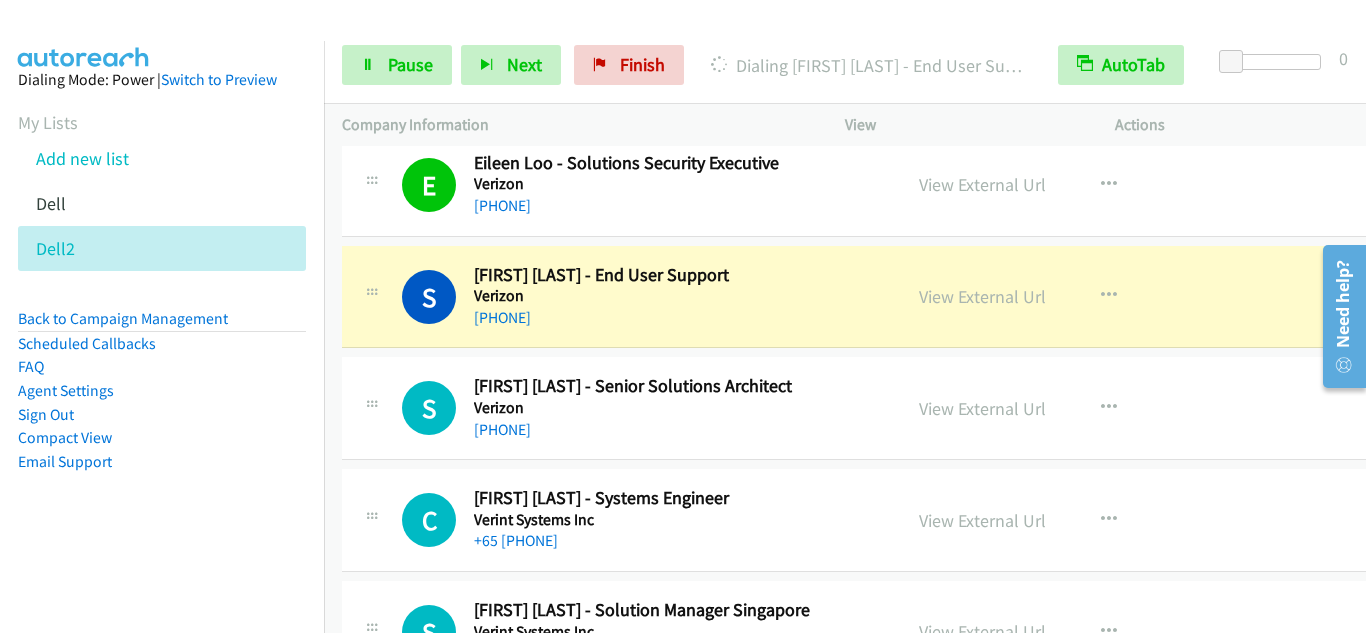 scroll, scrollTop: 4700, scrollLeft: 0, axis: vertical 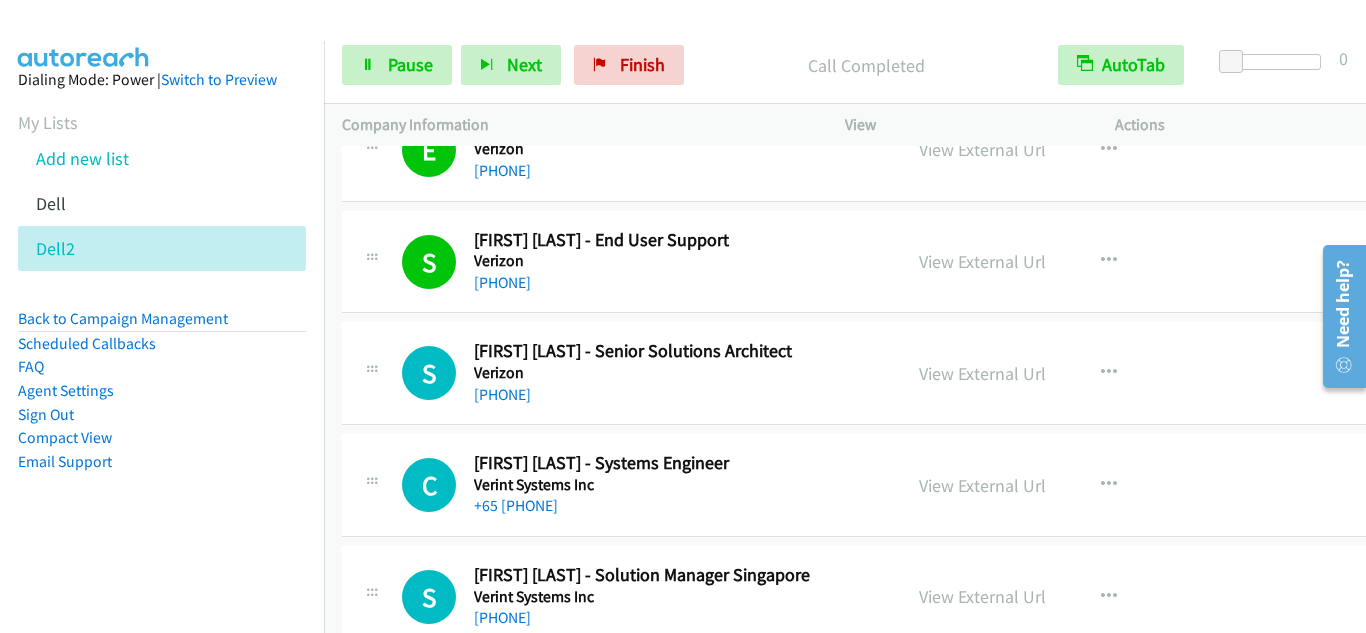click on "S
Callback Scheduled
[FIRST] [LAST] - Senior Solutions Architect
Verizon
Asia/Singapore
[PHONE]
View External Url
View External Url
Schedule/Manage Callback
Start Calls Here
Remove from list
Add to do not call list
Reset Call Status" at bounding box center [864, 373] 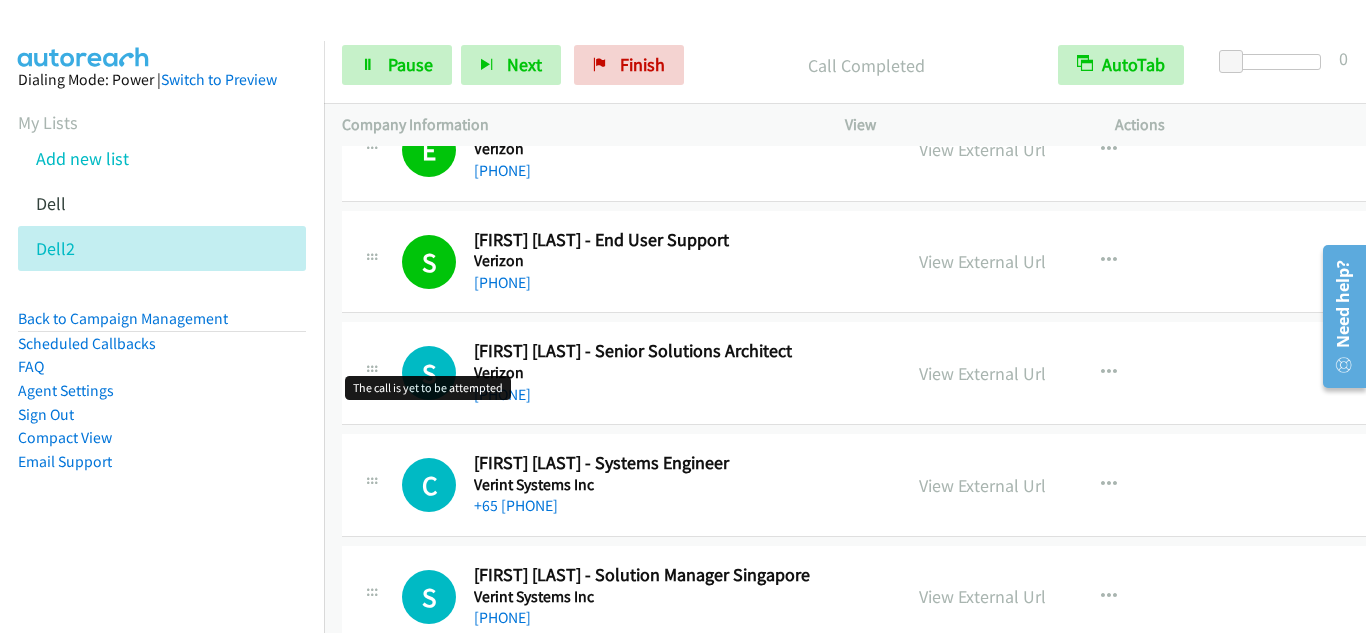 scroll, scrollTop: 4800, scrollLeft: 0, axis: vertical 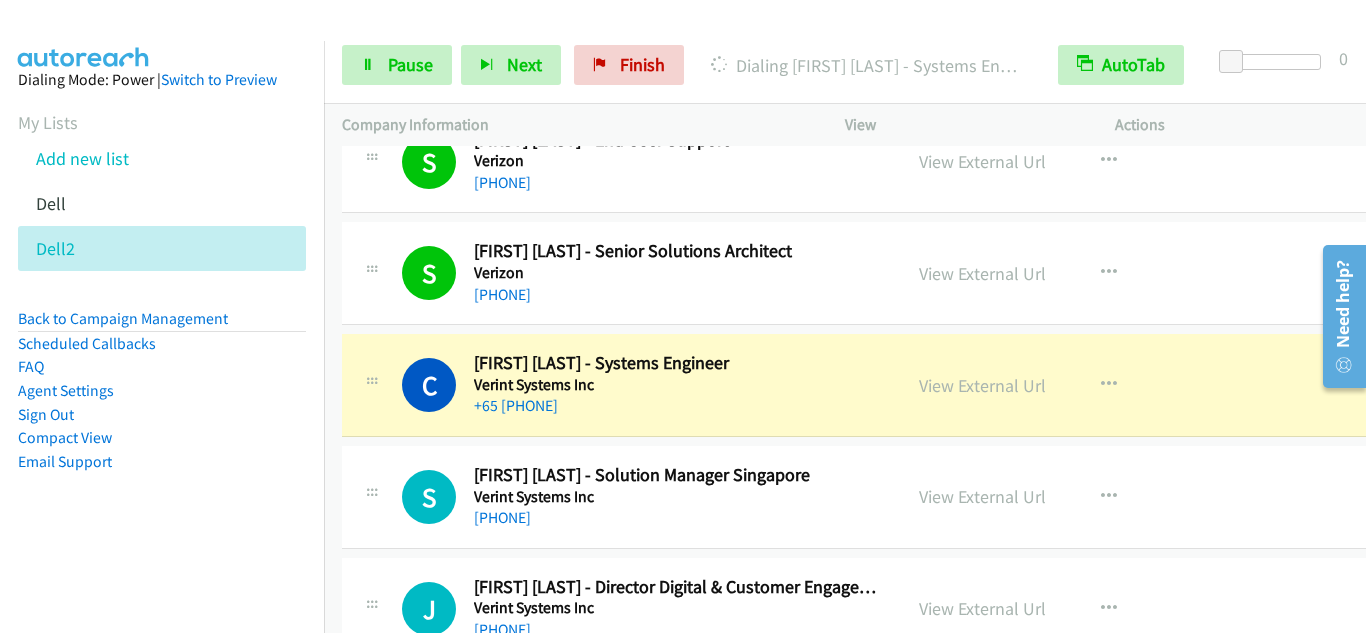 click on "C
Callback Scheduled
[FIRST] [LAST] - Systems Engineer
Verint Systems Inc
Asia/Singapore
[PHONE]
View External Url
View External Url
Schedule/Manage Callback
Start Calls Here
Remove from list
Add to do not call list
Reset Call Status" at bounding box center (864, 385) 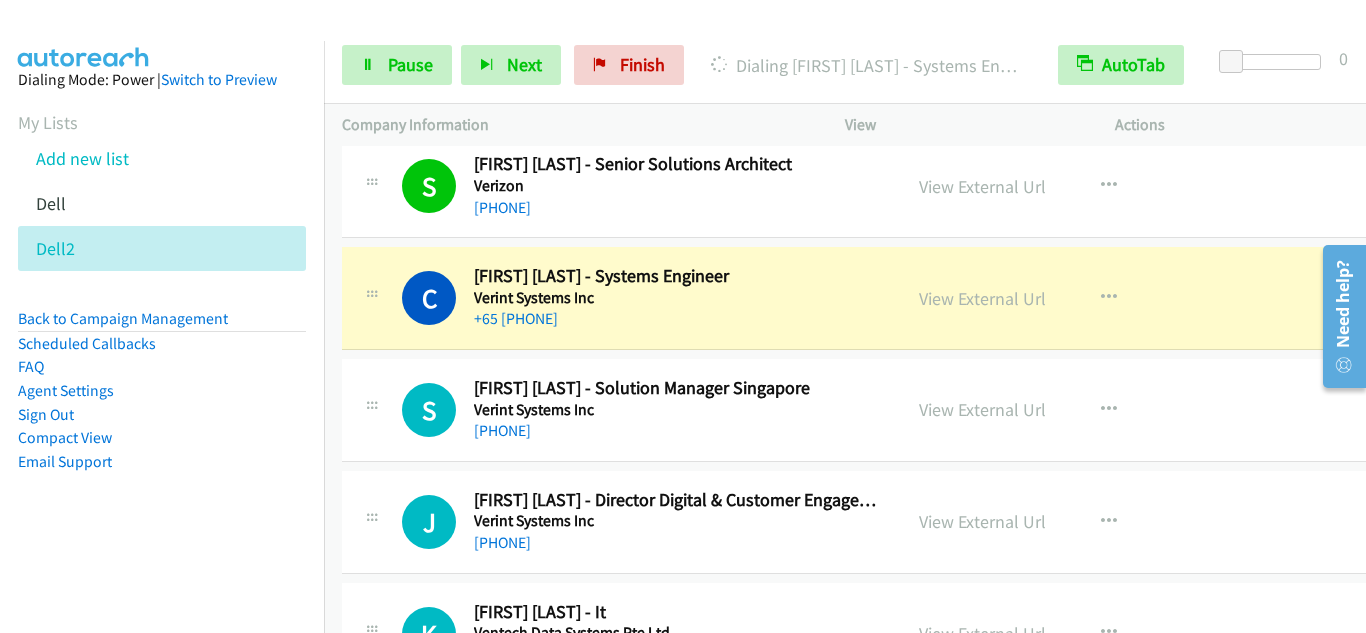 scroll, scrollTop: 4900, scrollLeft: 0, axis: vertical 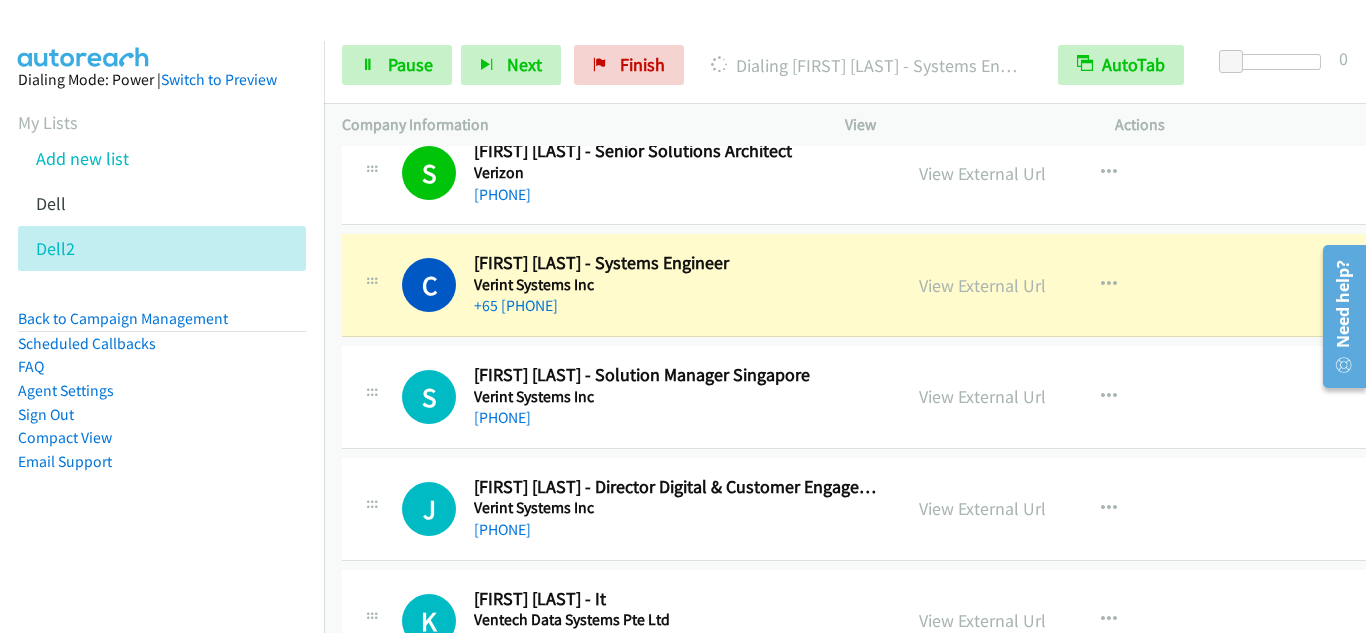 click on "C
Callback Scheduled
[FIRST] [LAST] - Systems Engineer
Verint Systems Inc
Asia/Singapore
[PHONE]
View External Url
View External Url
Schedule/Manage Callback
Start Calls Here
Remove from list
Add to do not call list
Reset Call Status" at bounding box center (864, 285) 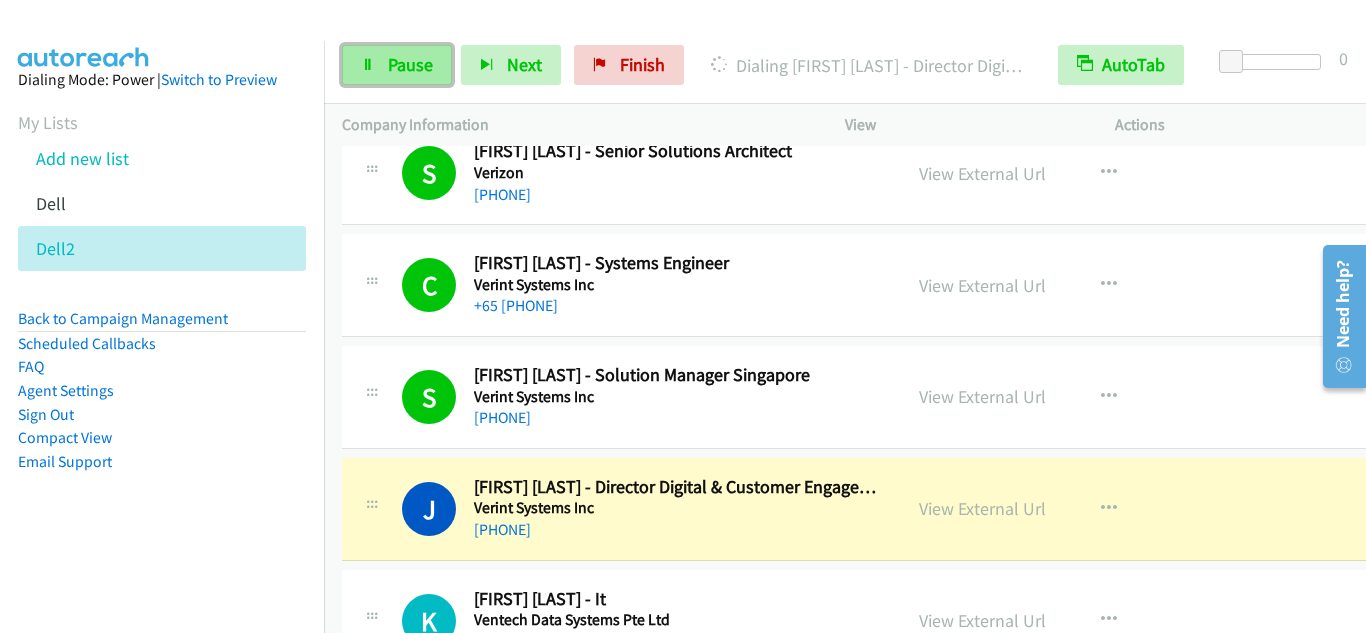 click on "Pause" at bounding box center [397, 65] 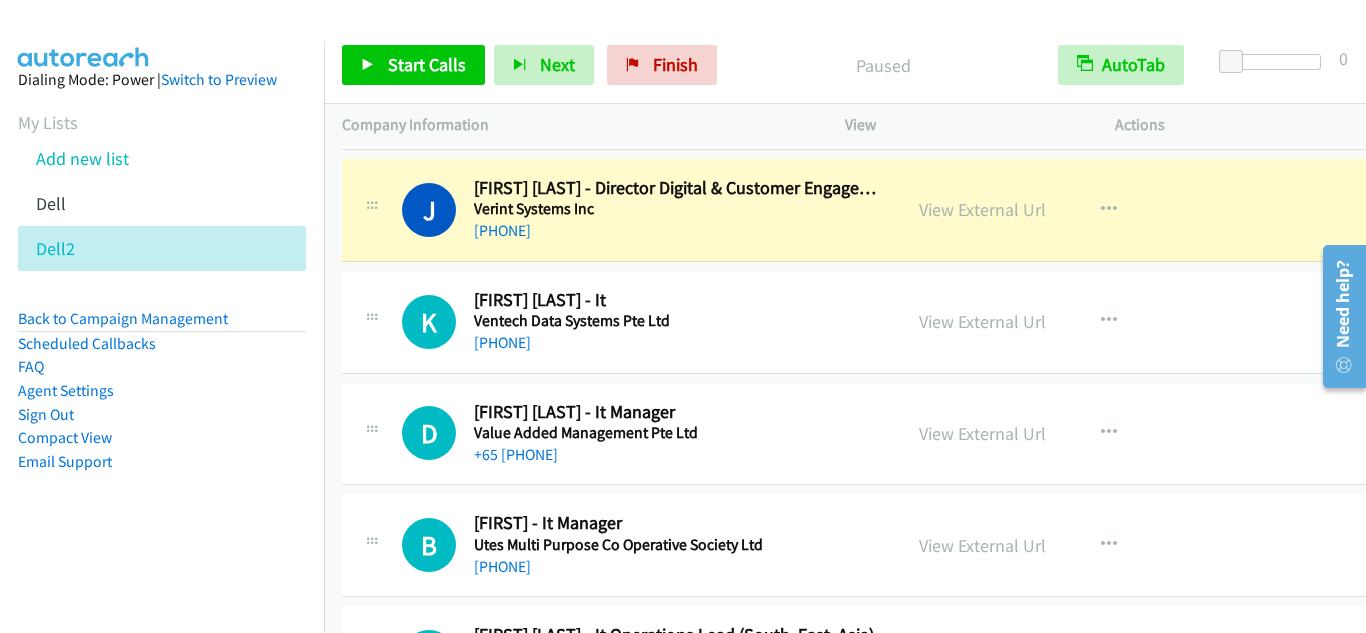 scroll, scrollTop: 5200, scrollLeft: 0, axis: vertical 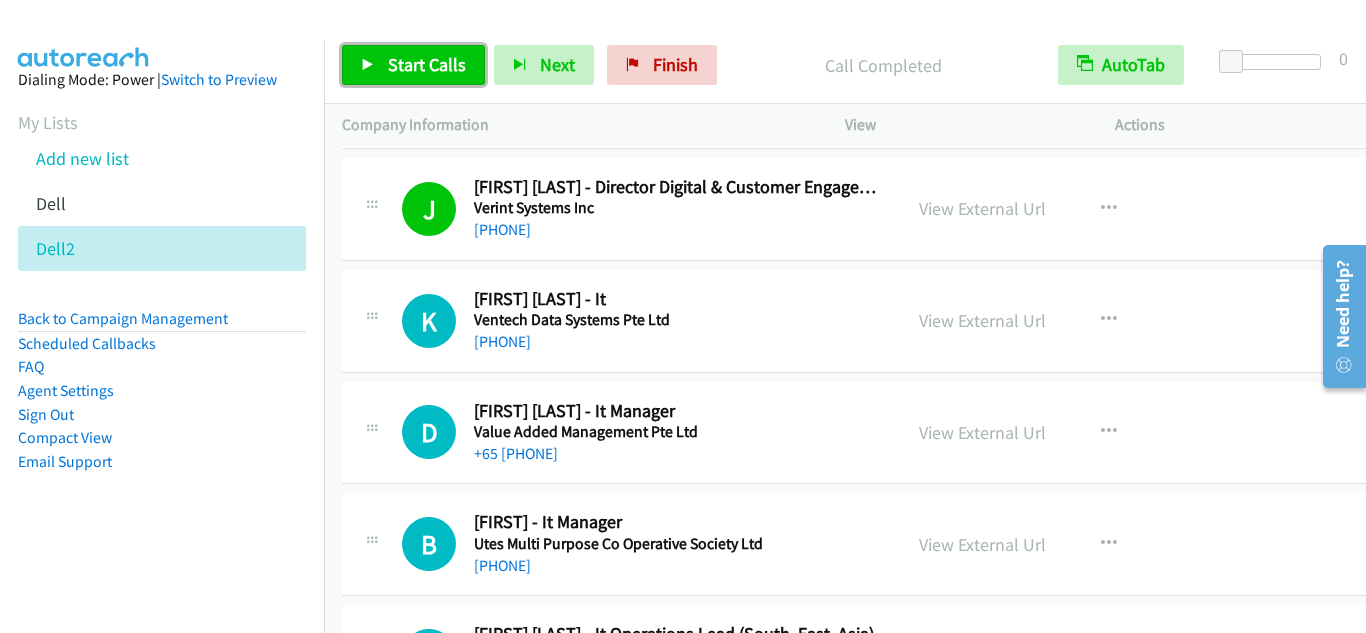 click on "Start Calls" at bounding box center (427, 64) 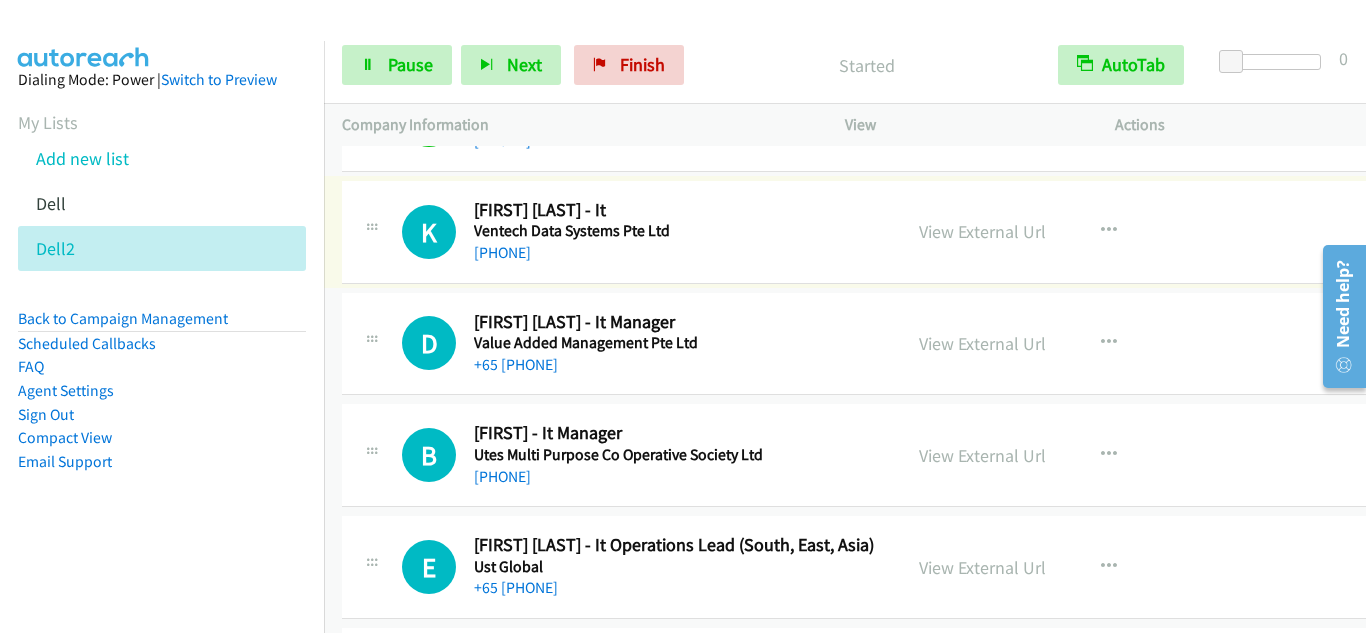 scroll, scrollTop: 5300, scrollLeft: 0, axis: vertical 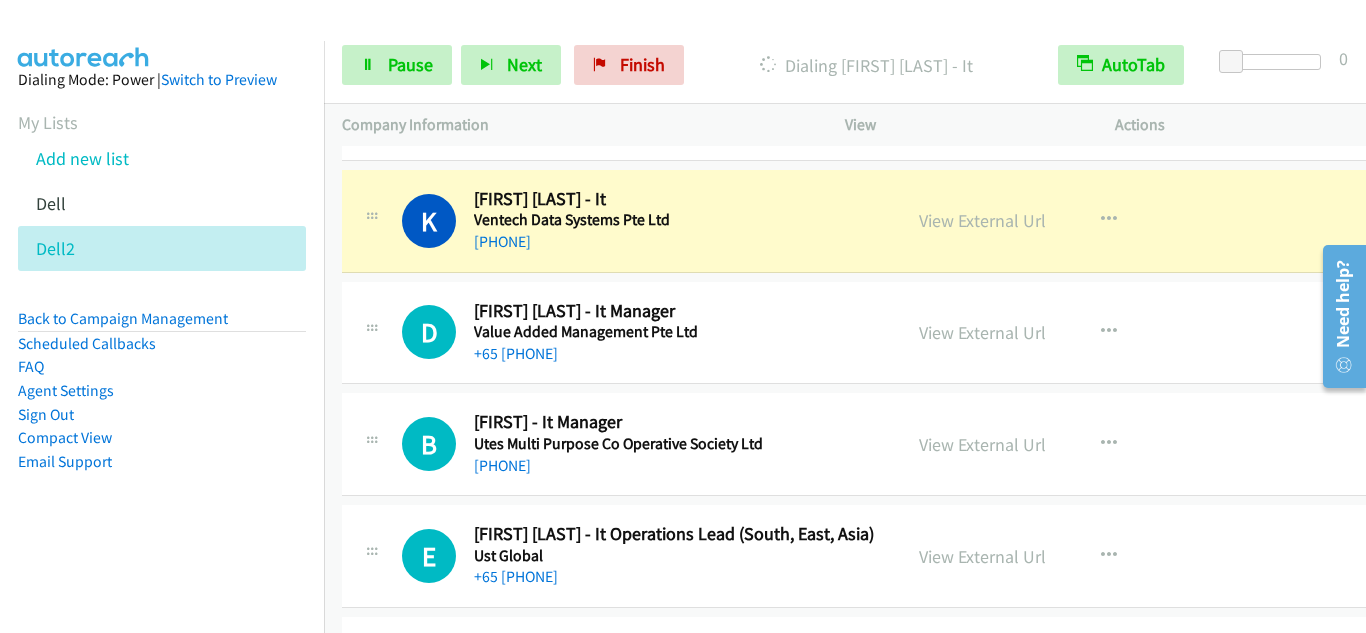 click on "D
Callback Scheduled
[FIRST] [LAST] - It Manager
Value Added Management Pte Ltd
Asia/Singapore
[PHONE]
View External Url
View External Url
Schedule/Manage Callback
Start Calls Here
Remove from list
Add to do not call list
Reset Call Status" at bounding box center (864, 333) 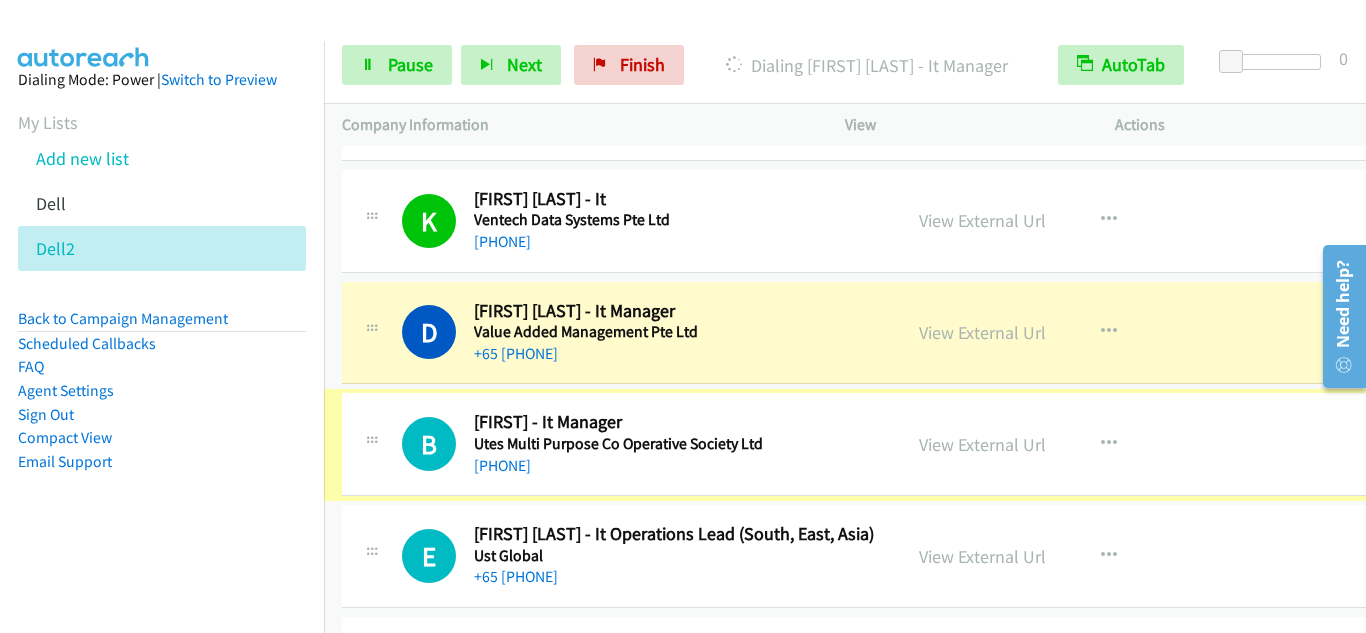 scroll, scrollTop: 5400, scrollLeft: 0, axis: vertical 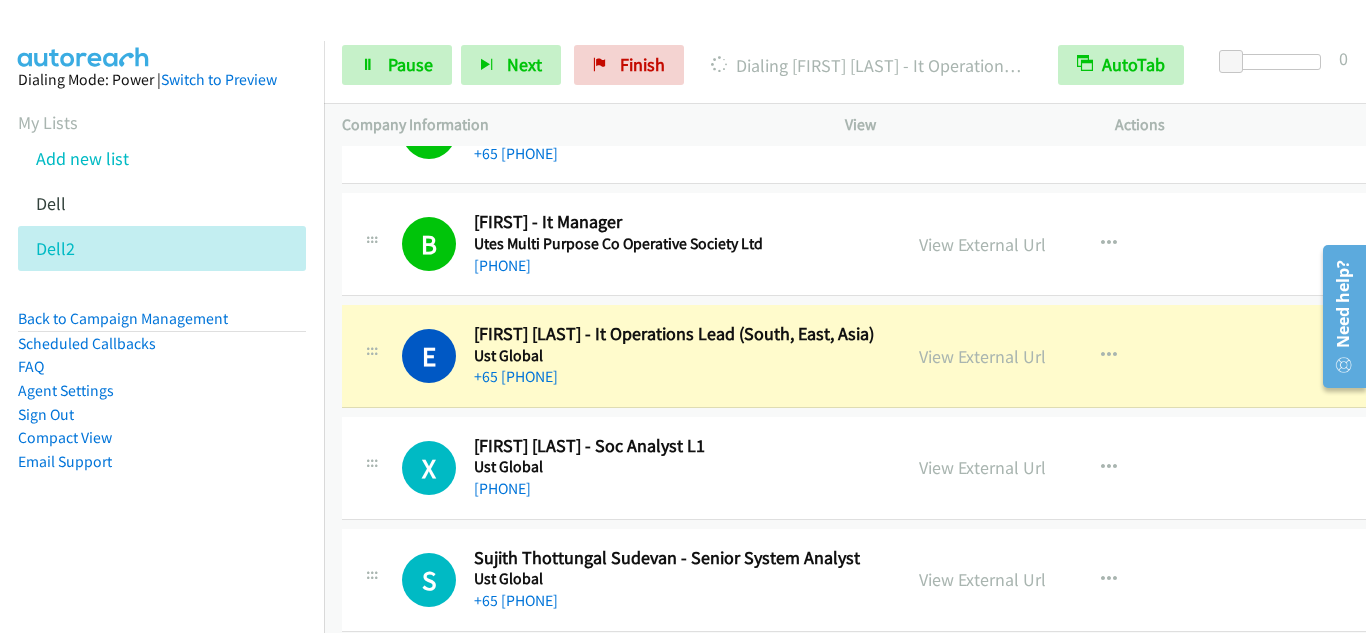 click on "E
Callback Scheduled
[FIRST] [LAST] - It Operations Lead (South, East, Asia)
Ust Global
Asia/Singapore
[PHONE]
View External Url
View External Url
Schedule/Manage Callback
Start Calls Here
Remove from list
Add to do not call list
Reset Call Status" at bounding box center [864, 356] 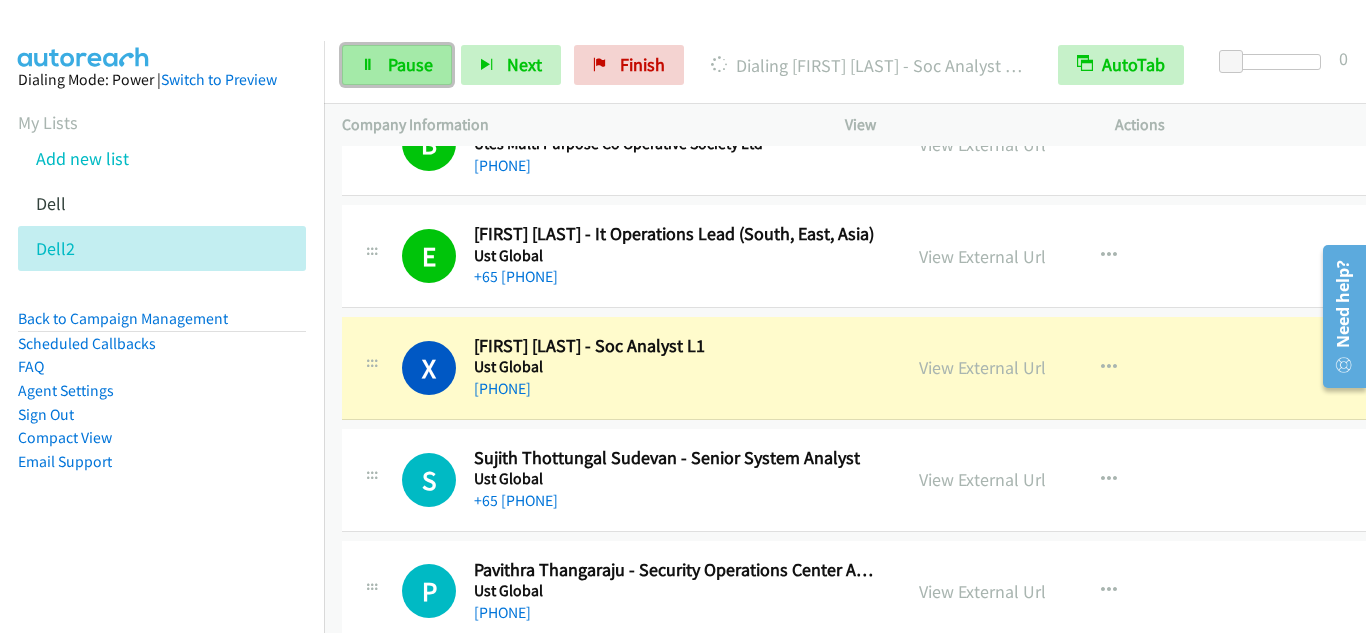 click on "Pause" at bounding box center [397, 65] 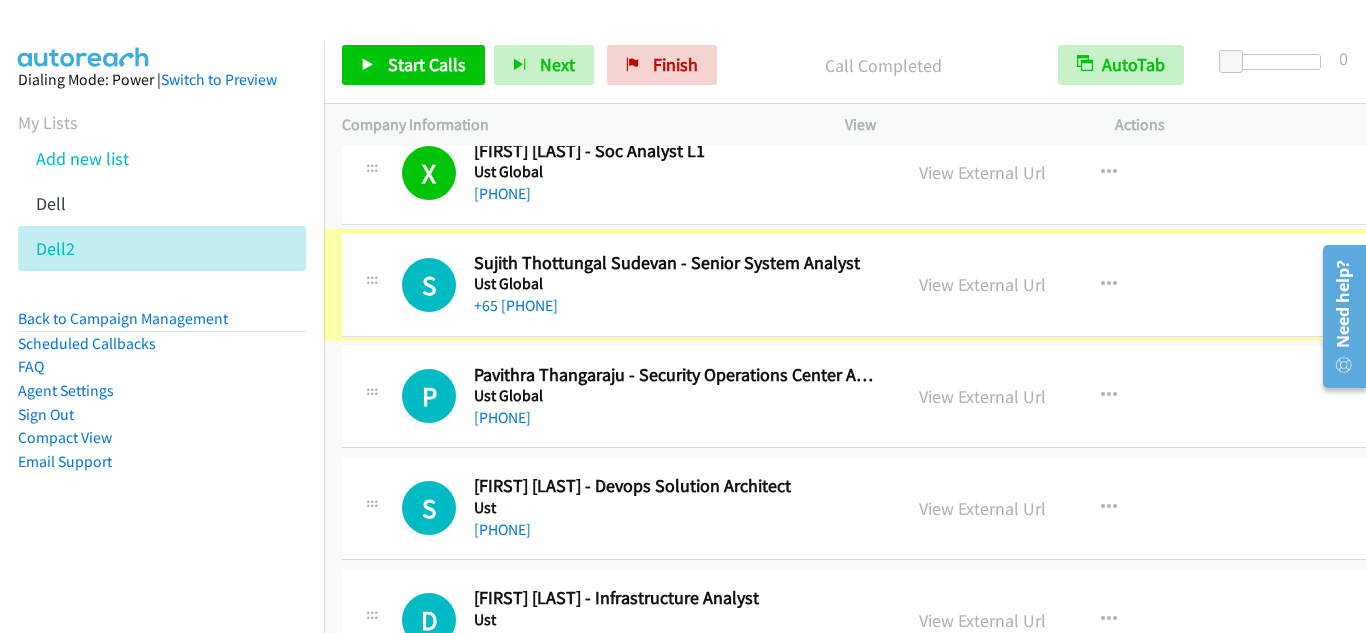 scroll, scrollTop: 5800, scrollLeft: 0, axis: vertical 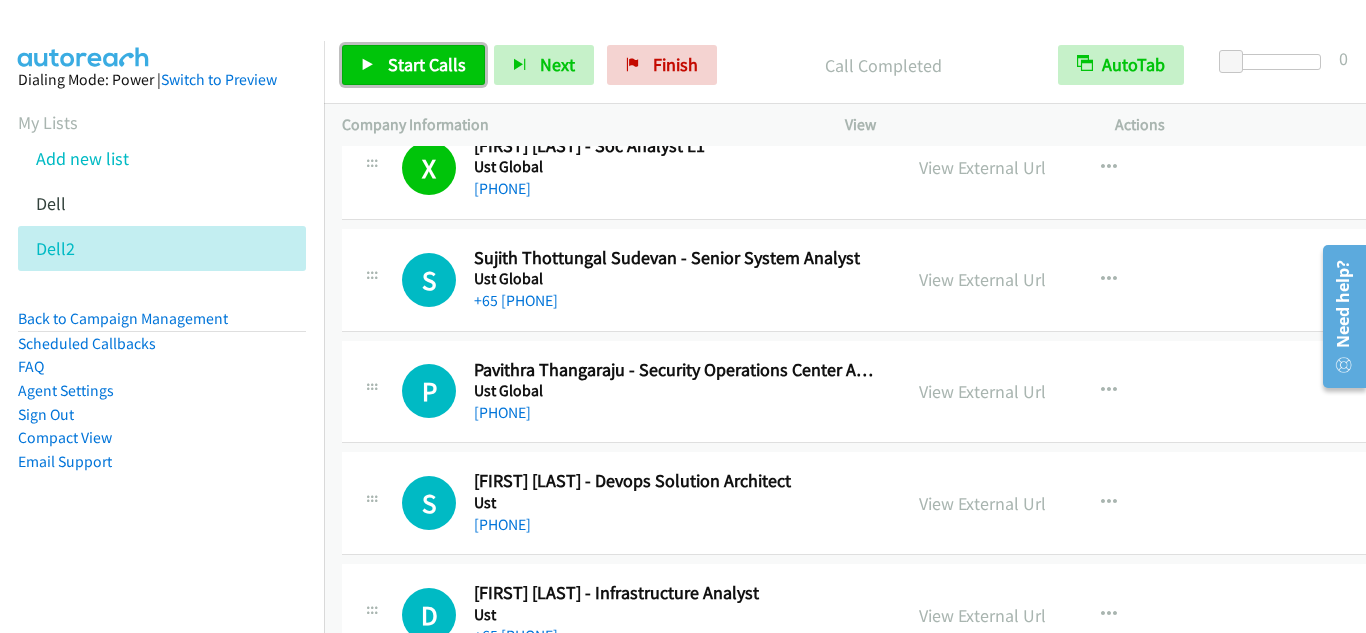 click on "Start Calls" at bounding box center (427, 64) 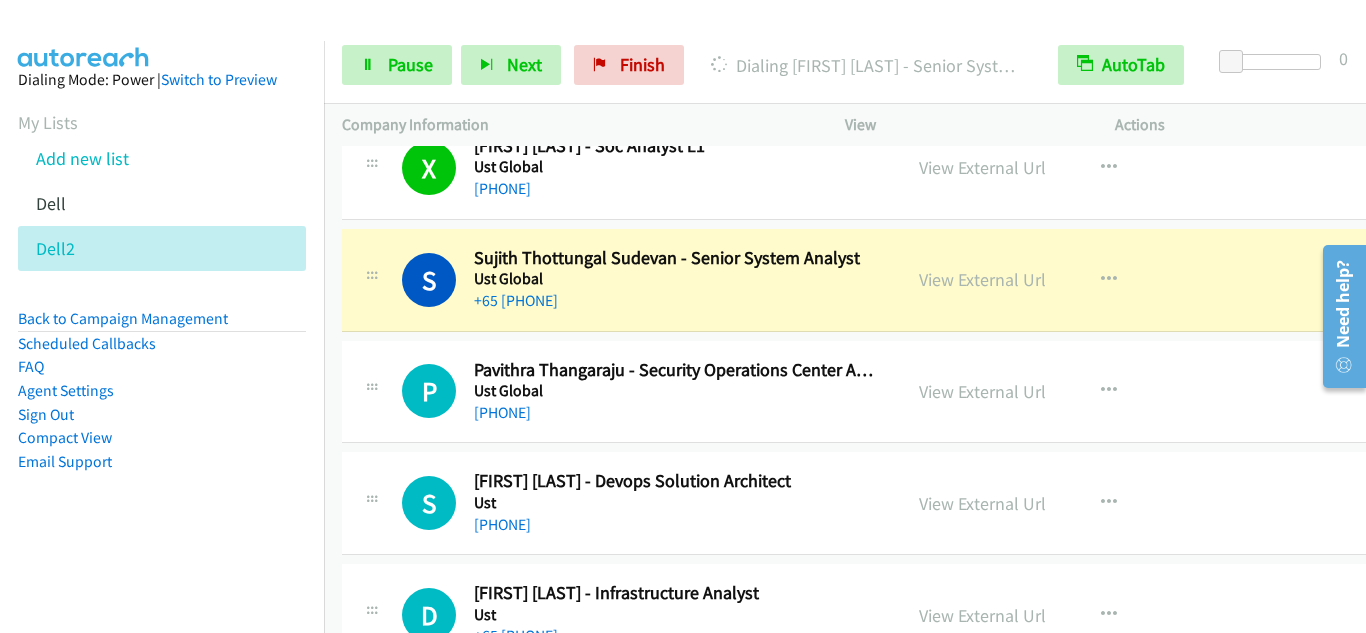 click at bounding box center [372, 274] 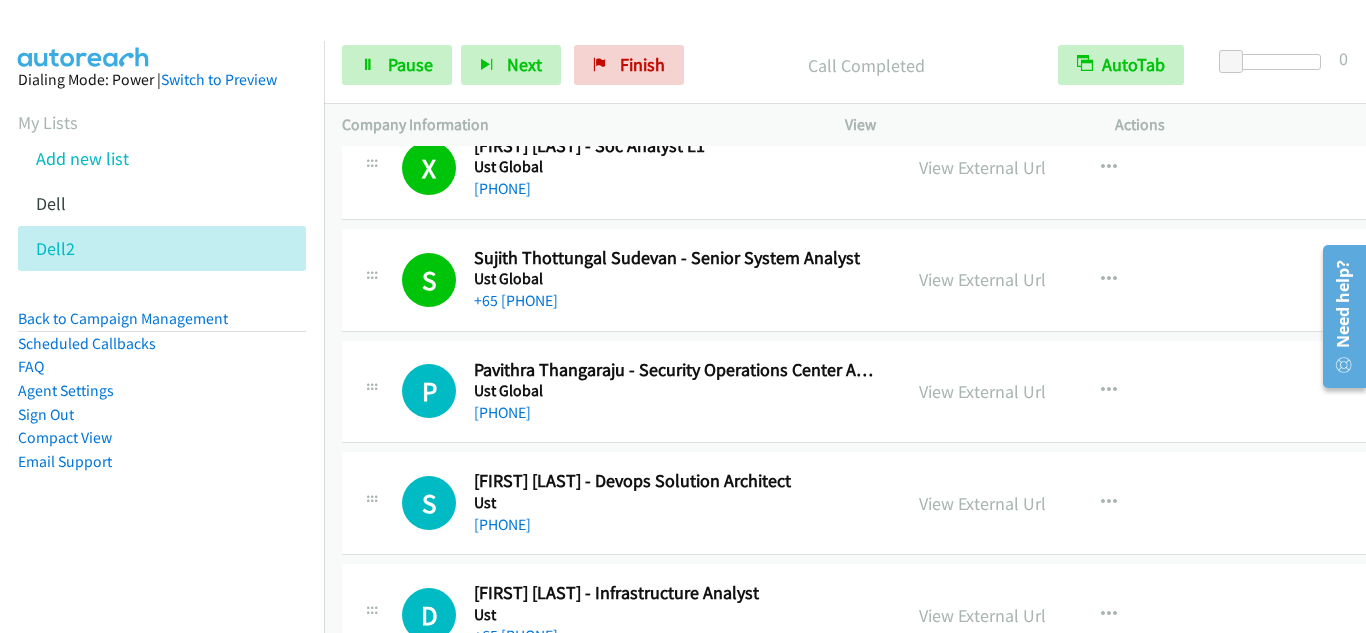 click on "P
Callback Scheduled
[FIRST] [LAST] - Security Operations Center Analyst
Ust Global
Asia/Singapore
[PHONE]" at bounding box center (621, 392) 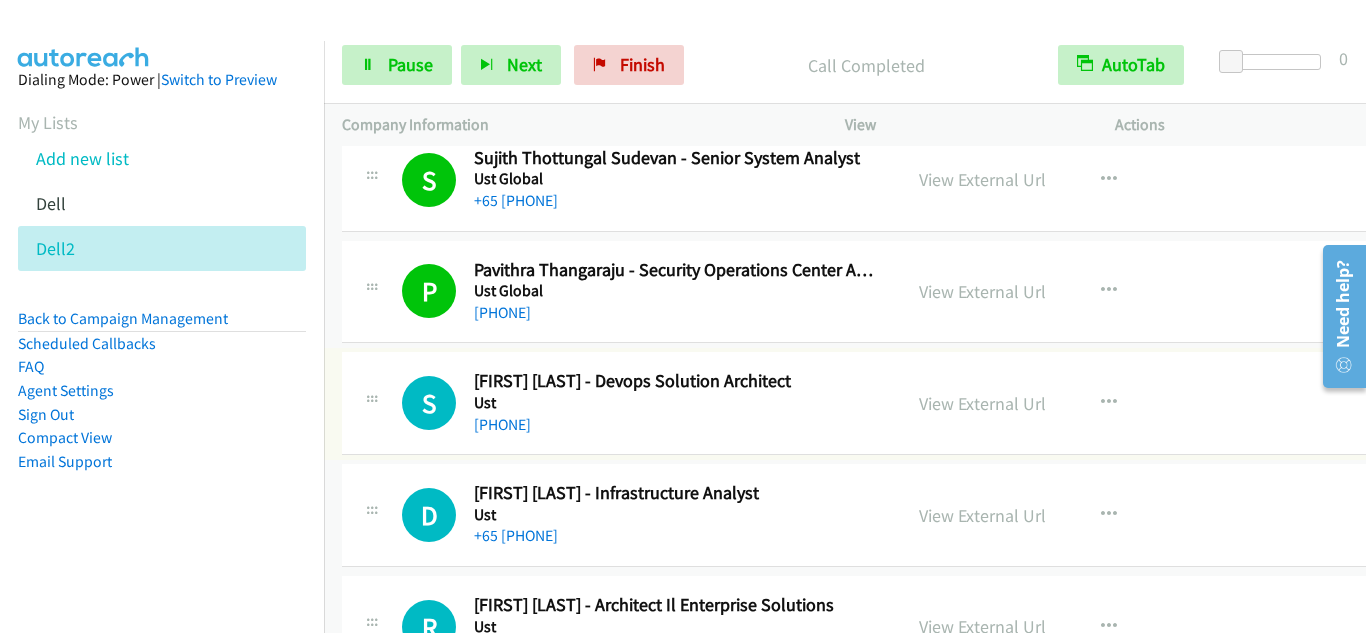 scroll, scrollTop: 6000, scrollLeft: 0, axis: vertical 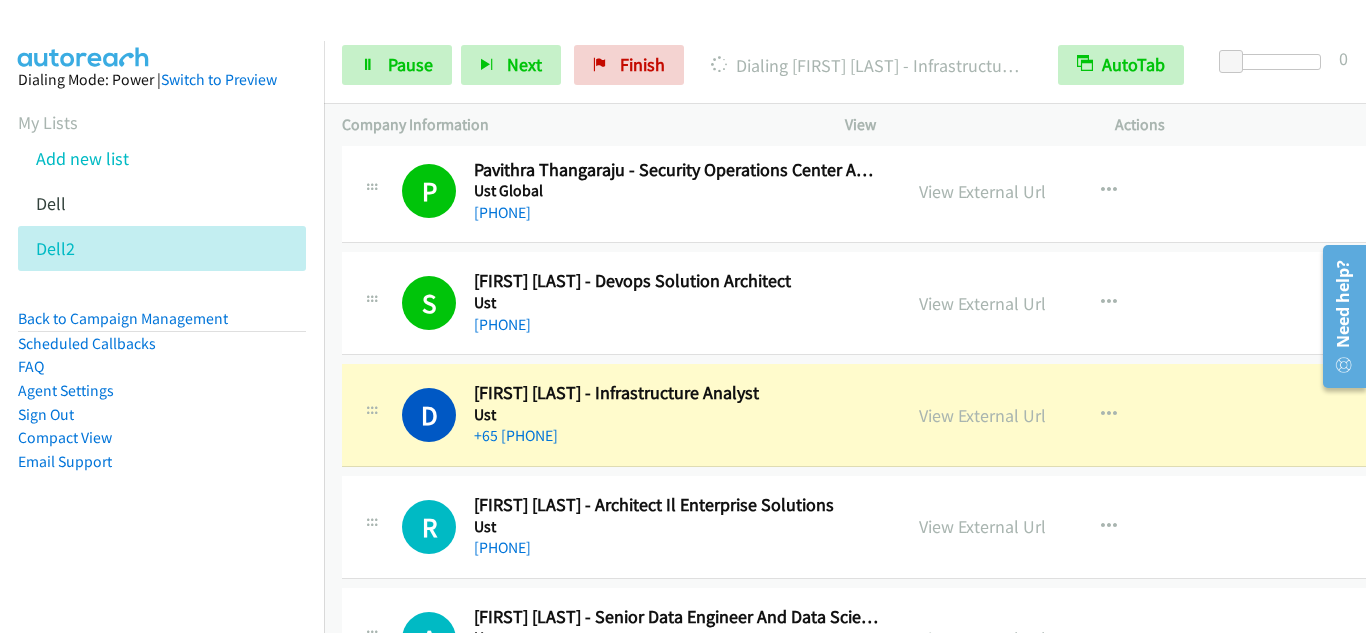 click on "D
Callback Scheduled
[FIRST] [LAST] - Infrastructure Analyst
Ust
Asia/Singapore
+65 [PHONE]
View External Url
View External Url
Schedule/Manage Callback
Start Calls Here
Remove from list
Add to do not call list
Reset Call Status" at bounding box center (864, 416) 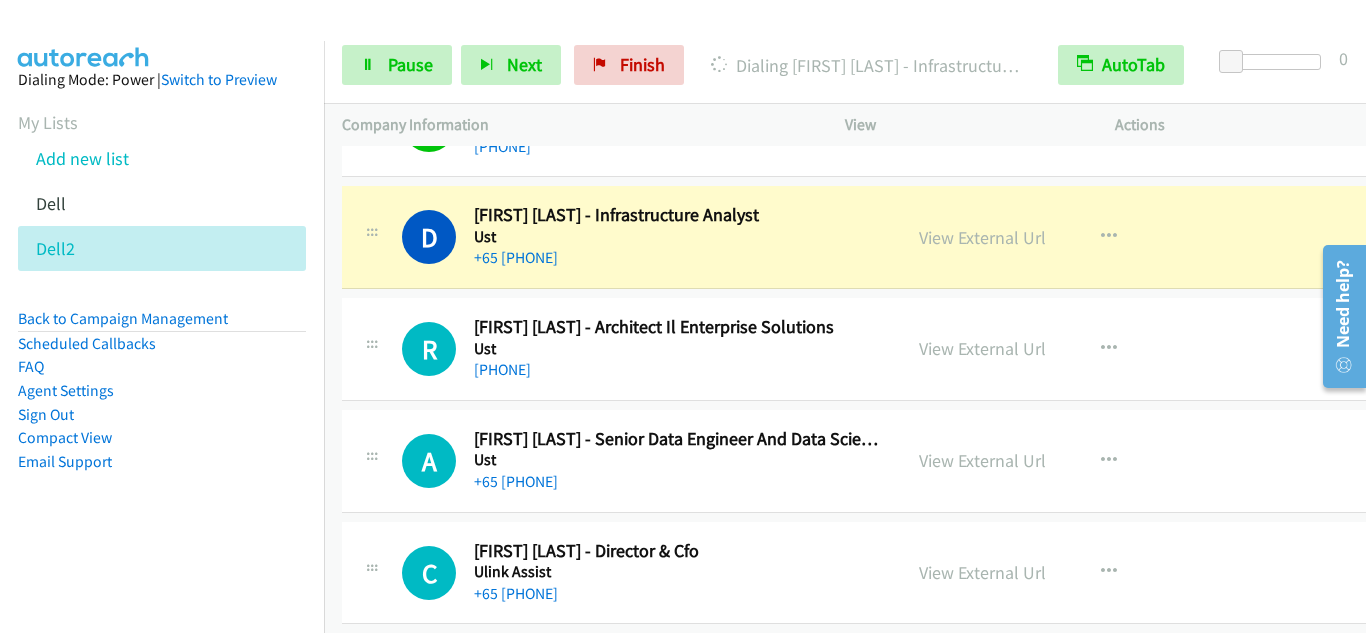 scroll, scrollTop: 6200, scrollLeft: 0, axis: vertical 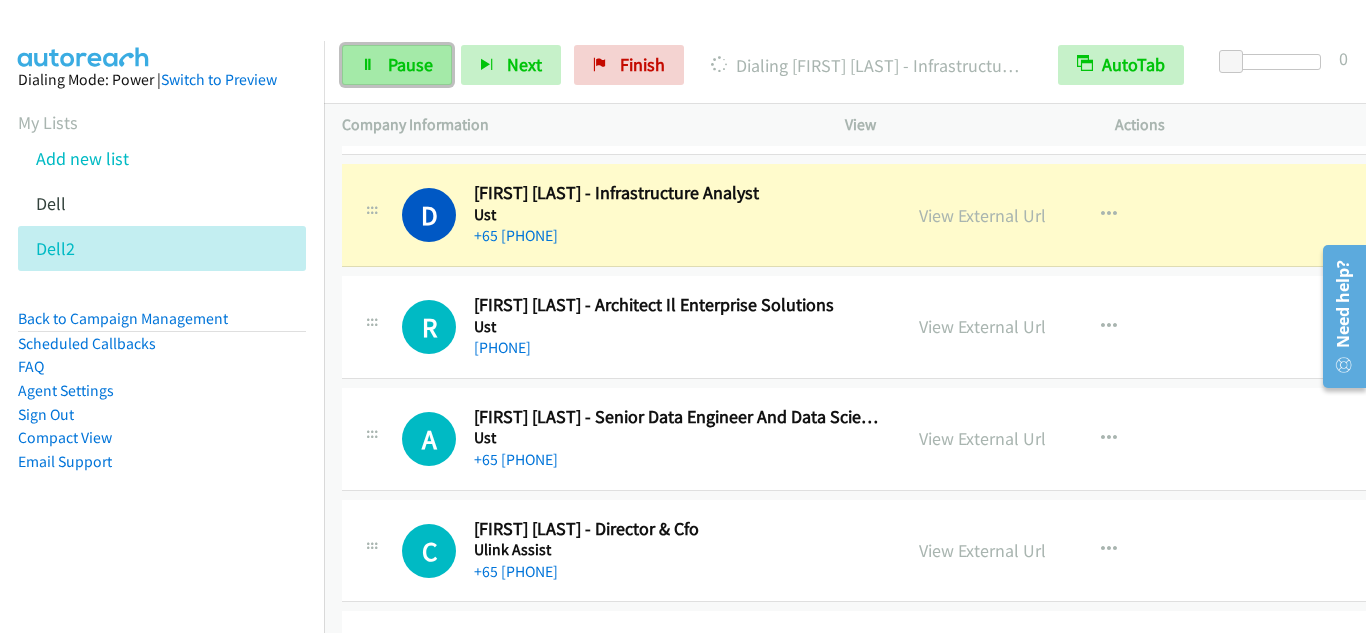 click on "Pause" at bounding box center (410, 64) 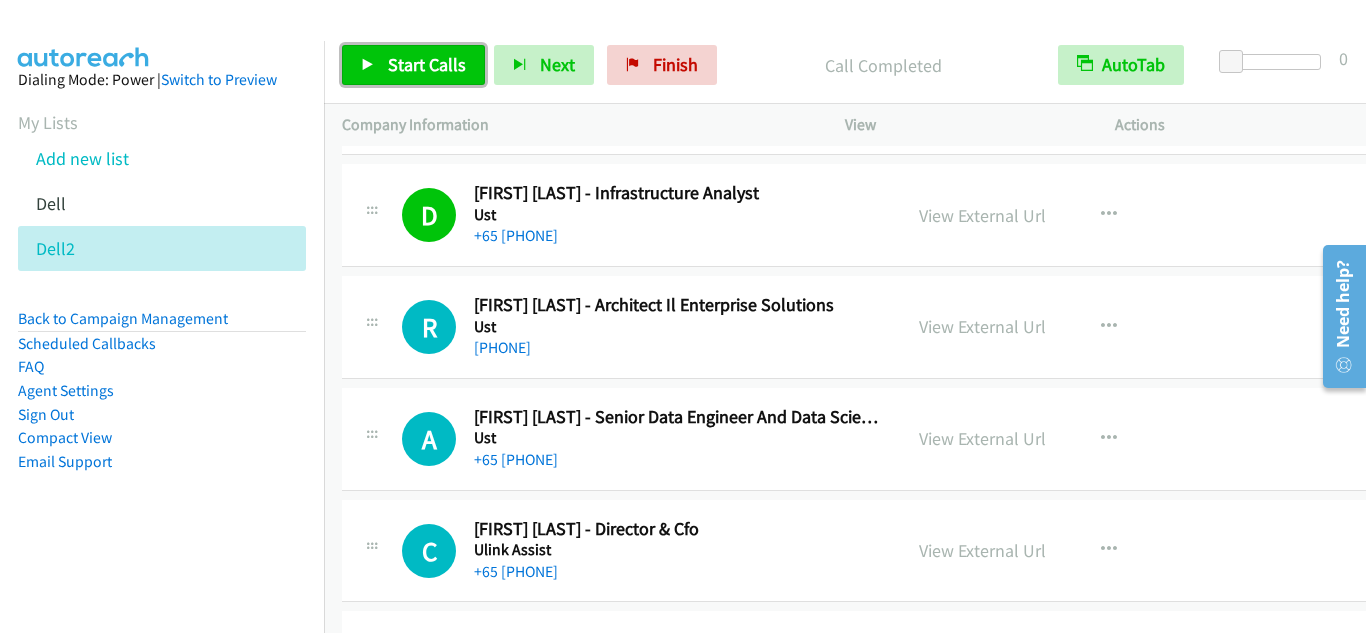 click on "Start Calls" at bounding box center (427, 64) 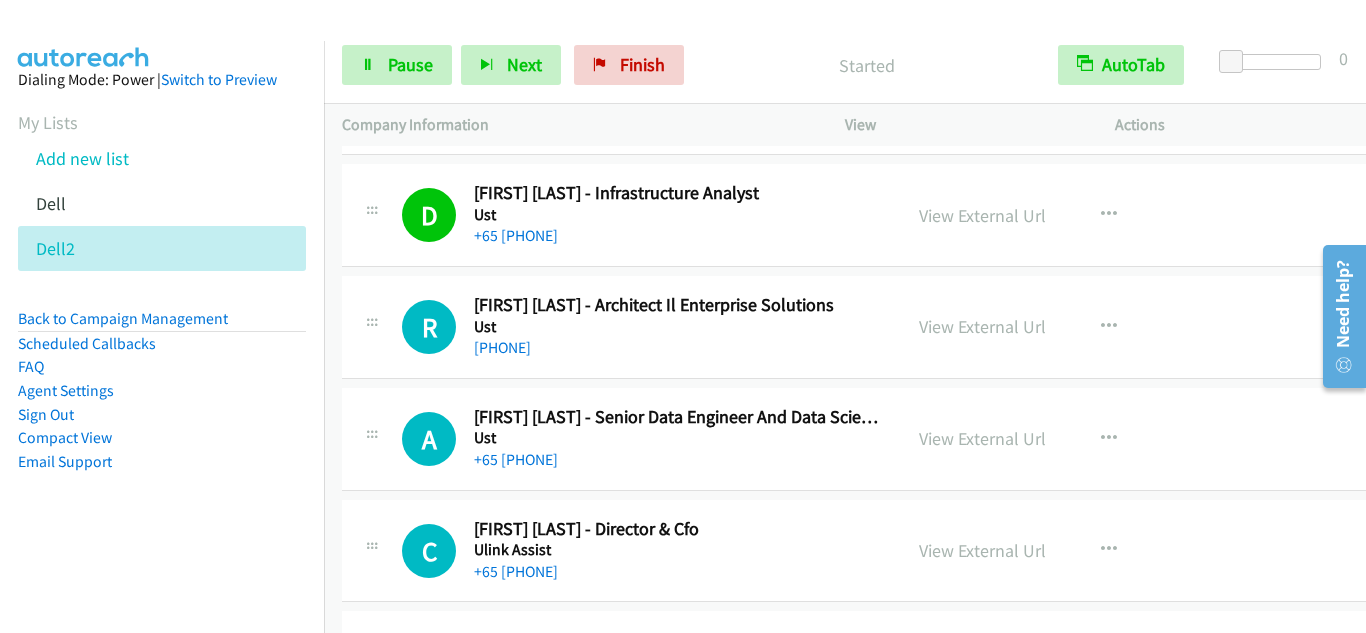 scroll, scrollTop: 6300, scrollLeft: 0, axis: vertical 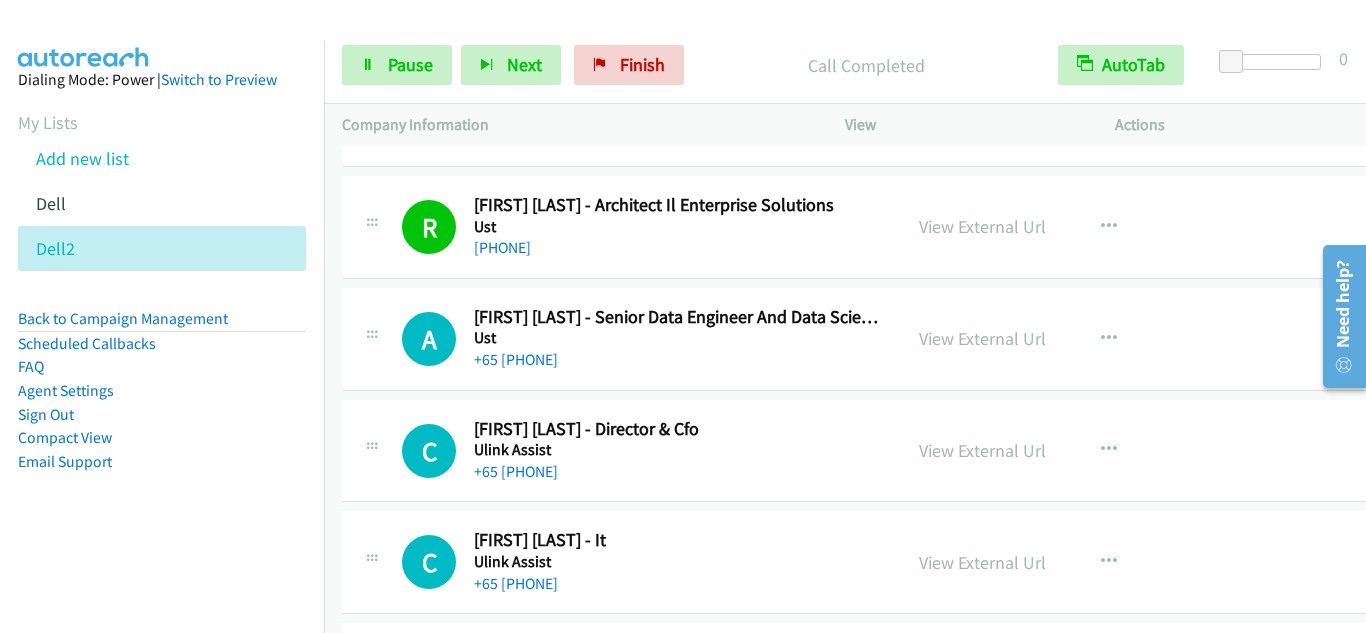 drag, startPoint x: 385, startPoint y: 371, endPoint x: 412, endPoint y: 387, distance: 31.38471 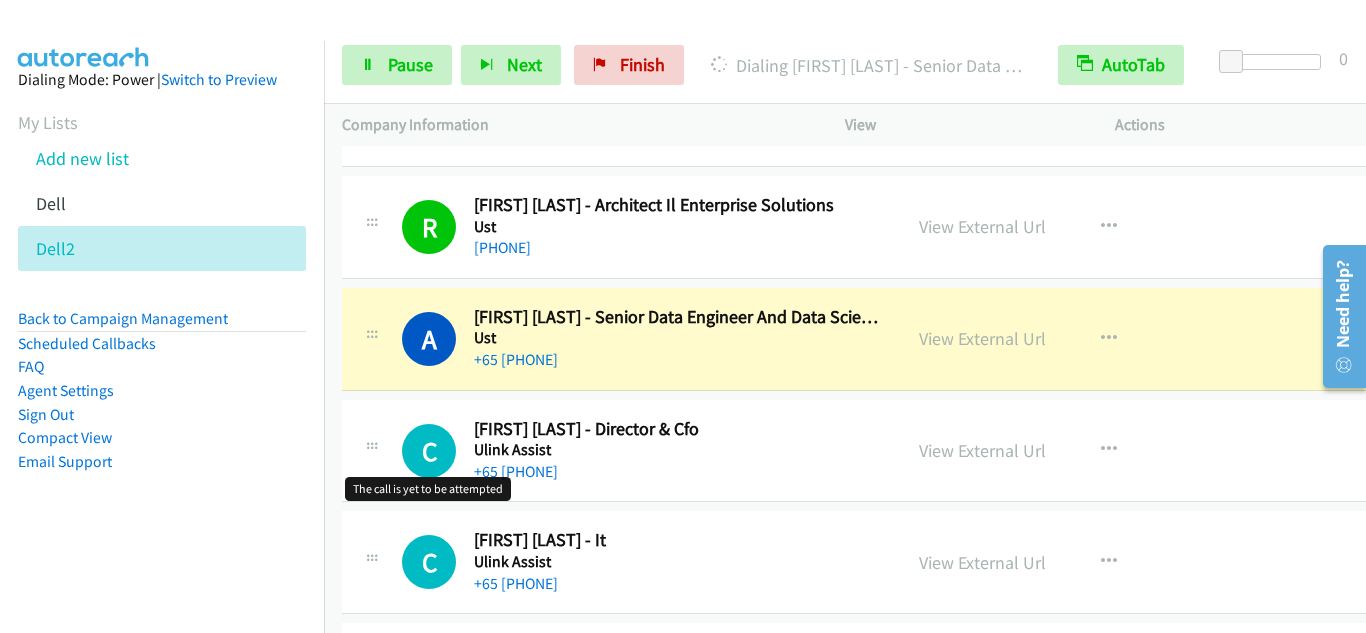 click on "C" at bounding box center (429, 451) 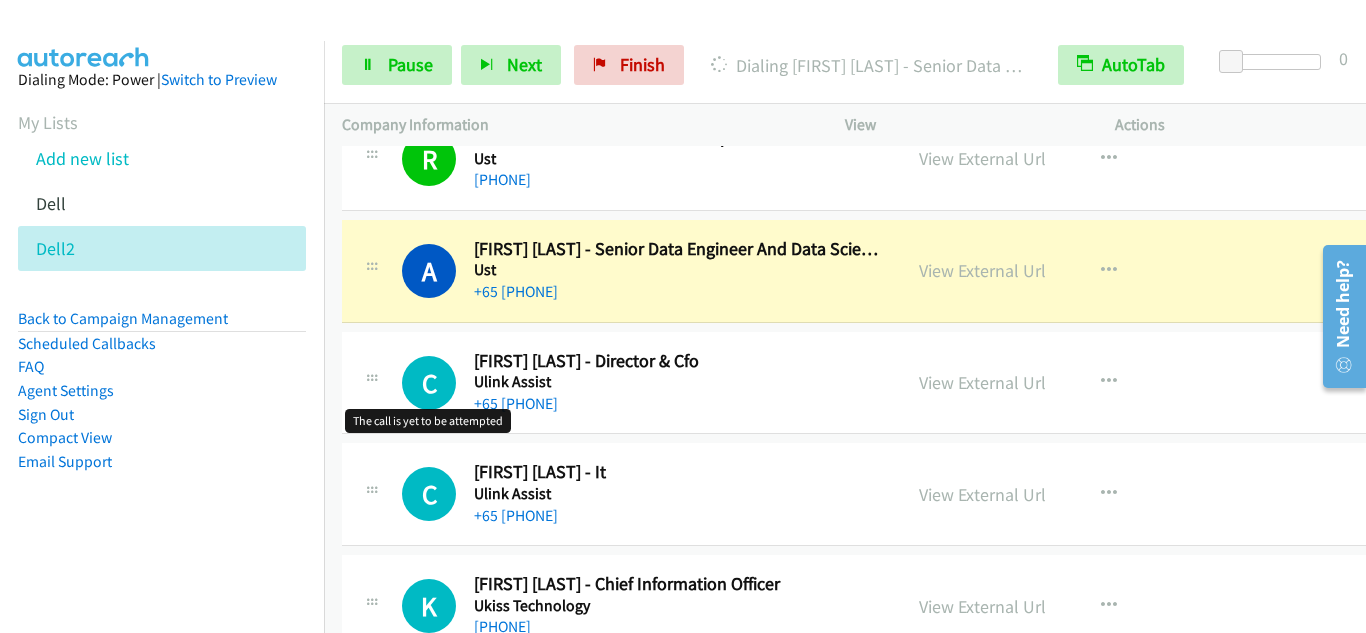 scroll, scrollTop: 6400, scrollLeft: 0, axis: vertical 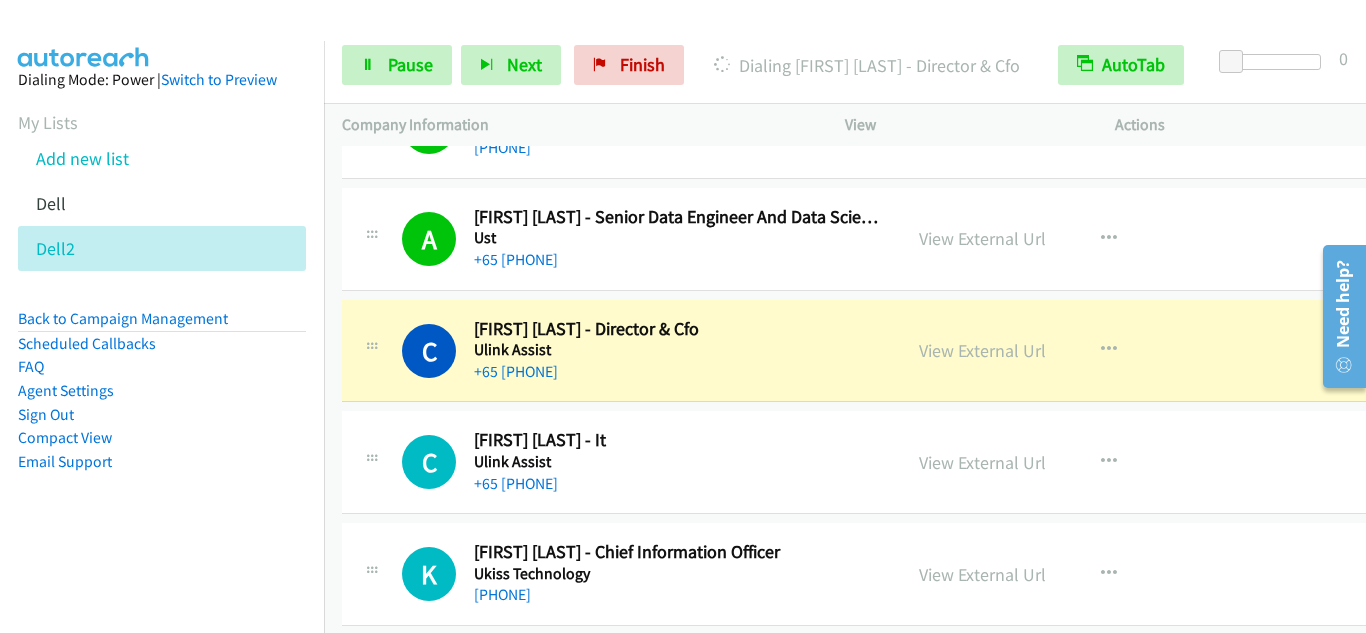 click on "C
Callback Scheduled
[FIRST] [LAST] - Director & Cfo
Ulink Assist
Asia/Singapore
[PHONE]" at bounding box center (621, 351) 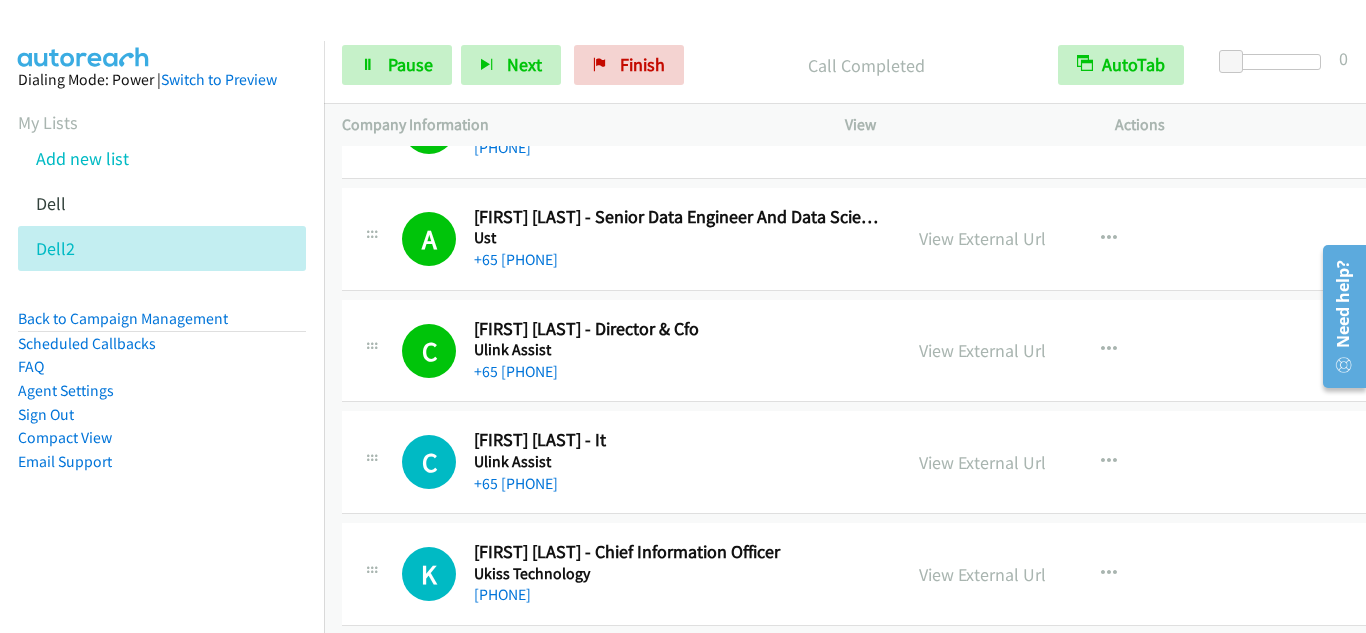 click on "C
Callback Scheduled
[FIRST] [LAST] - It
Ulink Assist
Asia/Singapore
+65 [PHONE]
View External Url
View External Url
Schedule/Manage Callback
Start Calls Here
Remove from list
Add to do not call list
Reset Call Status" at bounding box center [864, 462] 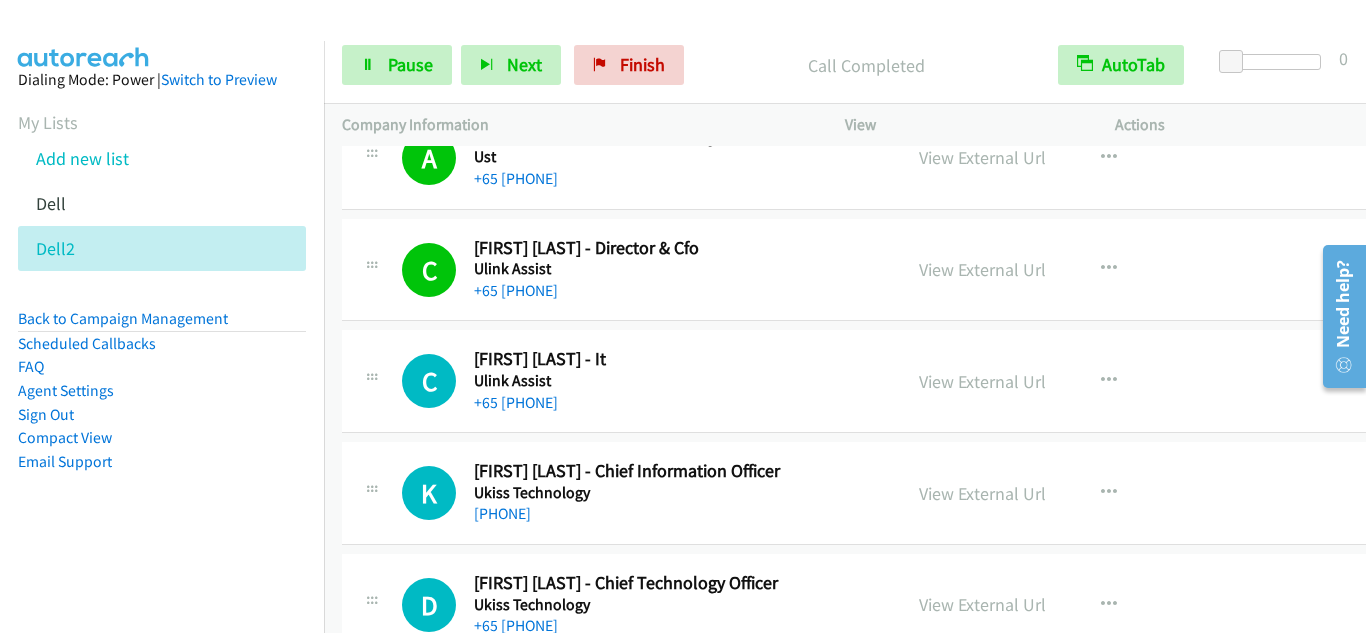 scroll, scrollTop: 6500, scrollLeft: 0, axis: vertical 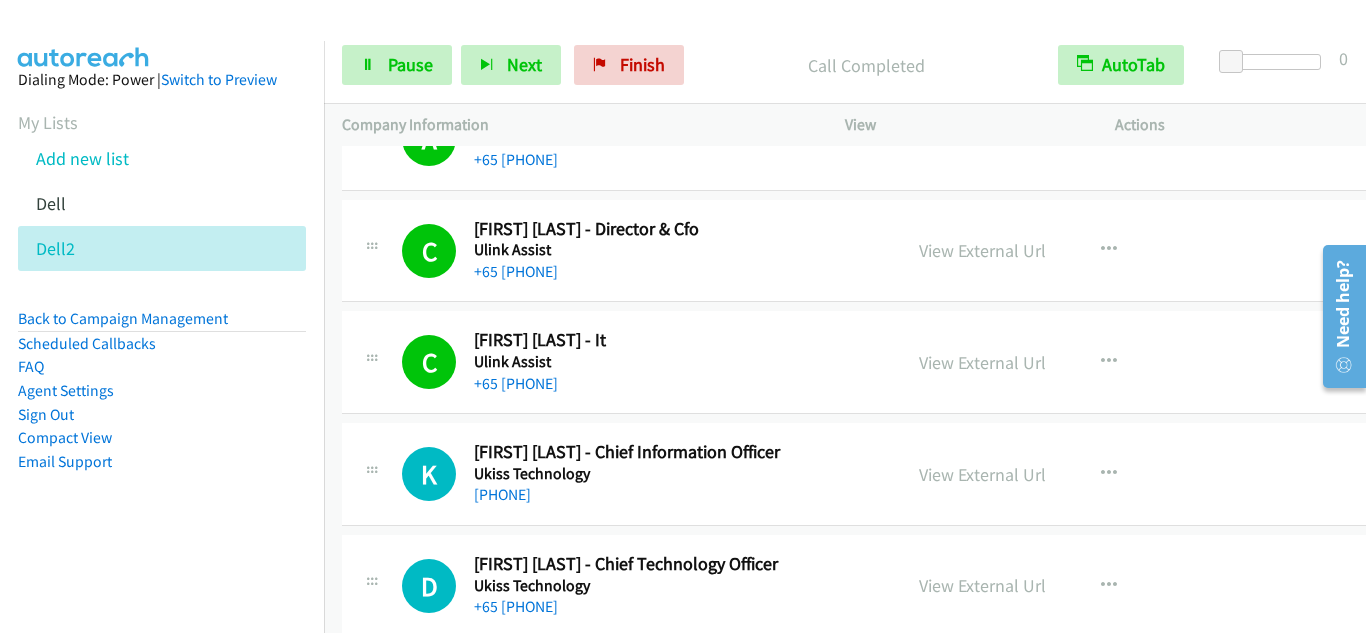 click on "K
Callback Scheduled
[FIRST] [LAST] - Chief Information Officer
Ukiss Technology
Asia/Singapore
[PHONE]
View External Url
View External Url
Schedule/Manage Callback
Start Calls Here
Remove from list
Add to do not call list
Reset Call Status" at bounding box center [864, 475] 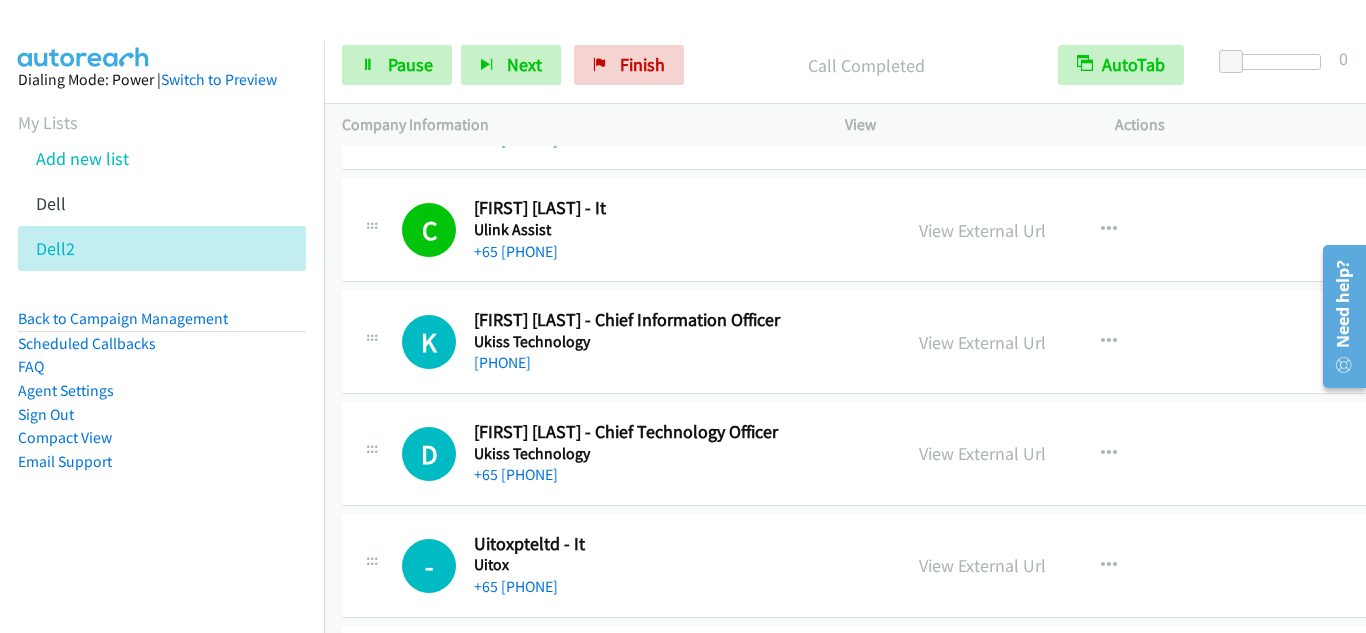 scroll, scrollTop: 6700, scrollLeft: 0, axis: vertical 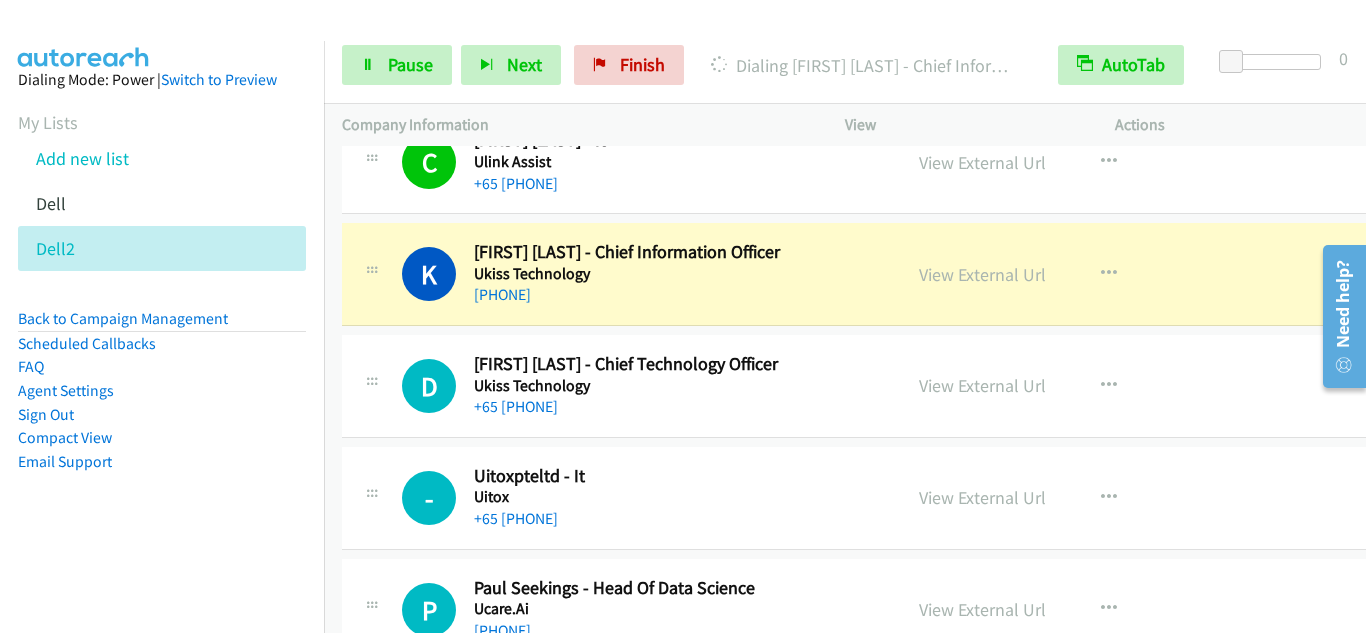 click on "K
Callback Scheduled
[FIRST] [LAST] - Chief Information Officer
Ukiss Technology
Asia/Singapore
[PHONE]" at bounding box center (621, 274) 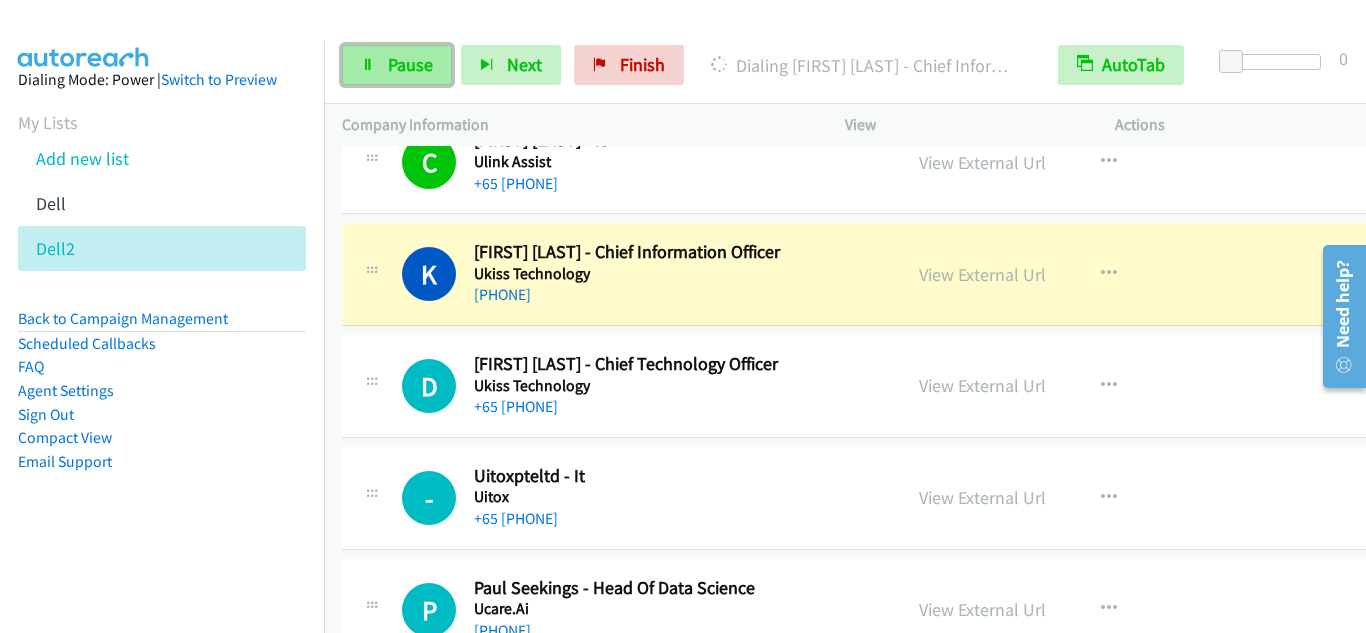 click on "Pause" at bounding box center [410, 64] 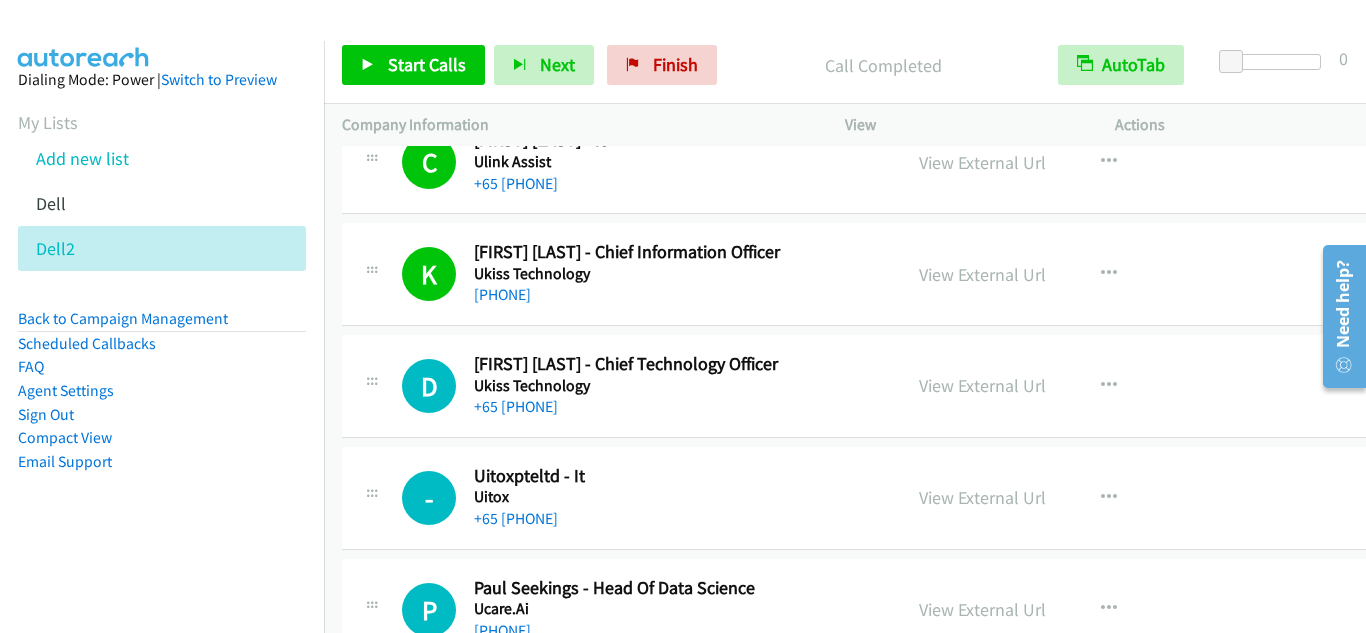 click on "D
Callback Scheduled
[FIRST] [LAST] - Chief Technology Officer
Ukiss Technology
Asia/Singapore
[PHONE]
View External Url
View External Url
Schedule/Manage Callback
Start Calls Here
Remove from list
Add to do not call list
Reset Call Status" at bounding box center (864, 386) 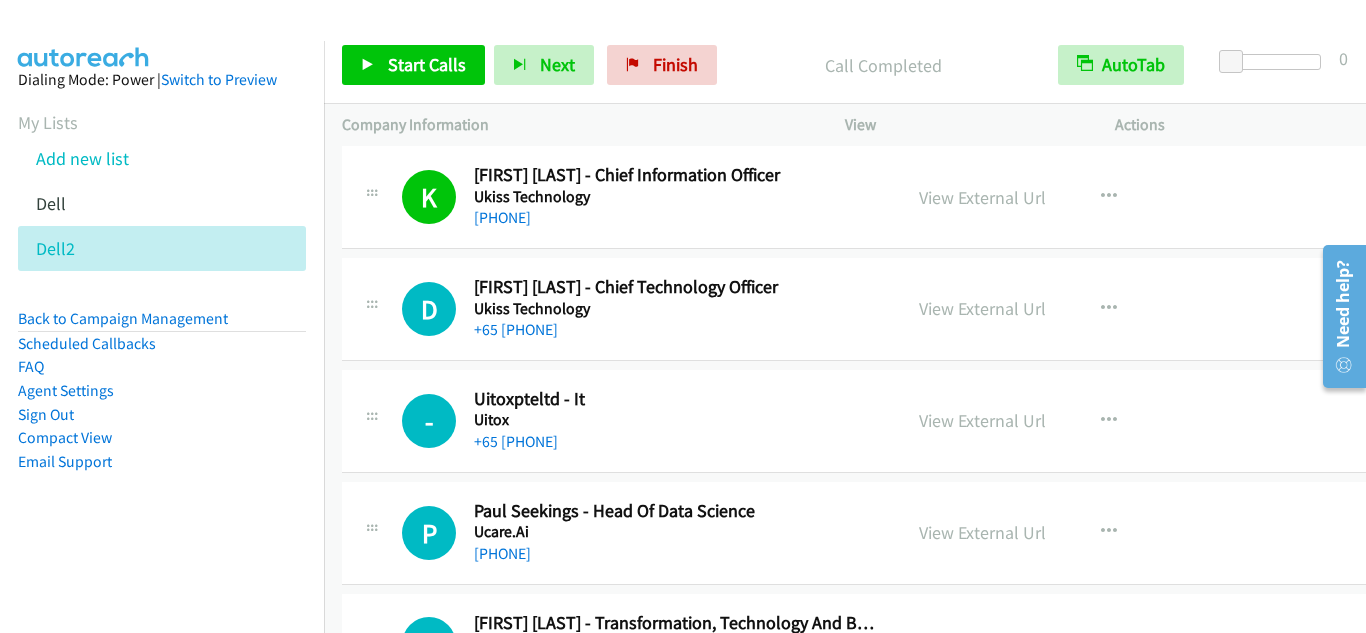 scroll, scrollTop: 6800, scrollLeft: 0, axis: vertical 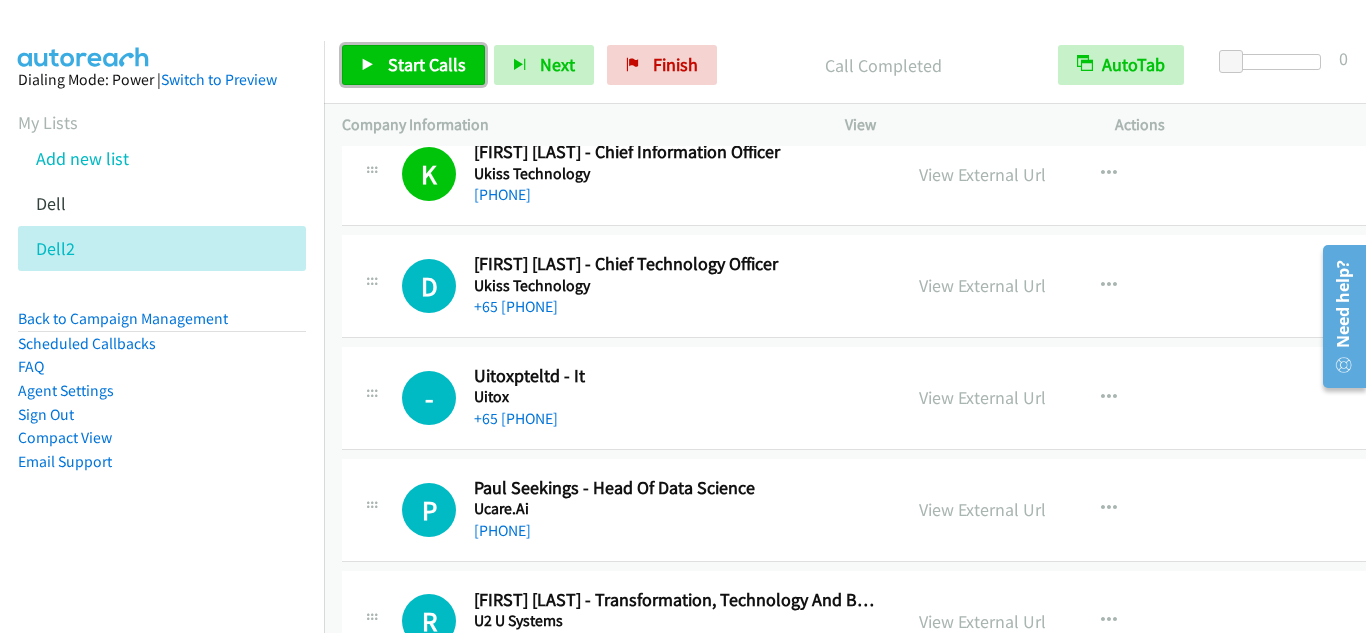 click on "Start Calls" at bounding box center [413, 65] 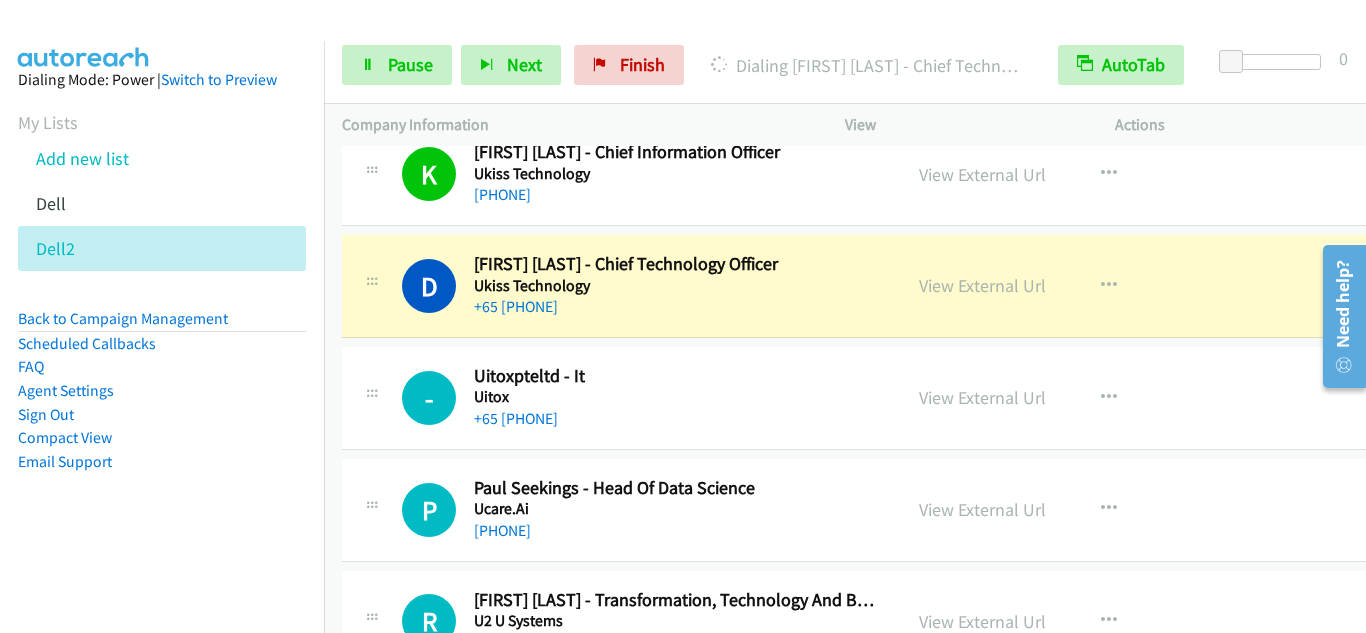 drag, startPoint x: 363, startPoint y: 436, endPoint x: 374, endPoint y: 430, distance: 12.529964 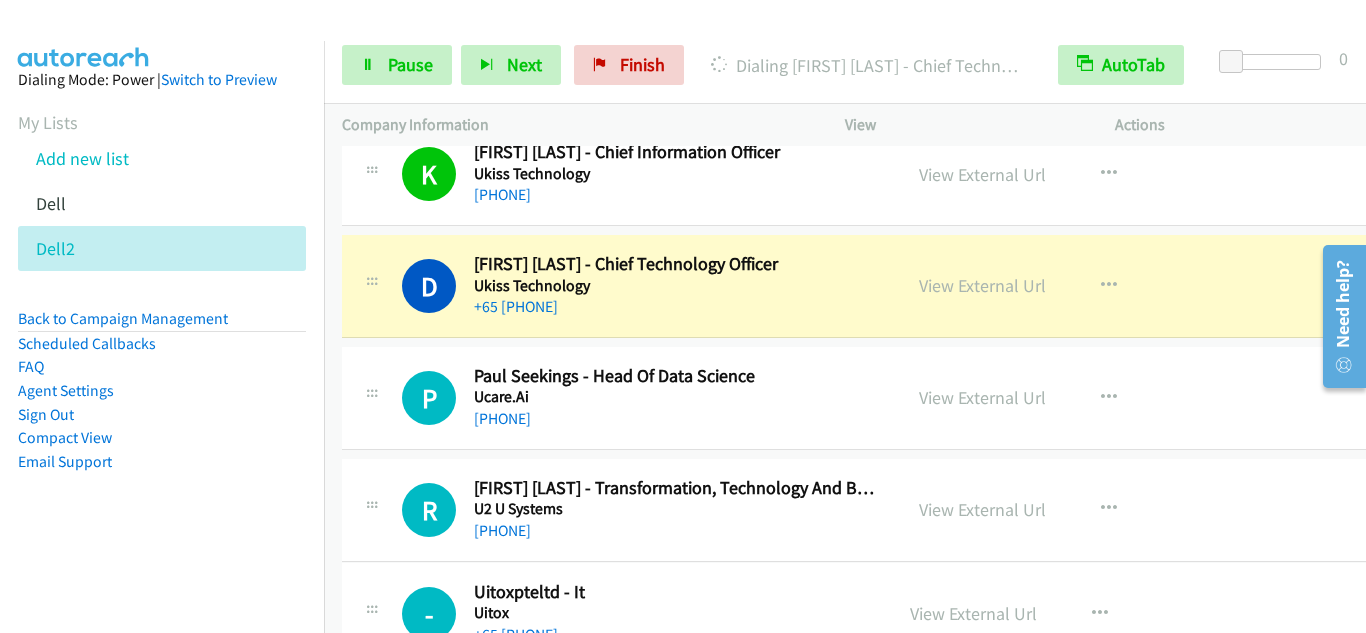 drag, startPoint x: 693, startPoint y: 381, endPoint x: 722, endPoint y: 598, distance: 218.92921 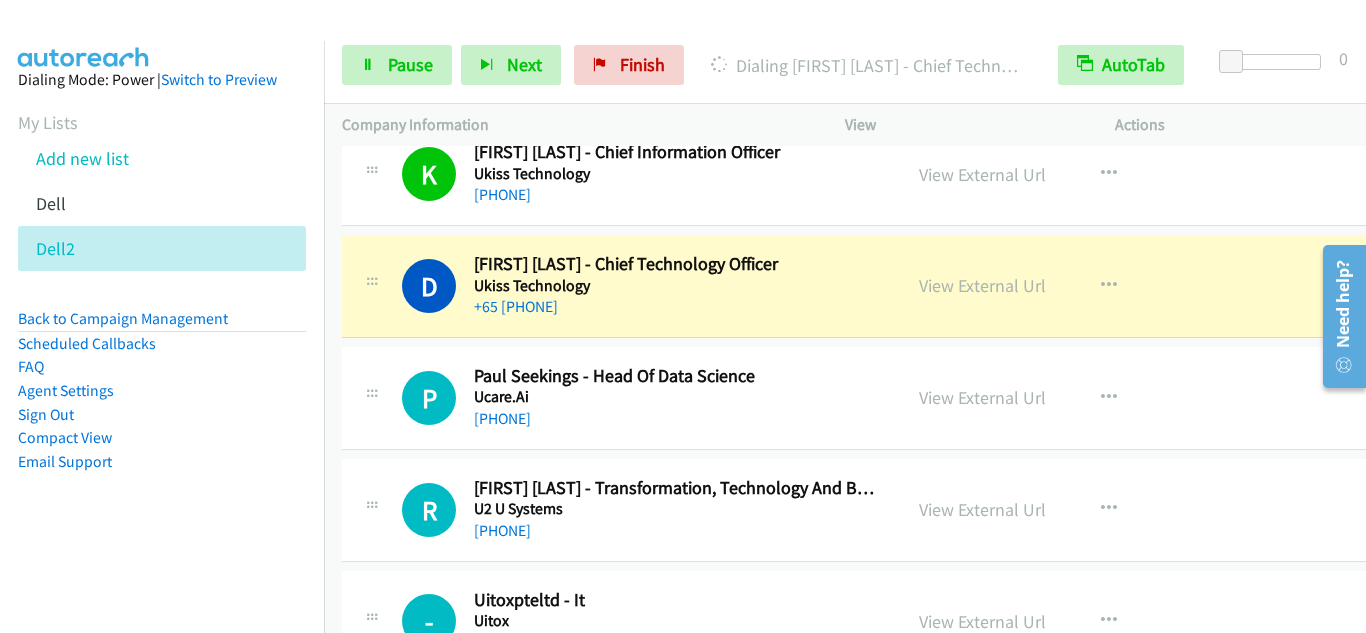 click on "P
Callback Scheduled
[FIRST] [LAST] - Head Of Data Science
Ucare.Ai
Asia/Singapore
[PHONE]
View External Url
View External Url
Schedule/Manage Callback
Start Calls Here
Remove from list
Add to do not call list
Reset Call Status" at bounding box center [864, 398] 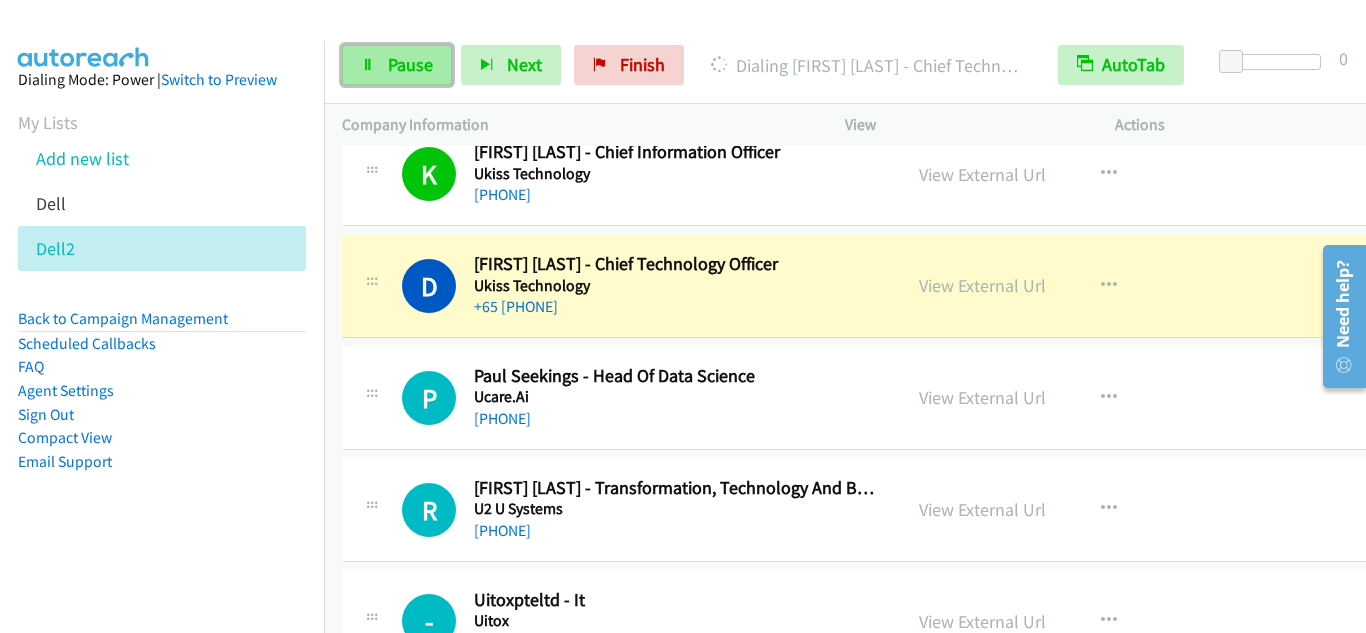 click on "Pause" at bounding box center (410, 64) 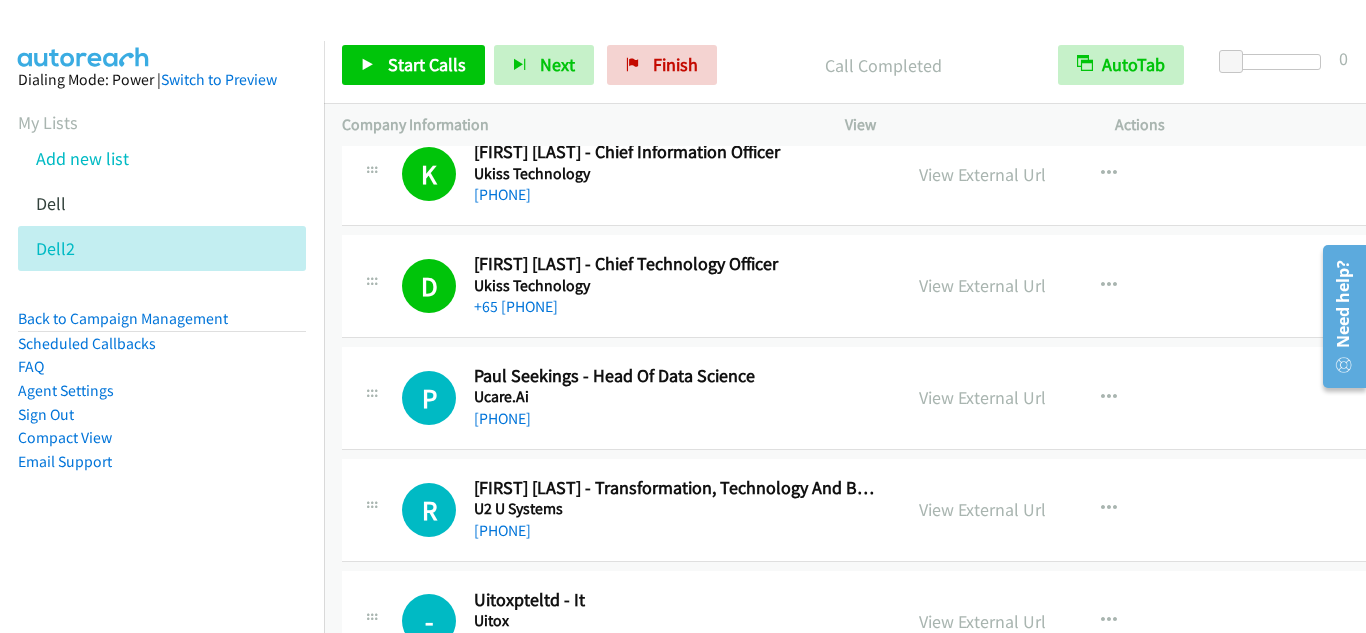 click on "P
Callback Scheduled
[FIRST] [LAST] - Head Of Data Science
Ucare.Ai
Asia/Singapore
+65 [PHONE]" at bounding box center [621, 398] 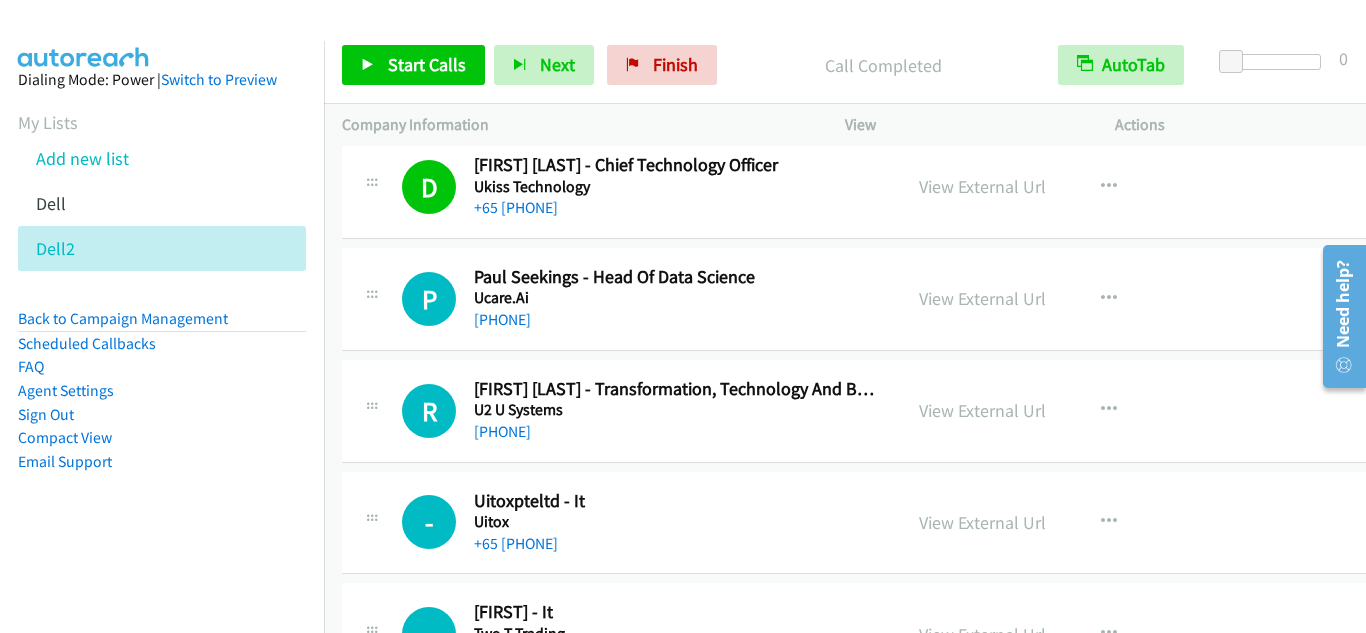 scroll, scrollTop: 6900, scrollLeft: 0, axis: vertical 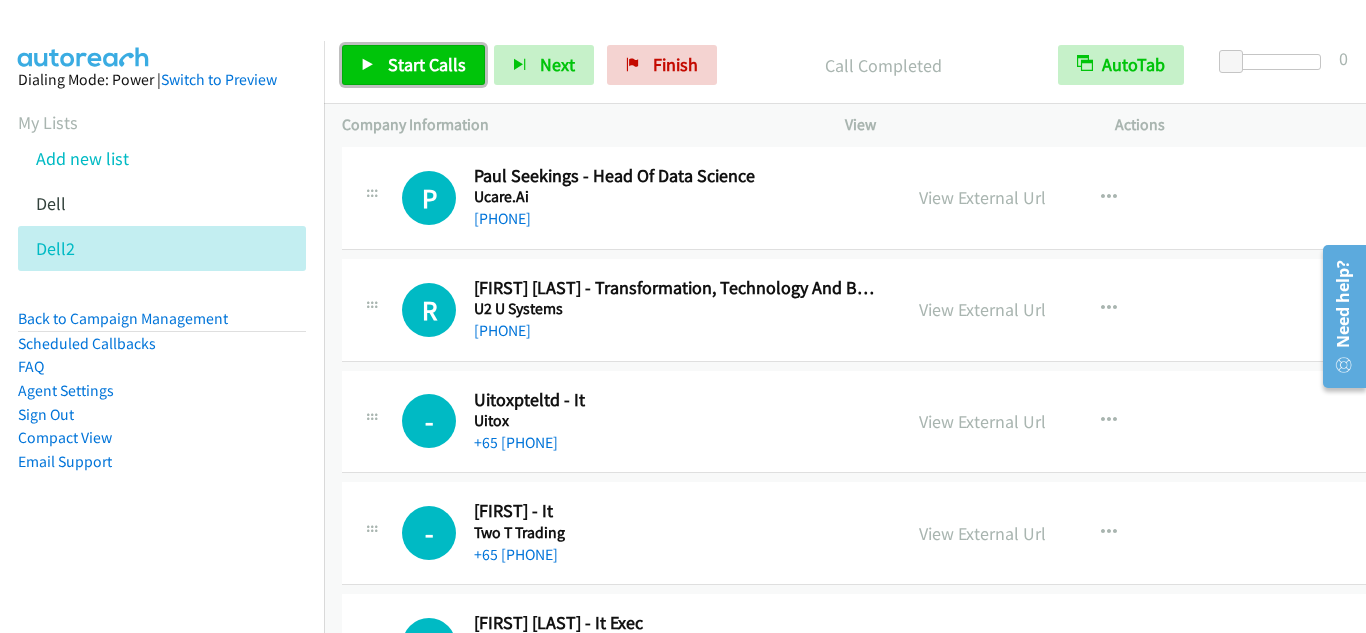 click on "Start Calls" at bounding box center (427, 64) 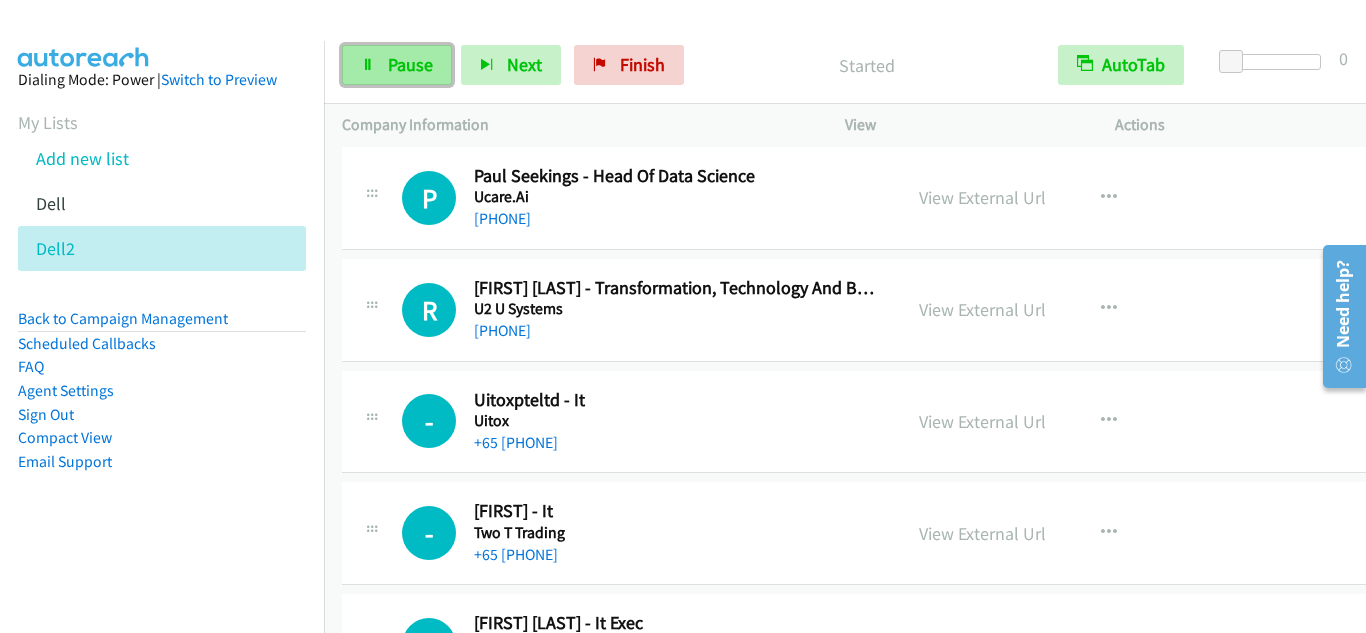 click on "Pause" at bounding box center (397, 65) 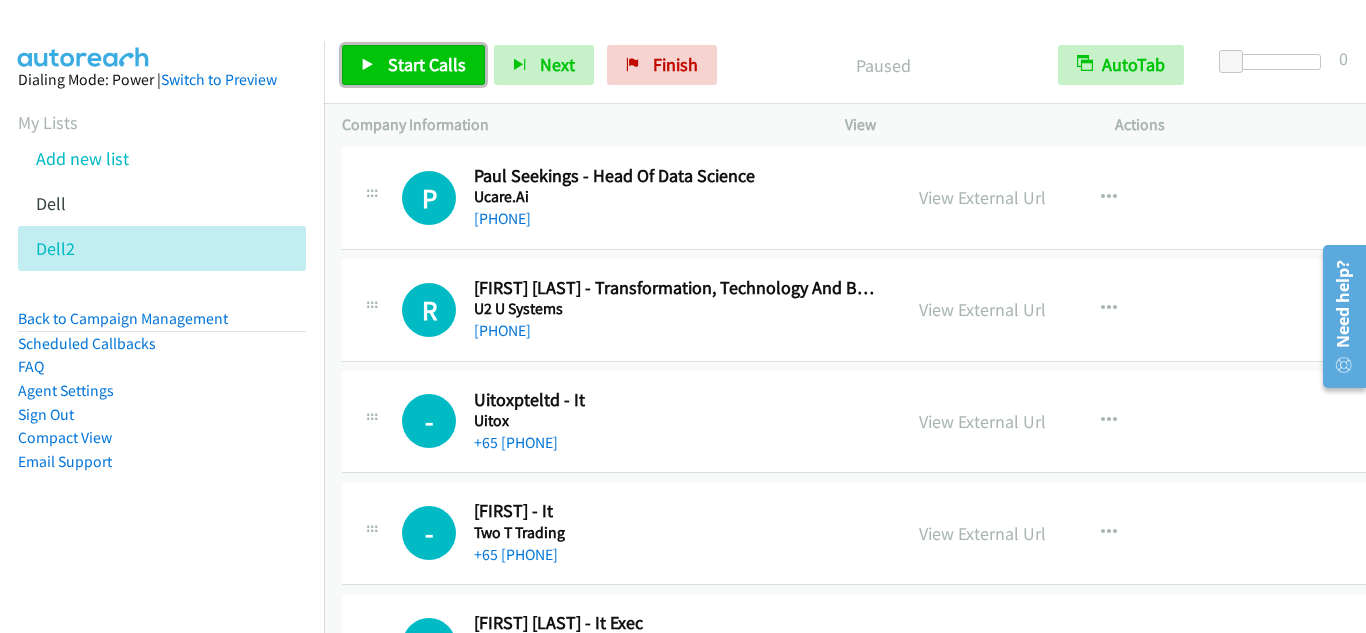 click on "Start Calls" at bounding box center [427, 64] 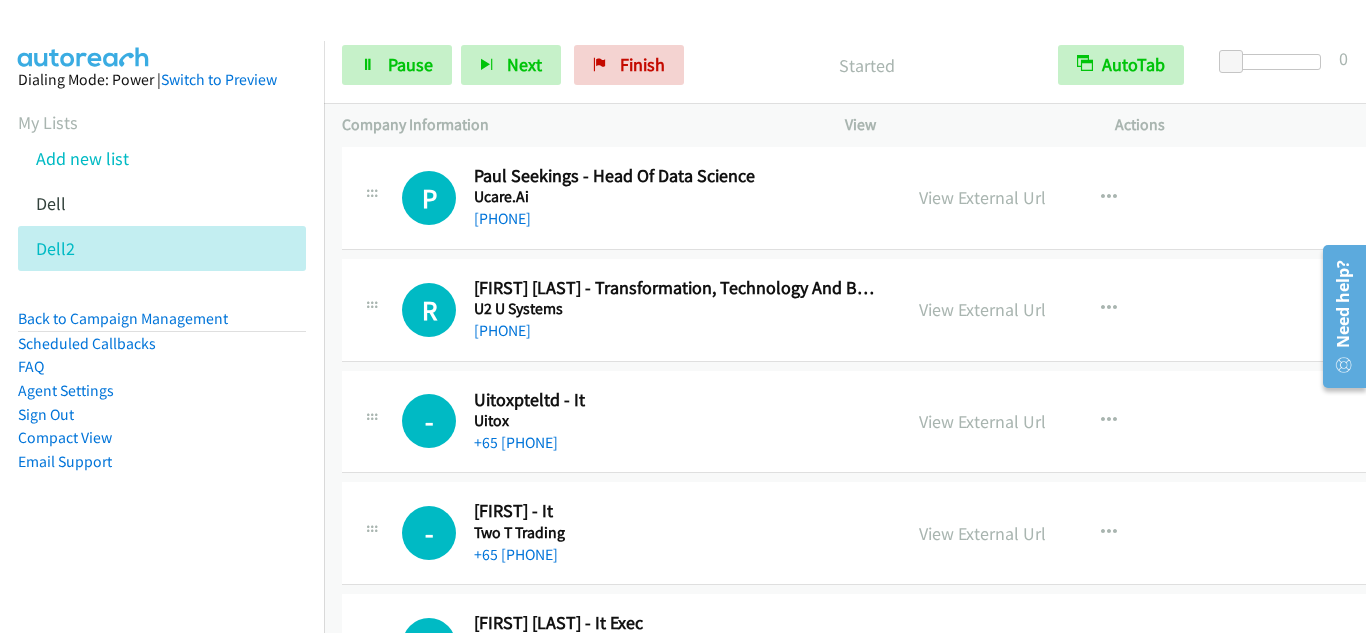 scroll, scrollTop: 6900, scrollLeft: 0, axis: vertical 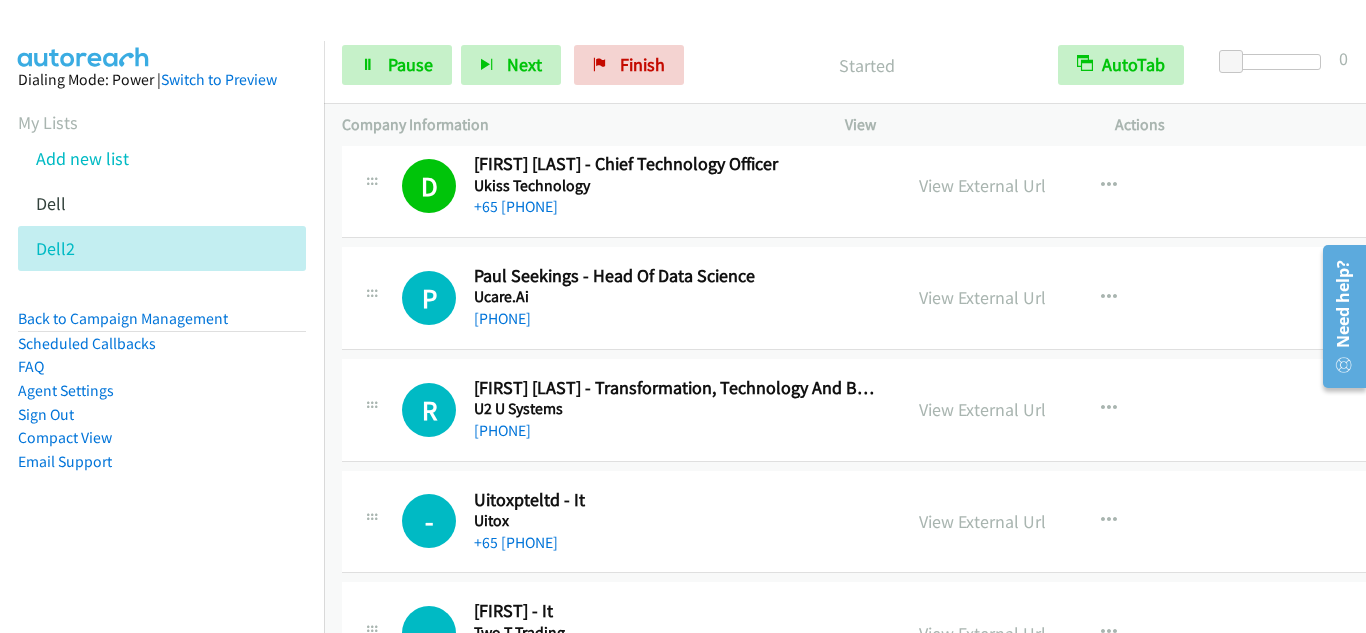 click on "P
Callback Scheduled
[FIRST] [LAST] - Head Of Data Science
Ucare.Ai
Asia/Singapore
[PHONE]
View External Url
View External Url
Schedule/Manage Callback
Start Calls Here
Remove from list
Add to do not call list
Reset Call Status" at bounding box center [864, 298] 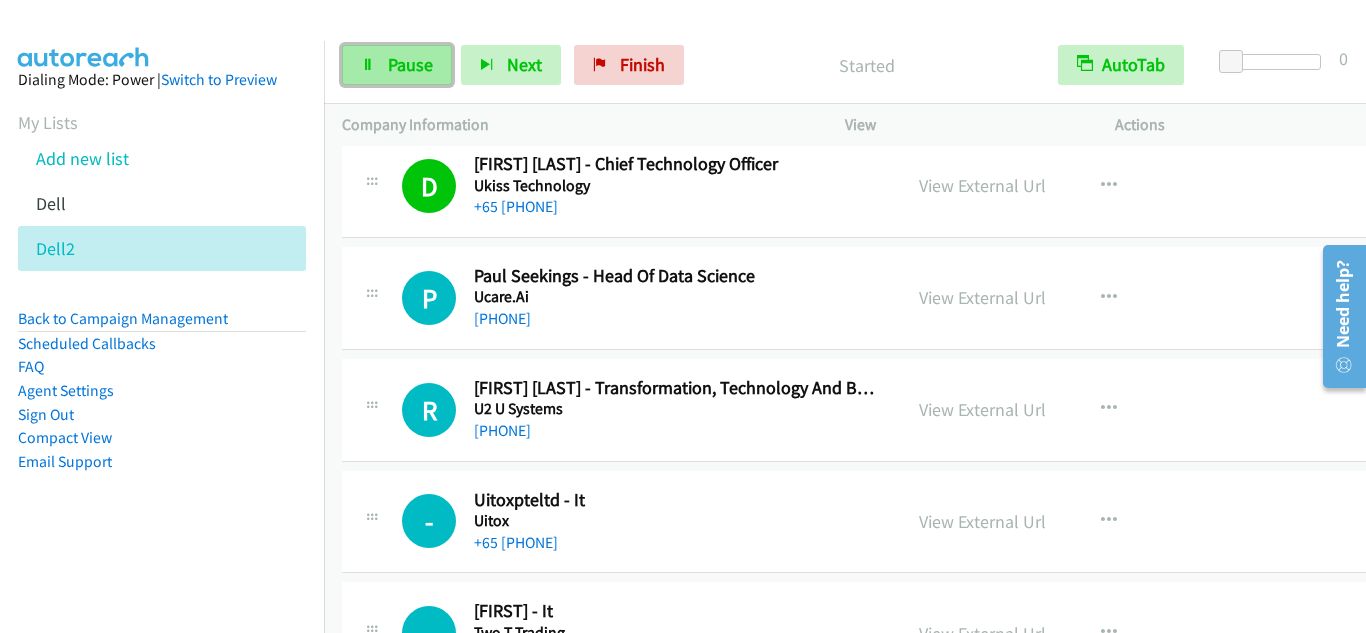 click on "Pause" at bounding box center [397, 65] 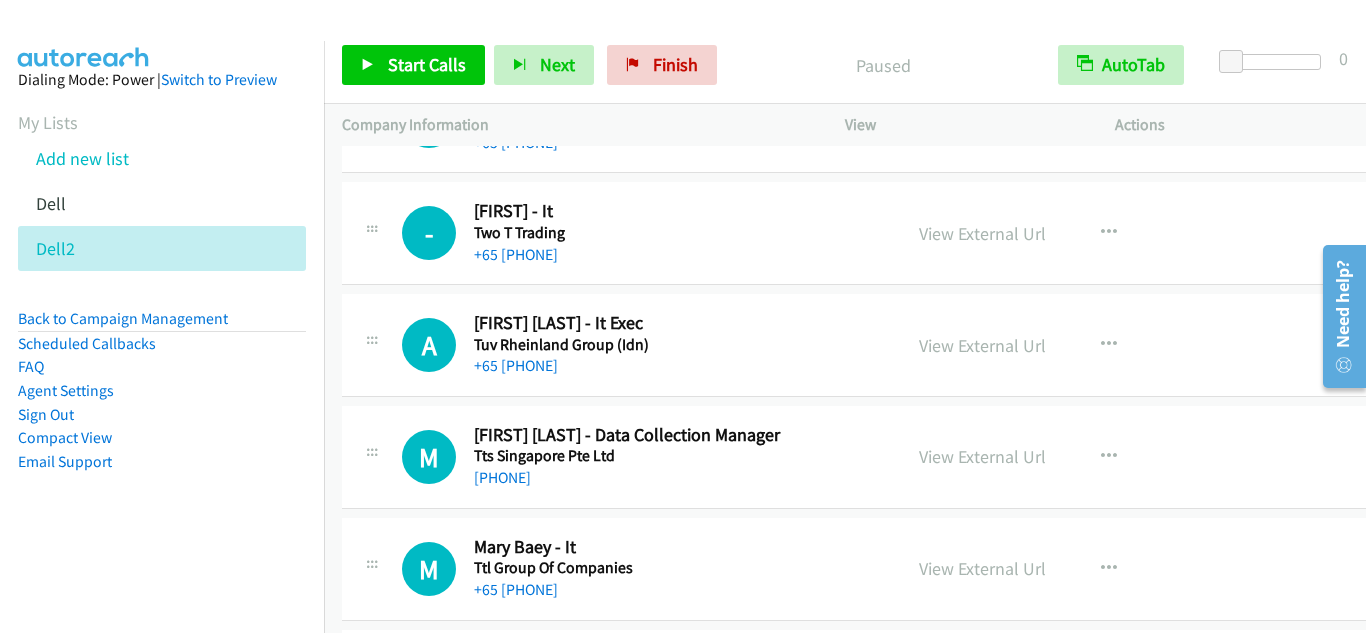 scroll, scrollTop: 7400, scrollLeft: 0, axis: vertical 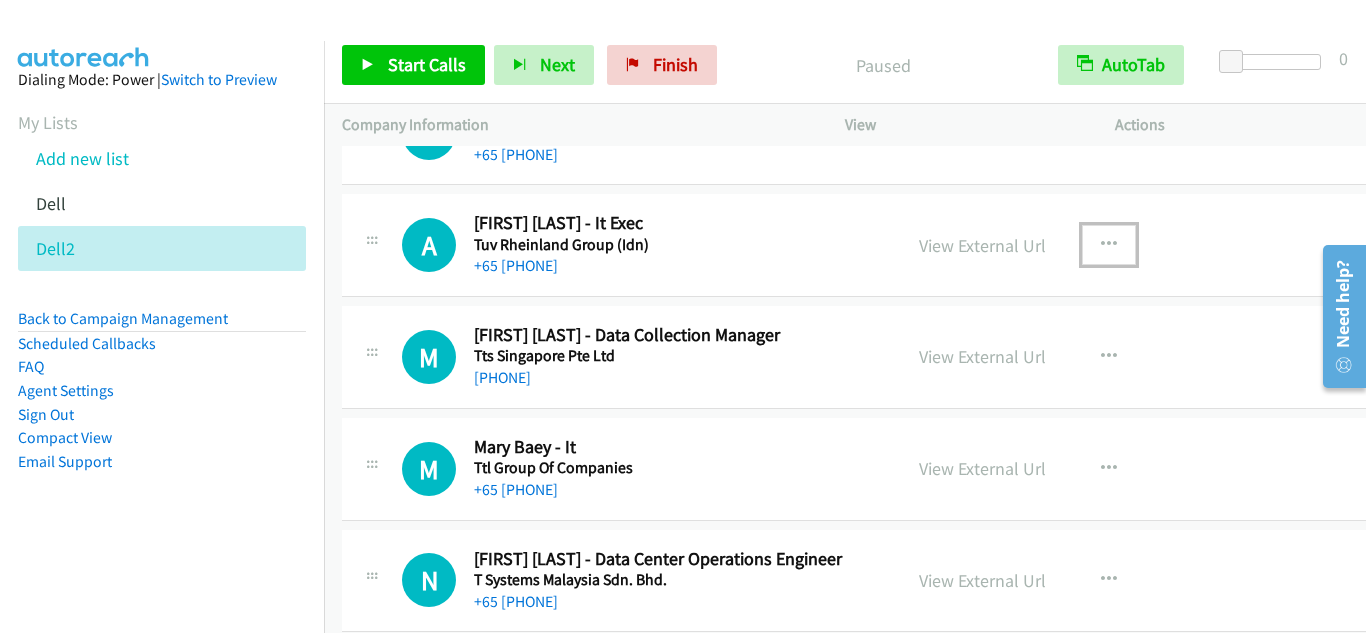 click at bounding box center [1109, 245] 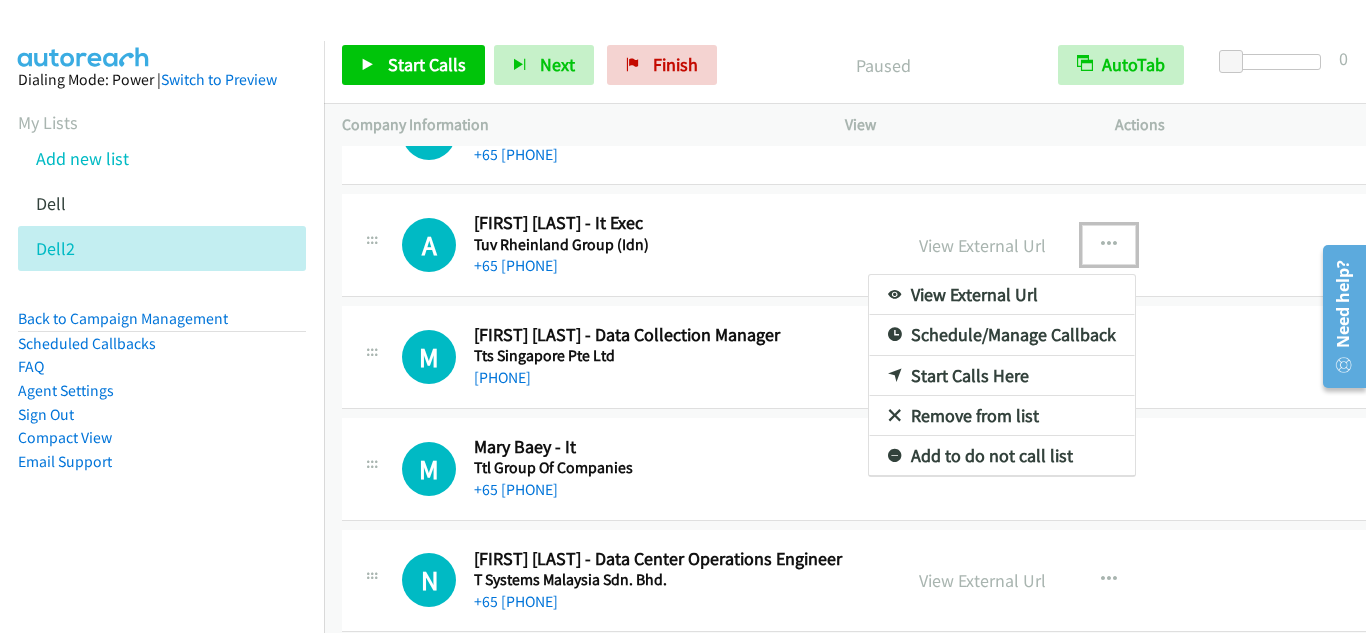click on "Start Calls Here" at bounding box center (1002, 376) 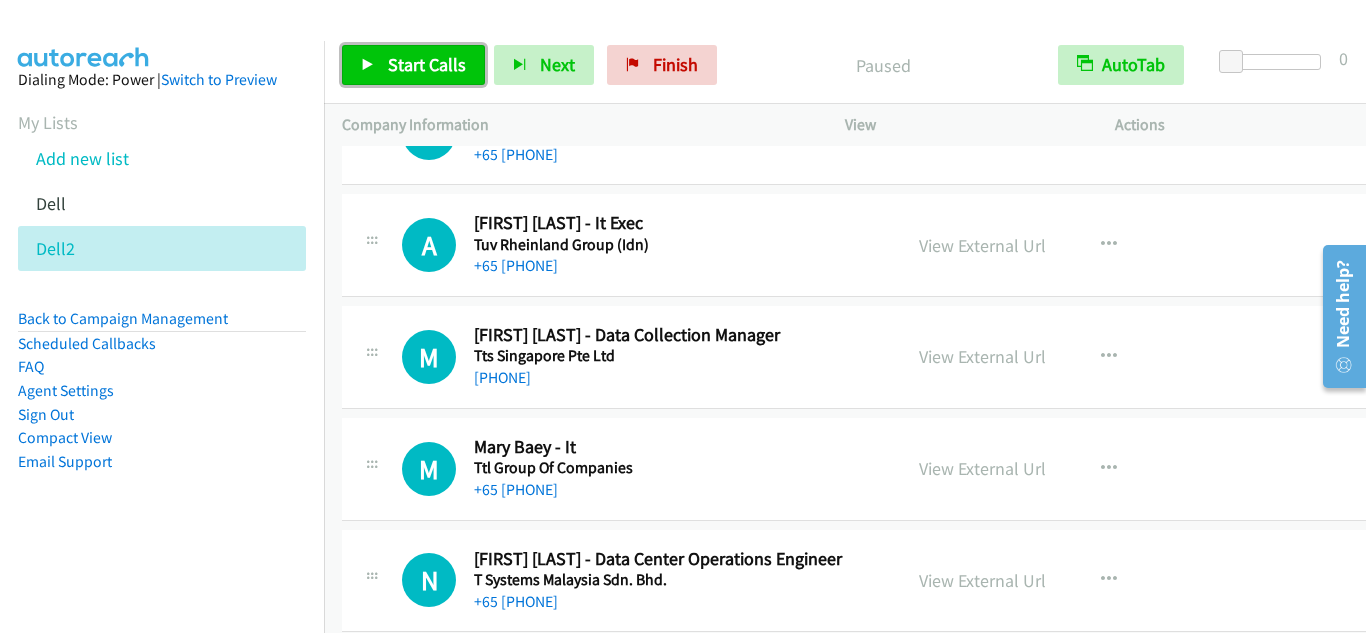 click on "Start Calls" at bounding box center (427, 64) 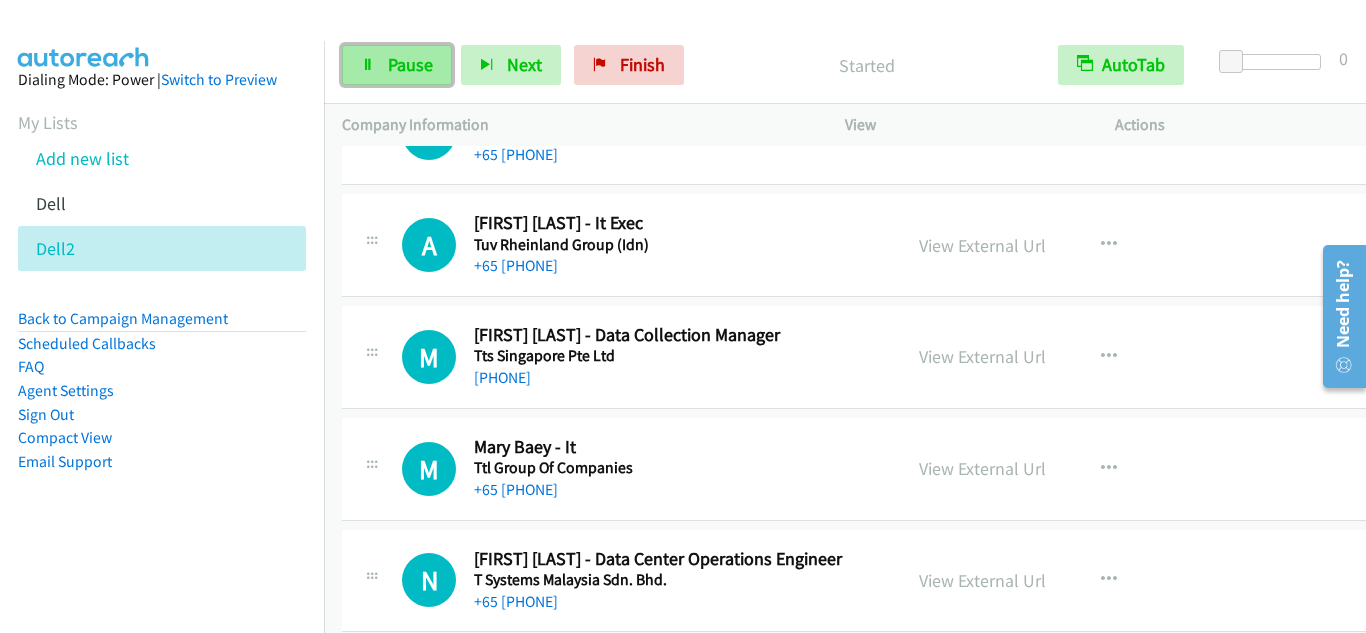 click on "Pause" at bounding box center [397, 65] 